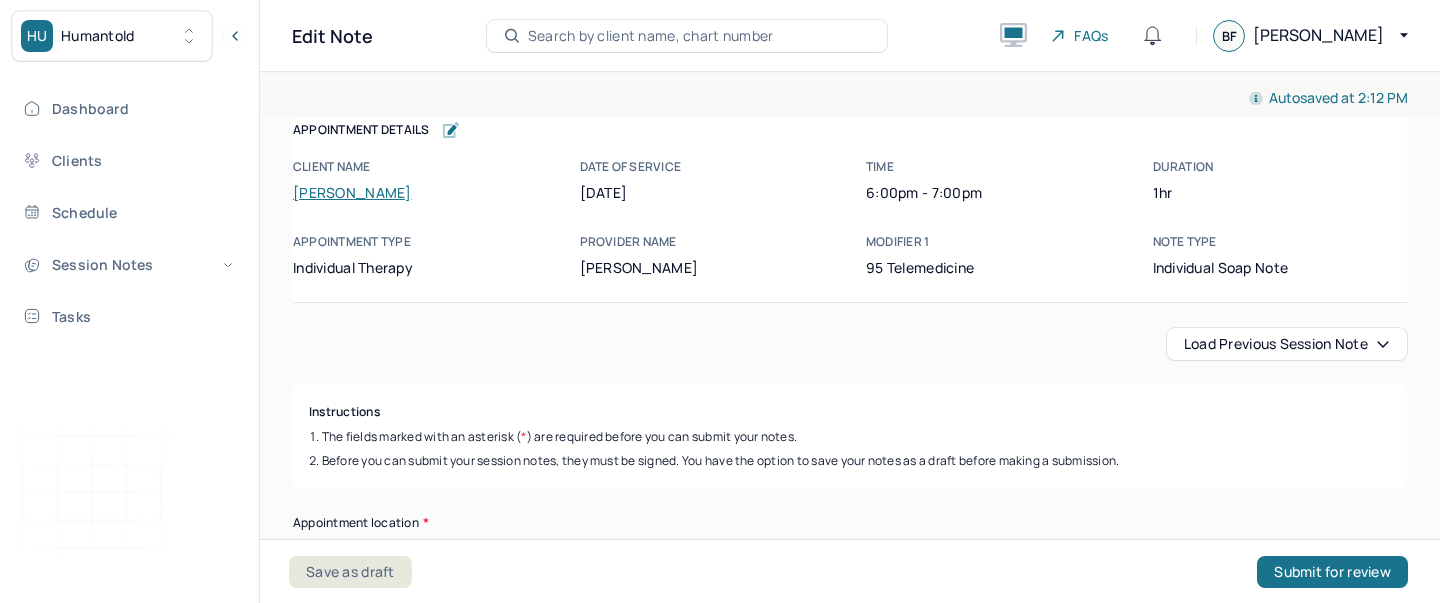 scroll, scrollTop: 0, scrollLeft: 0, axis: both 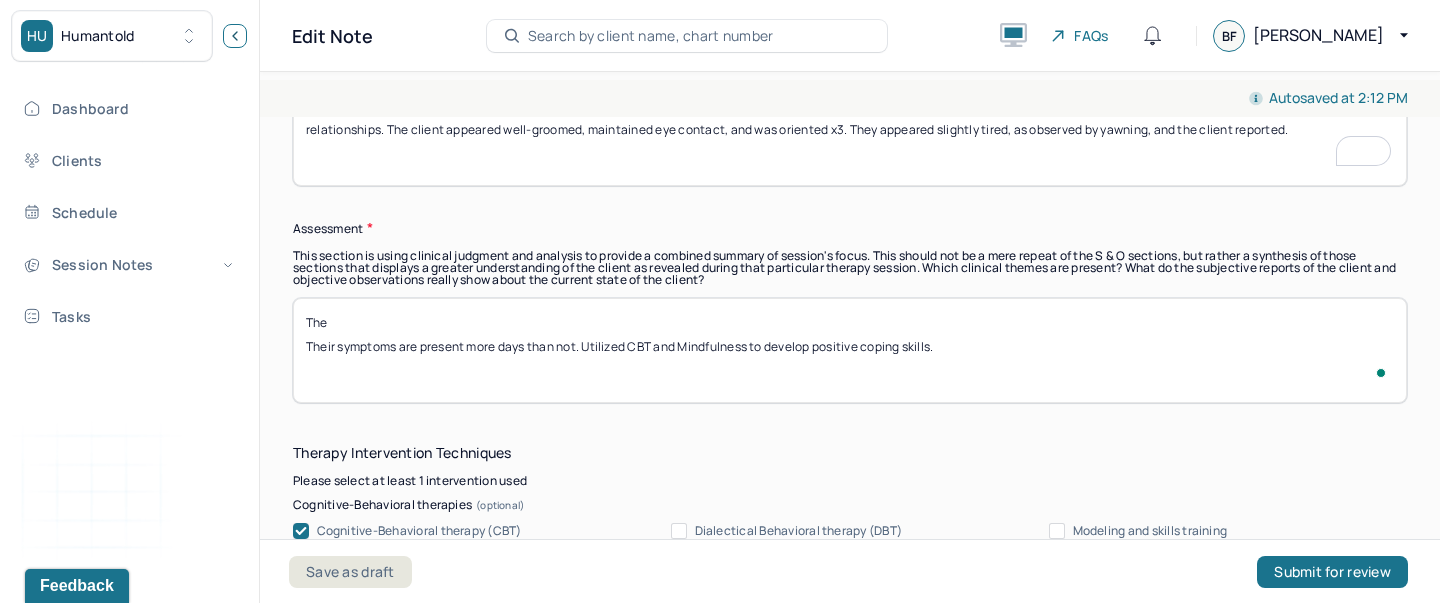 paste on "Client presents with symptoms consistent with prolonged grief and anxiety, characterized by persistent cognitive distortions, overthinking, and intrusive “what if” scenarios. Their recent emotional response to a grief-related television show suggests unresolved loss, which may be surfacing through indirect means. Client appears to be emotionally impacted by the themes of mortality and meaning, suggesting underlying existential concerns." 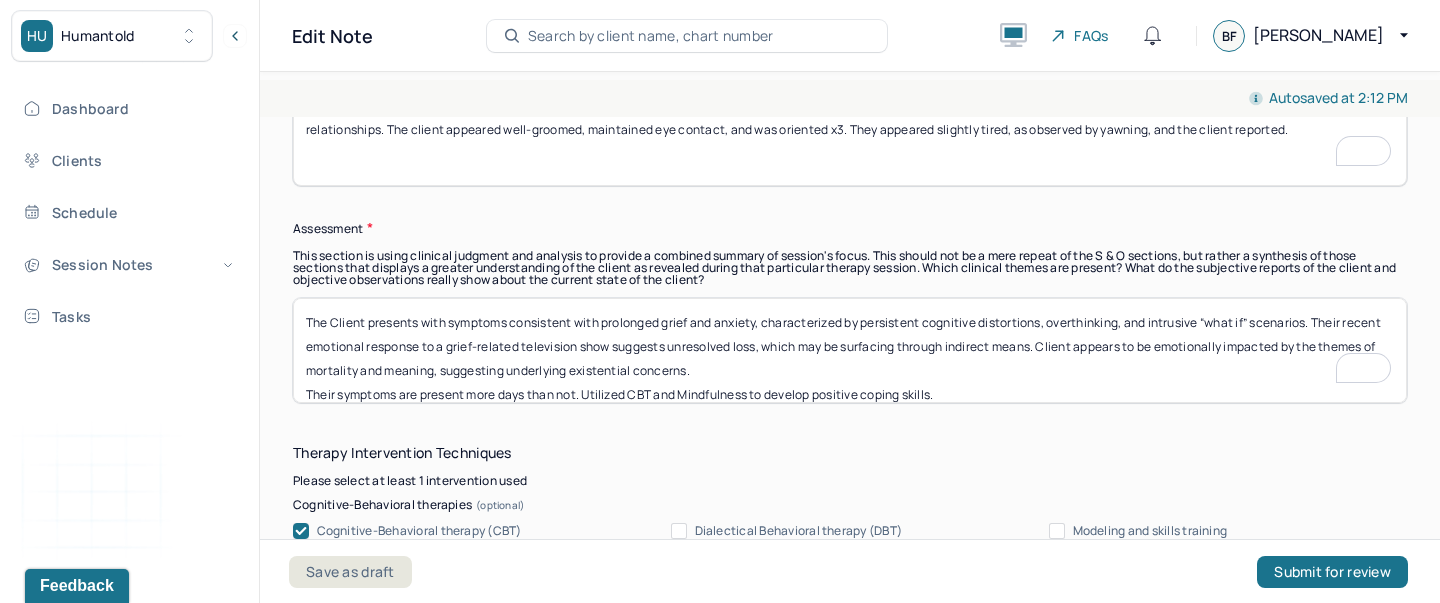 click on "Their symptoms are present more days than not. Utilized CBT and Mindfulness to develop positive coping skills." at bounding box center [850, 350] 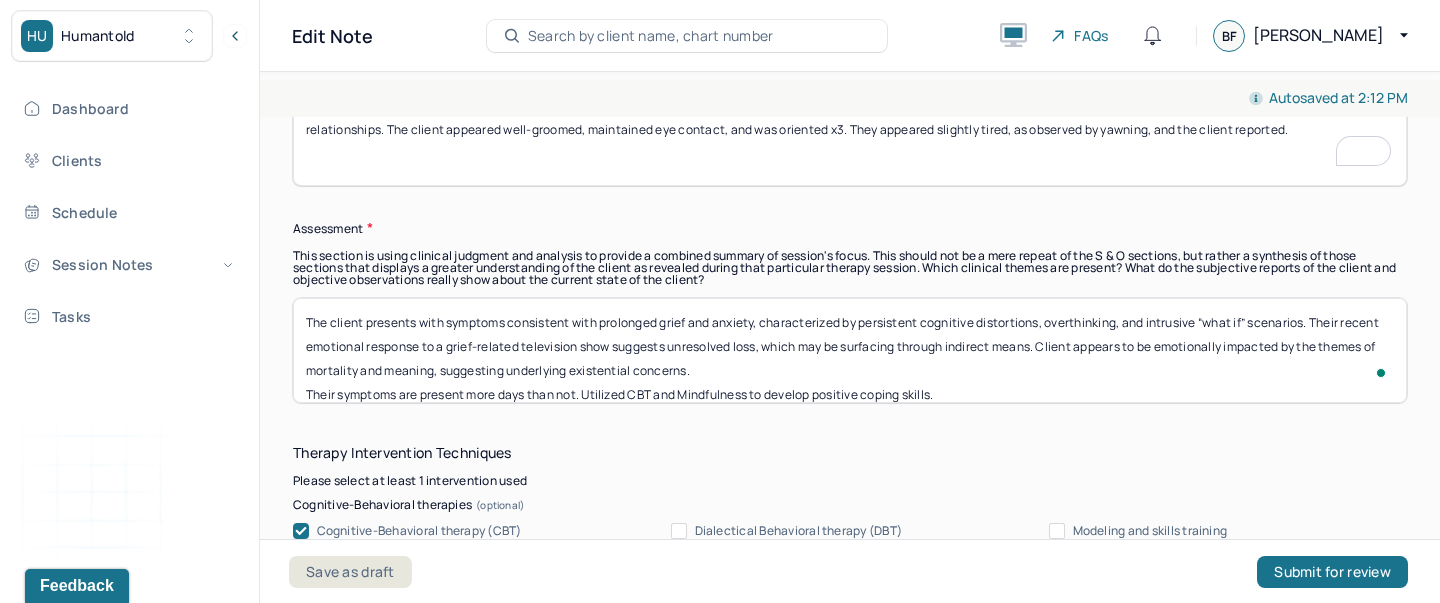 scroll, scrollTop: 16, scrollLeft: 0, axis: vertical 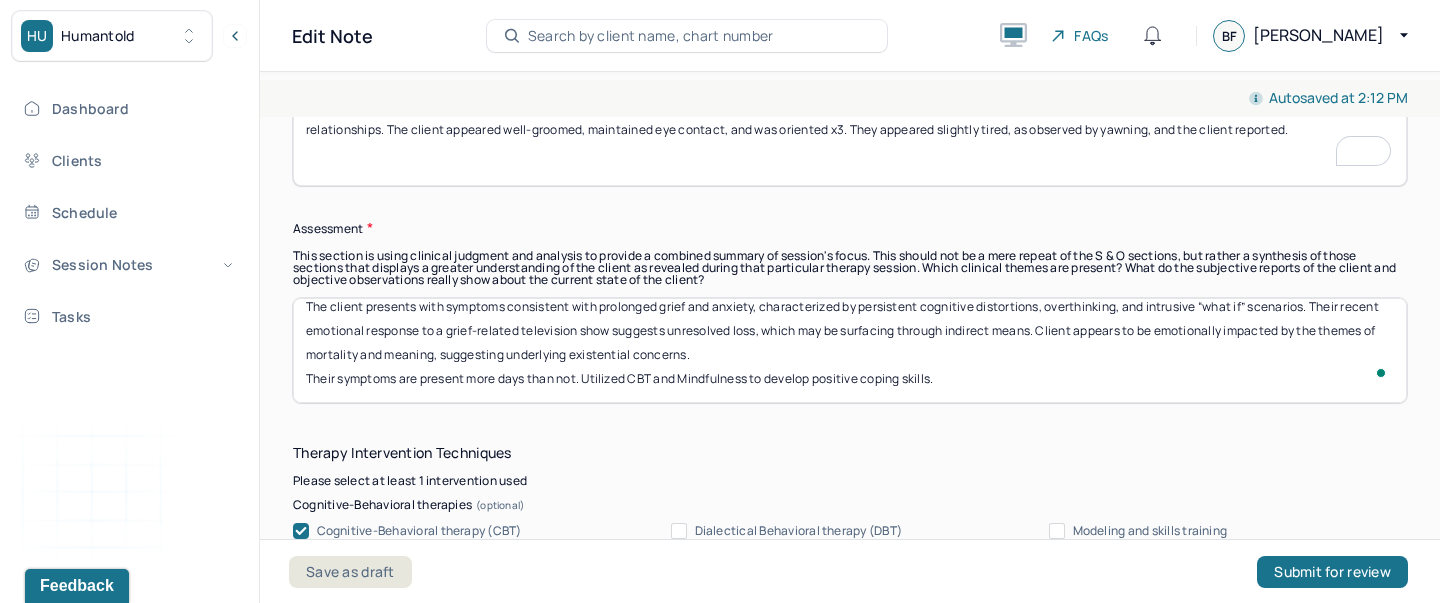 click on "Their symptoms are present more days than not. Utilized CBT and Mindfulness to develop positive coping skills." at bounding box center [850, 350] 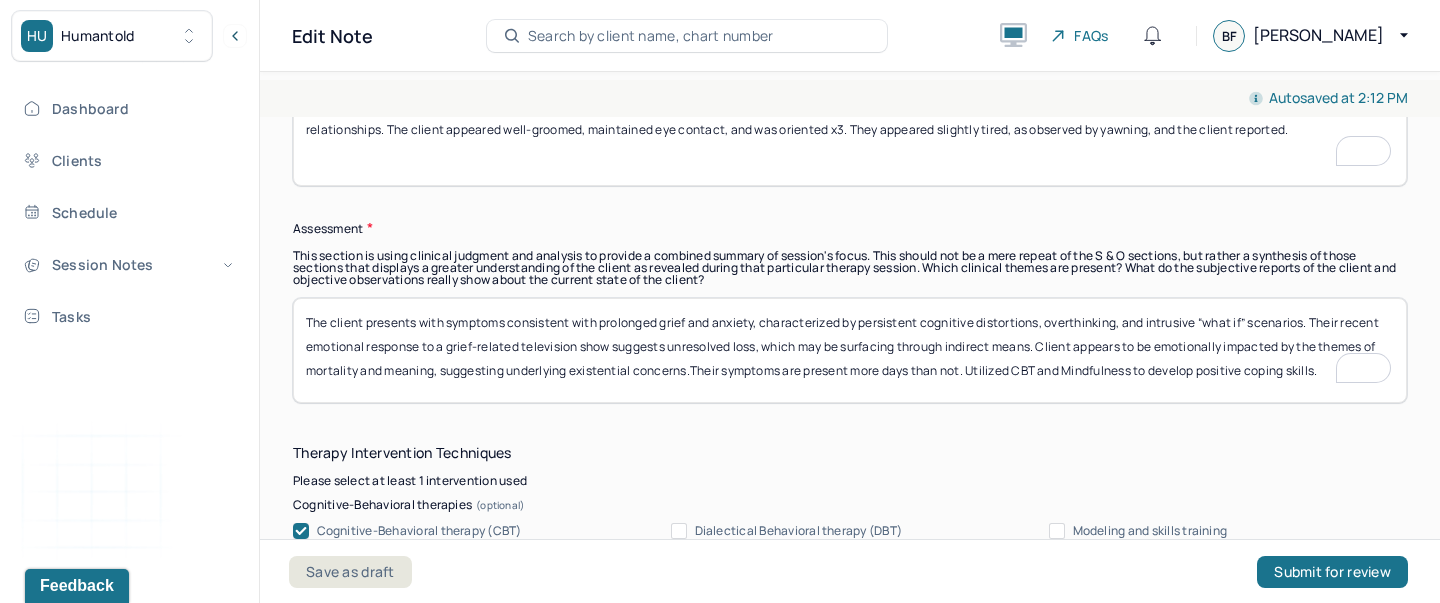 scroll, scrollTop: 0, scrollLeft: 0, axis: both 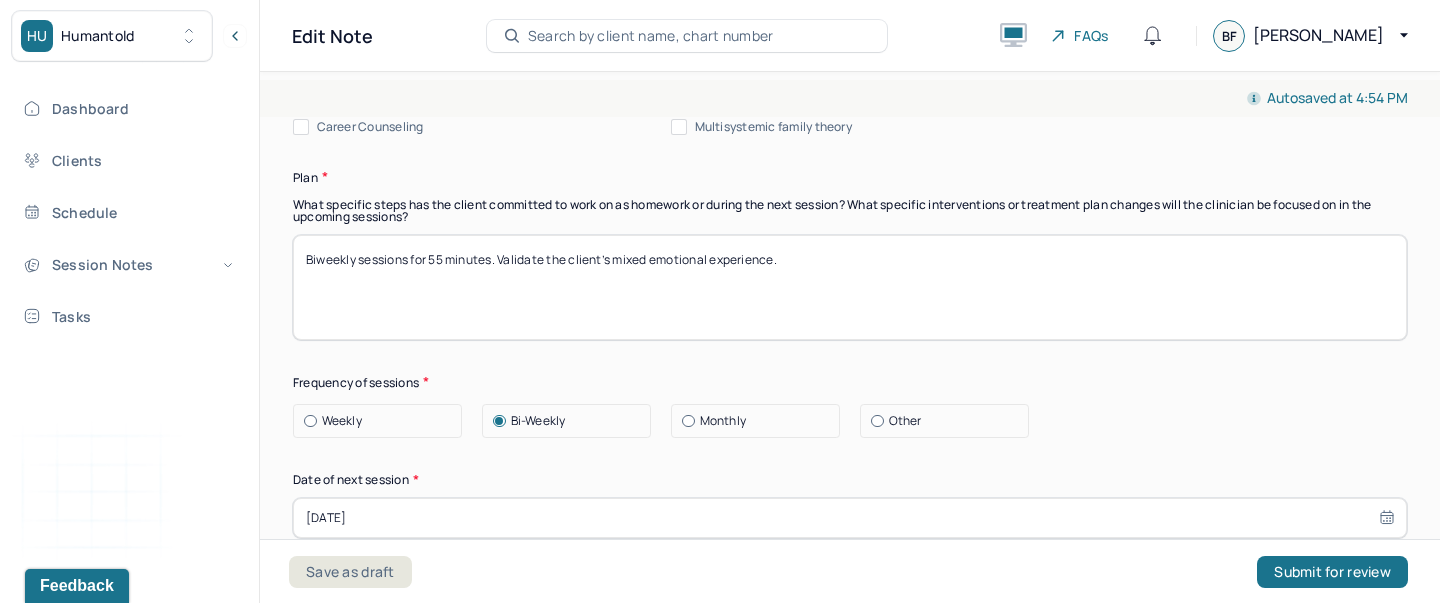 type on "The client presents with symptoms consistent with prolonged grief and anxiety, characterized by persistent cognitive distortions, overthinking, and intrusive “what if” scenarios. Their recent emotional response to a grief-related television show suggests unresolved loss, which may be surfacing through indirect means. Client appears to be emotionally impacted by the themes of mortality and meaning, suggesting underlying existential concerns. Their symptoms are present more days than not. Utilized CBT and Mindfulness to develop positive coping skills." 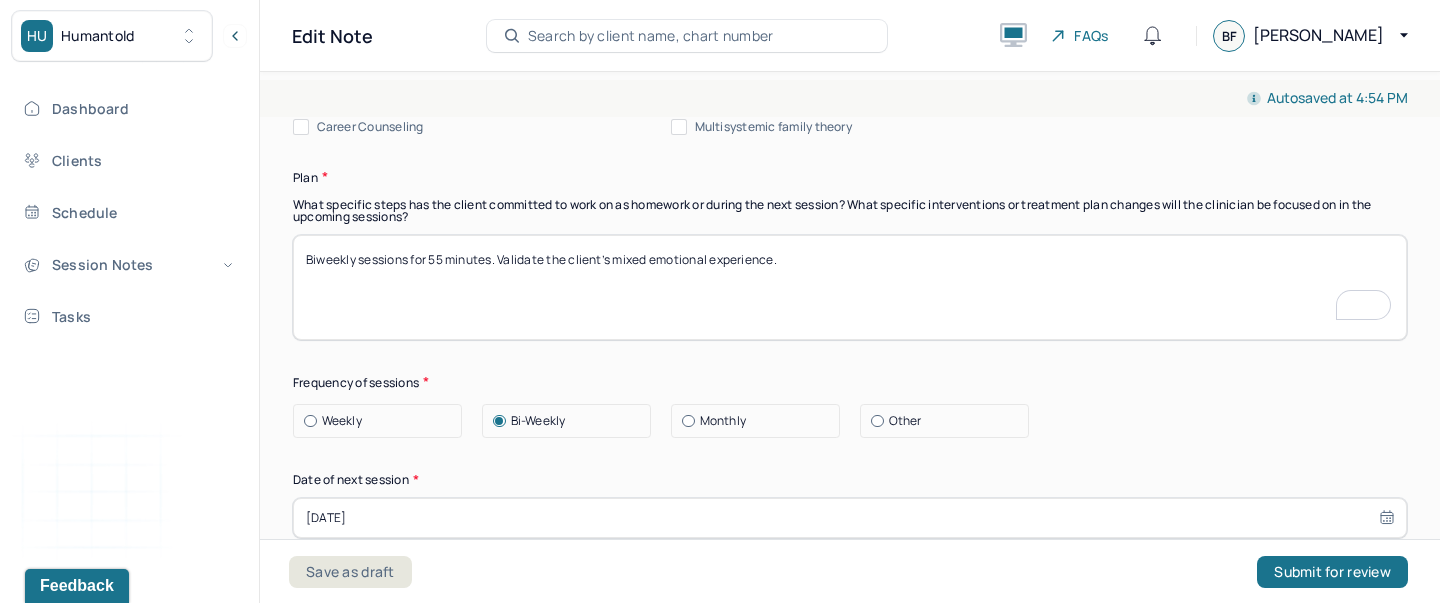 drag, startPoint x: 790, startPoint y: 262, endPoint x: 523, endPoint y: 249, distance: 267.31628 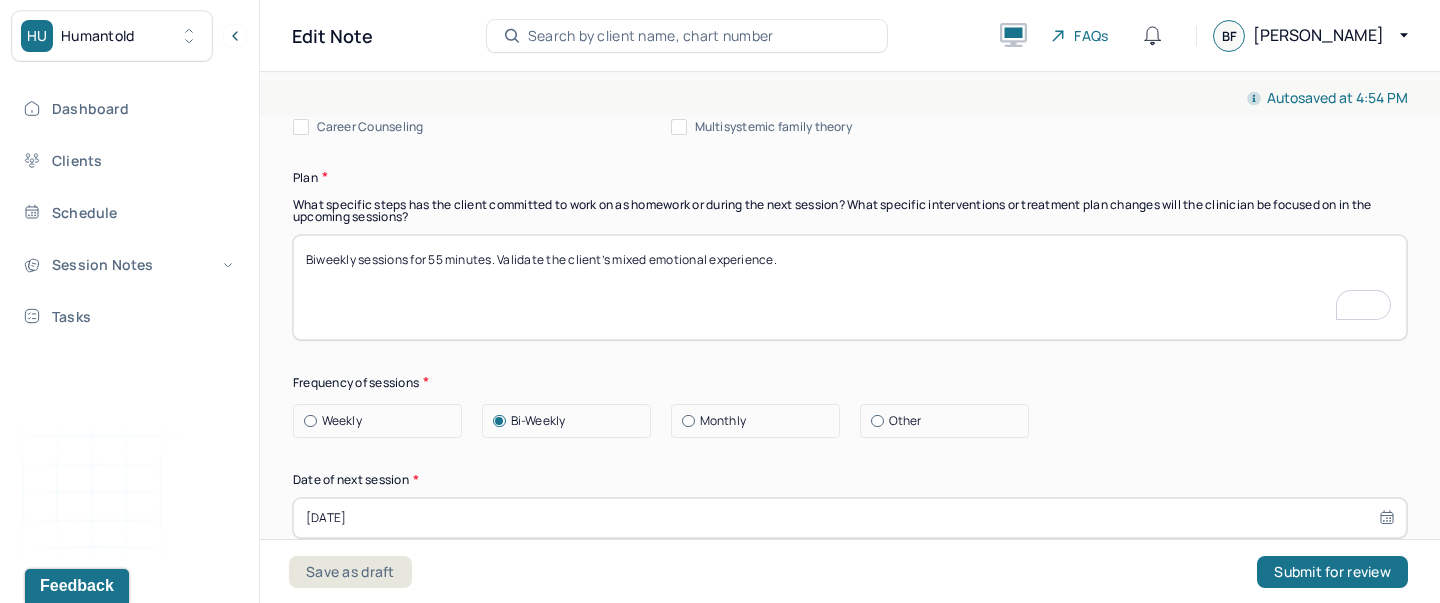 click on "Biweekly sessions for 55 minutes. Validate the client’s mixed emotional experience." at bounding box center (850, 287) 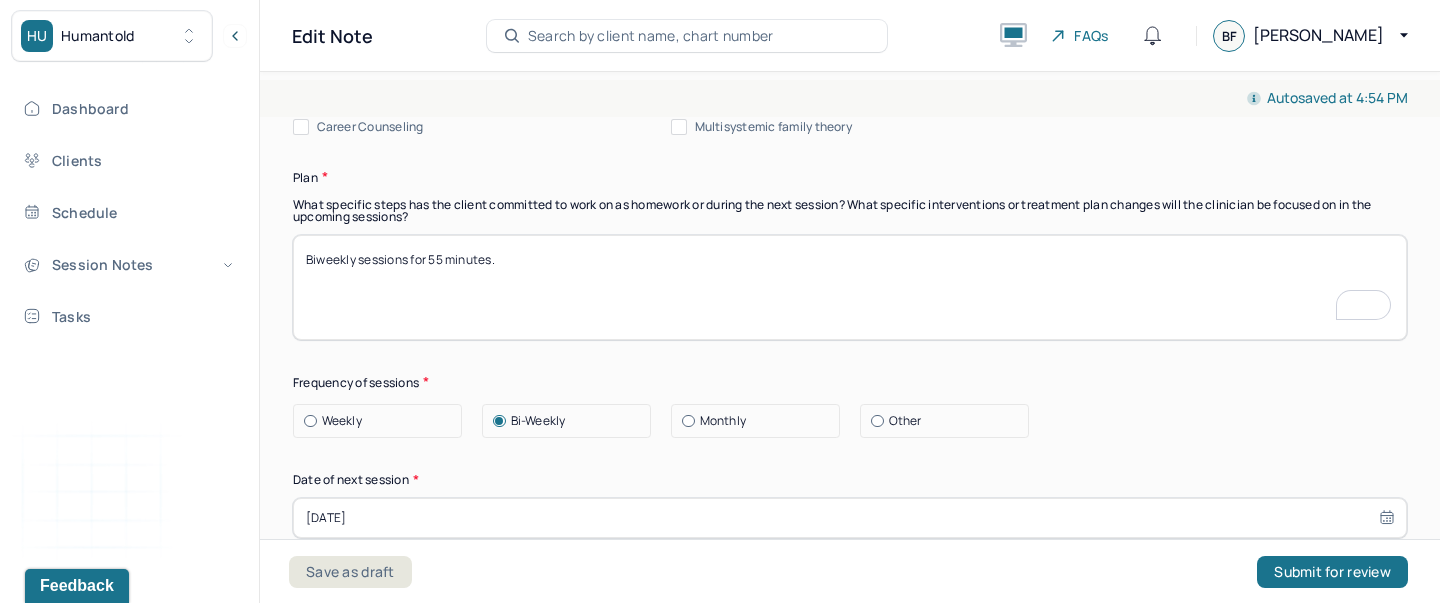 paste on "Continue to explore client’s grief experiences and emotional reactions to media that resonate." 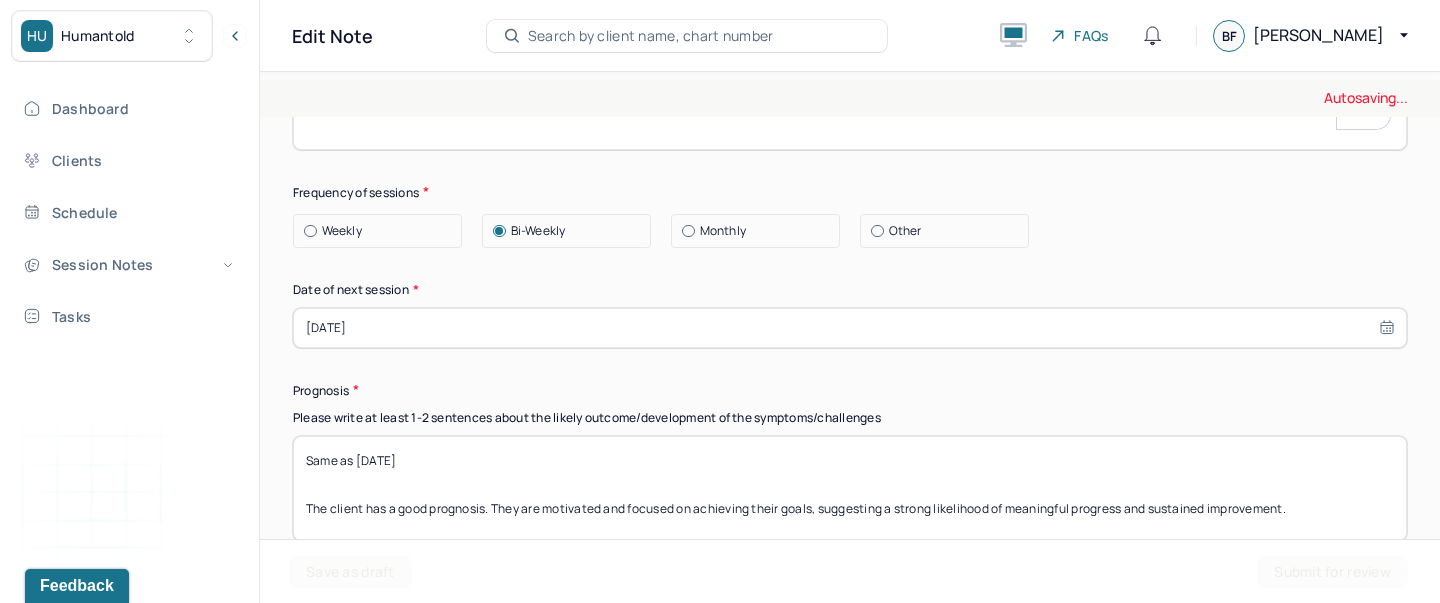 type on "Biweekly sessions for 55 minutes. Continue to explore the client’s grief experiences and emotional reactions to media that resonate." 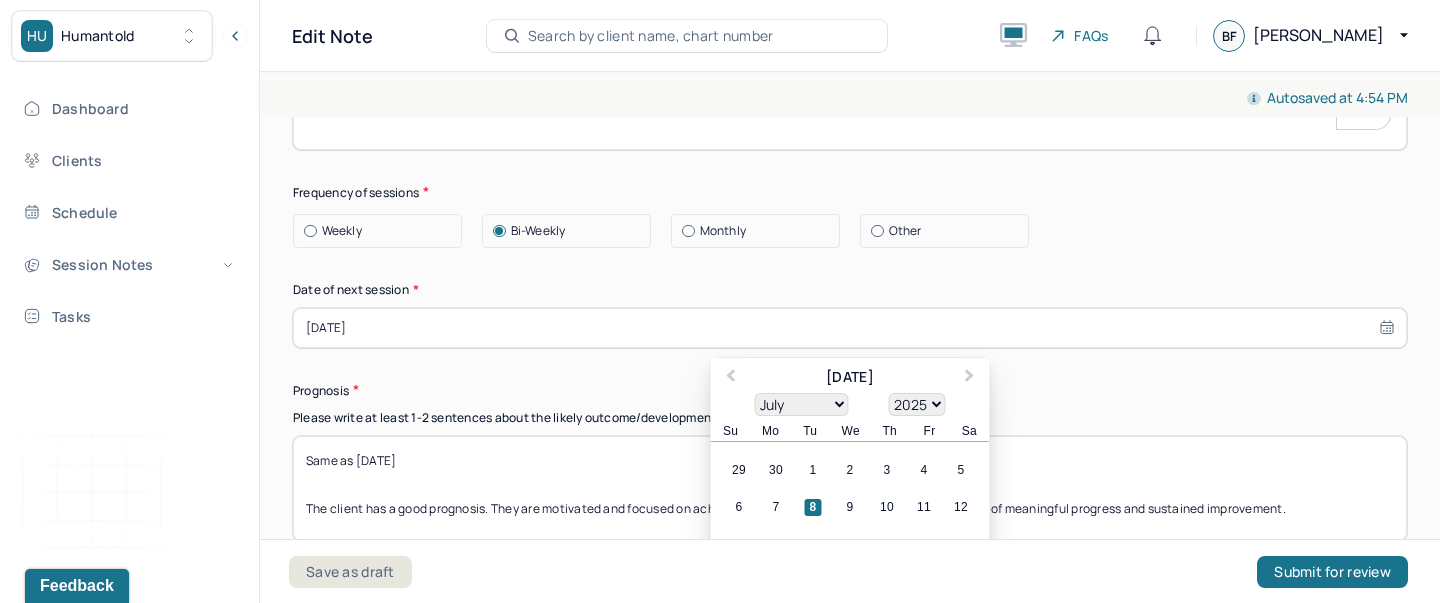click on "[DATE]" at bounding box center (850, 328) 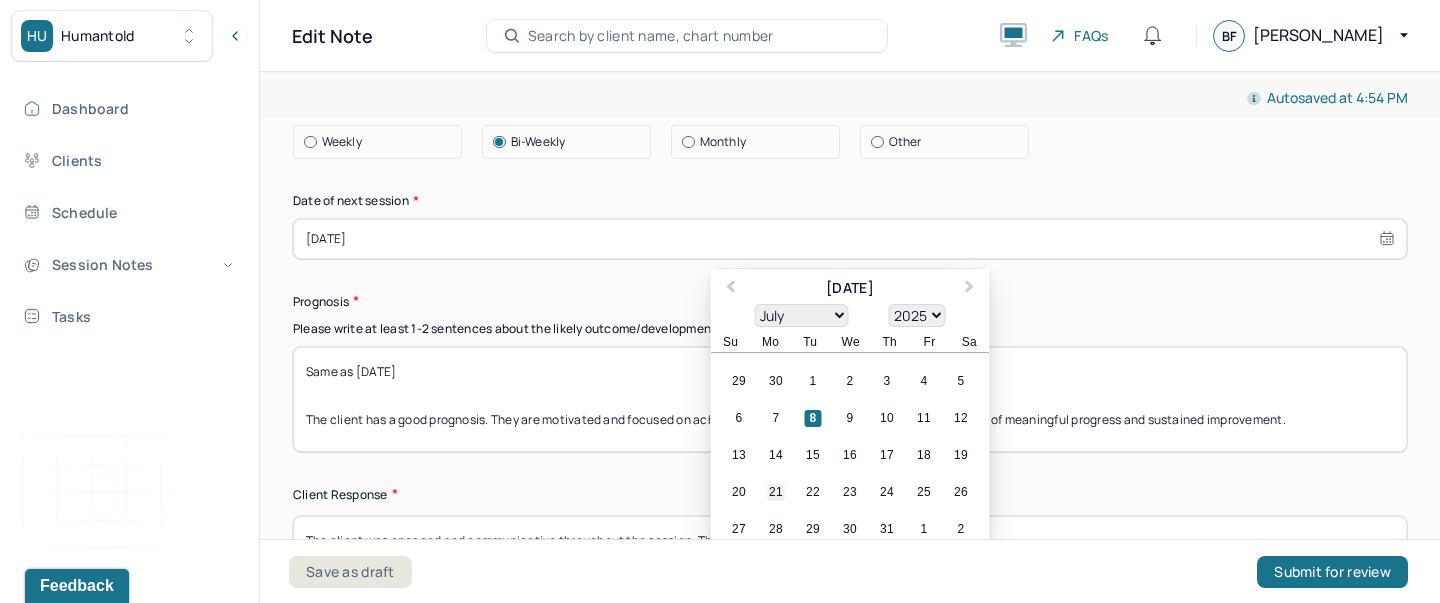 click on "21" at bounding box center [776, 492] 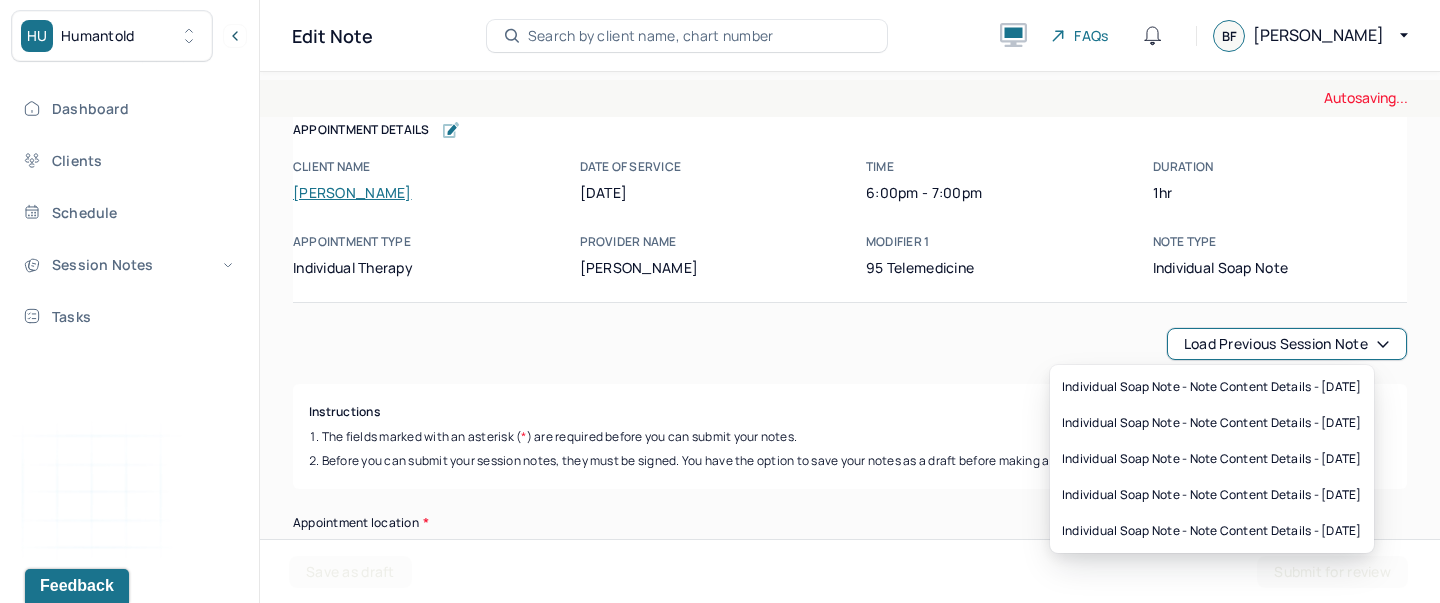 click on "Load previous session note" at bounding box center [1287, 344] 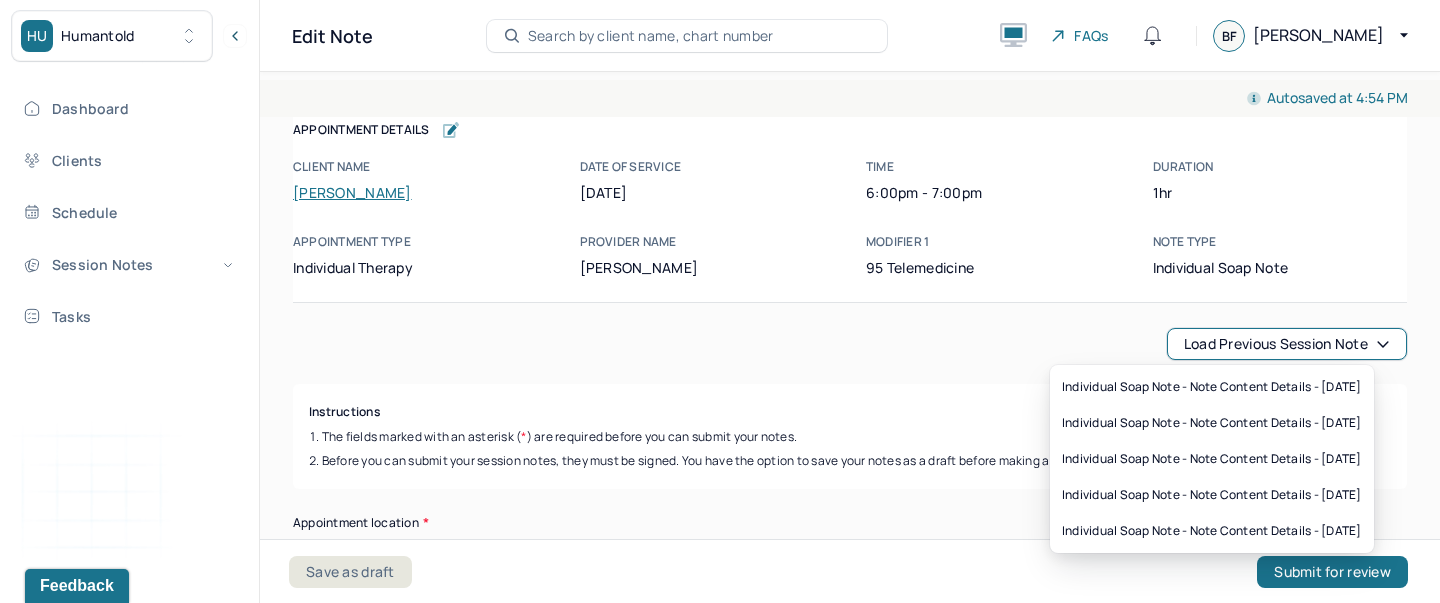 click on "Autosaved at 4:54 PM Appointment Details     Client name Maria Pauer Date of service 07/07/2025 Time 6:00pm - 7:00pm Duration 1hr Appointment type individual therapy Provider name Brianna Foppiano Modifier 1 95 Telemedicine Note type Individual soap note Appointment Details     Client name Maria Pauer Date of service 07/07/2025 Time 6:00pm - 7:00pm Duration 1hr Appointment type individual therapy Provider name Brianna Foppiano Modifier 1 95 Telemedicine Note type Individual soap note   Load previous session note   Instructions The fields marked with an asterisk ( * ) are required before you can submit your notes. Before you can submit your session notes, they must be signed. You have the option to save your notes as a draft before making a submission. Appointment location * Teletherapy Client Teletherapy Location Home Office Other Provider Teletherapy Location Home Office Other Consent was received for the teletherapy session The teletherapy session was conducted via video Primary diagnosis * (optional) * * *" at bounding box center [850, 2364] 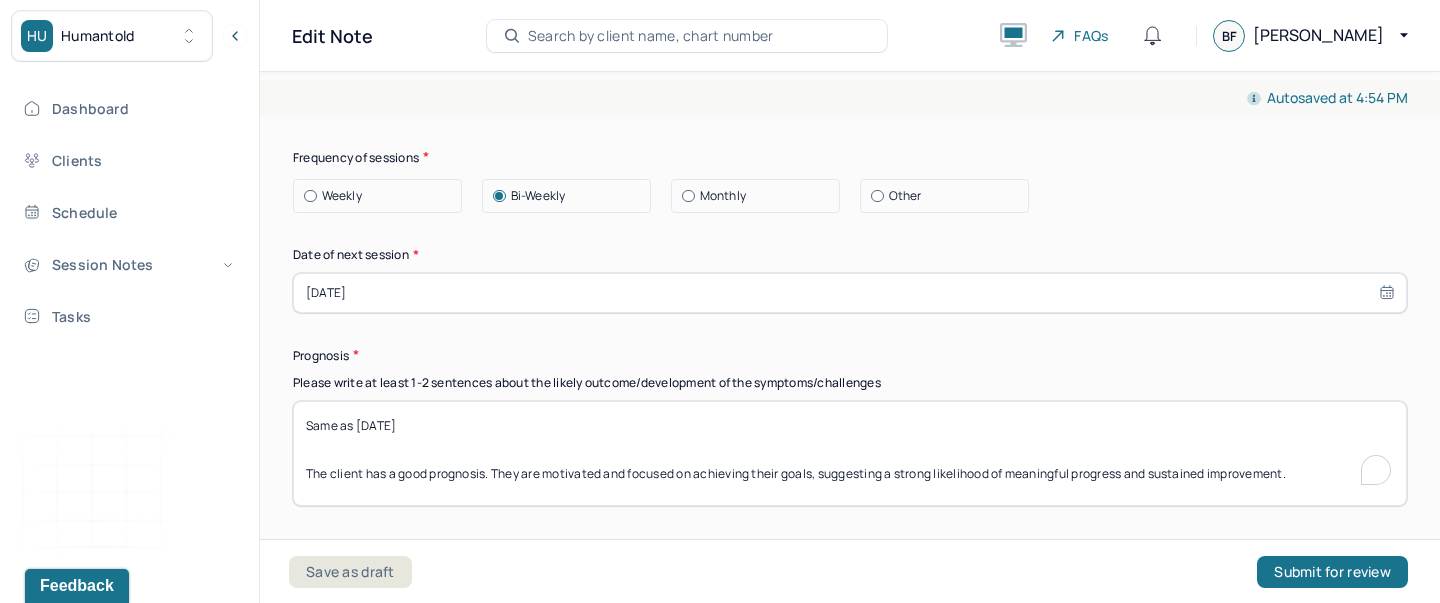 click on "Same as 05/12/2025
The client has a good prognosis. They are motivated and focused on achieving their goals, suggesting a strong likelihood of meaningful progress and sustained improvement." at bounding box center (850, 453) 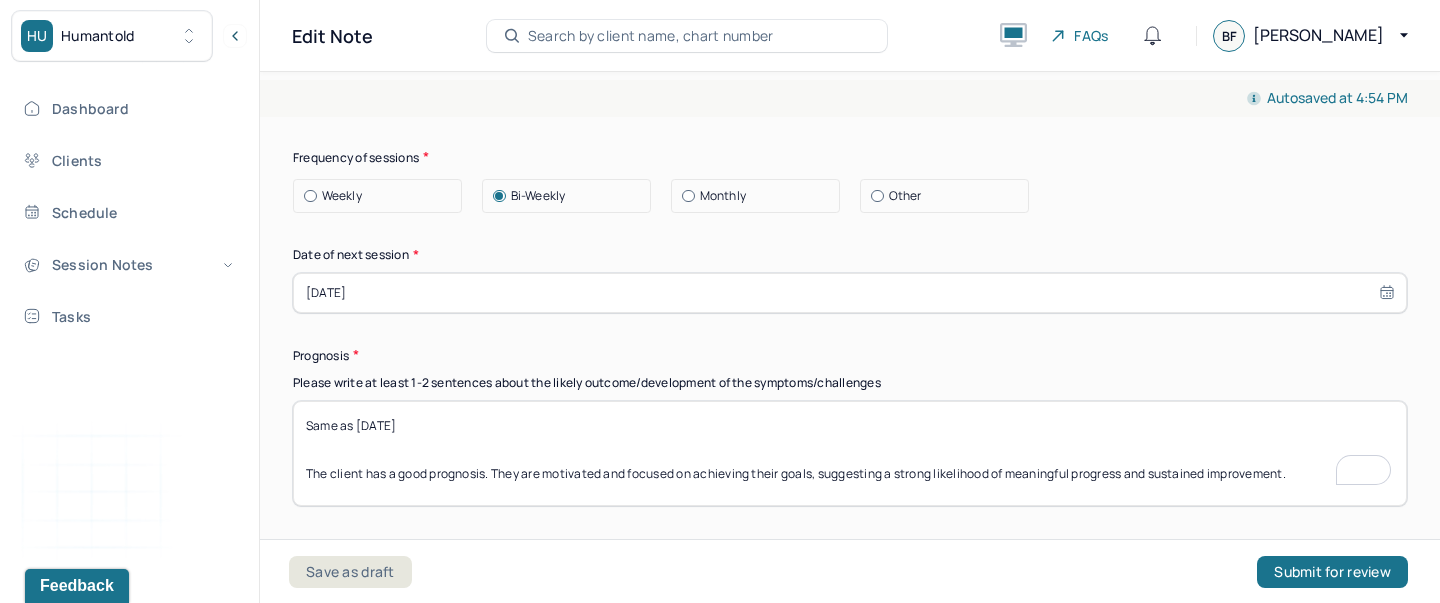 click on "Same as 05/12/2025
The client has a good prognosis. They are motivated and focused on achieving their goals, suggesting a strong likelihood of meaningful progress and sustained improvement." at bounding box center [850, 453] 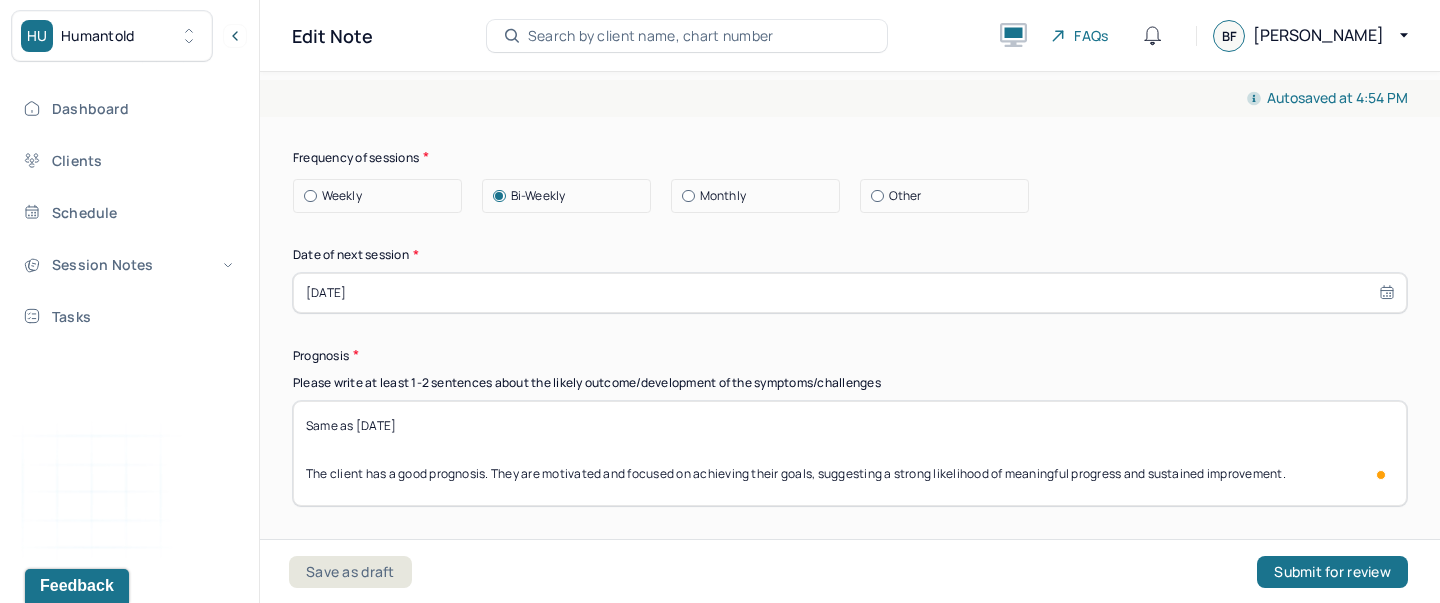 click on "Same as 06/12/2025
The client has a good prognosis. They are motivated and focused on achieving their goals, suggesting a strong likelihood of meaningful progress and sustained improvement." at bounding box center (850, 453) 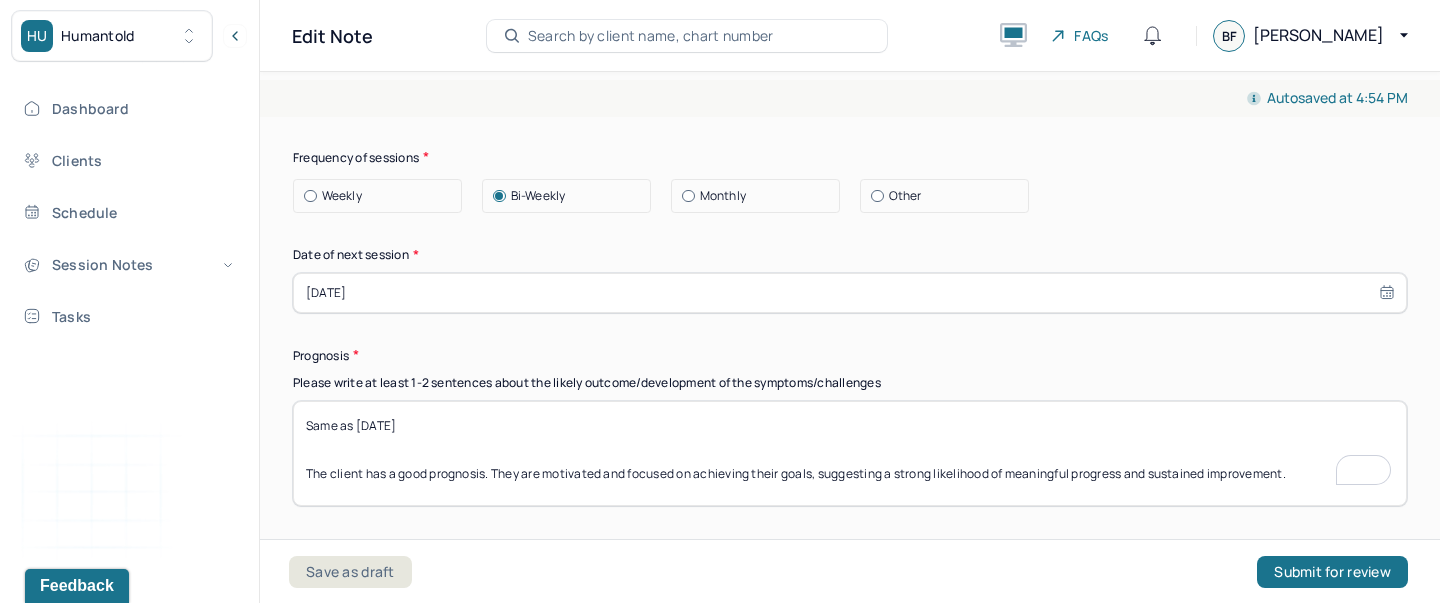 click on "Same as 06/12/2025
The client has a good prognosis. They are motivated and focused on achieving their goals, suggesting a strong likelihood of meaningful progress and sustained improvement." at bounding box center (850, 453) 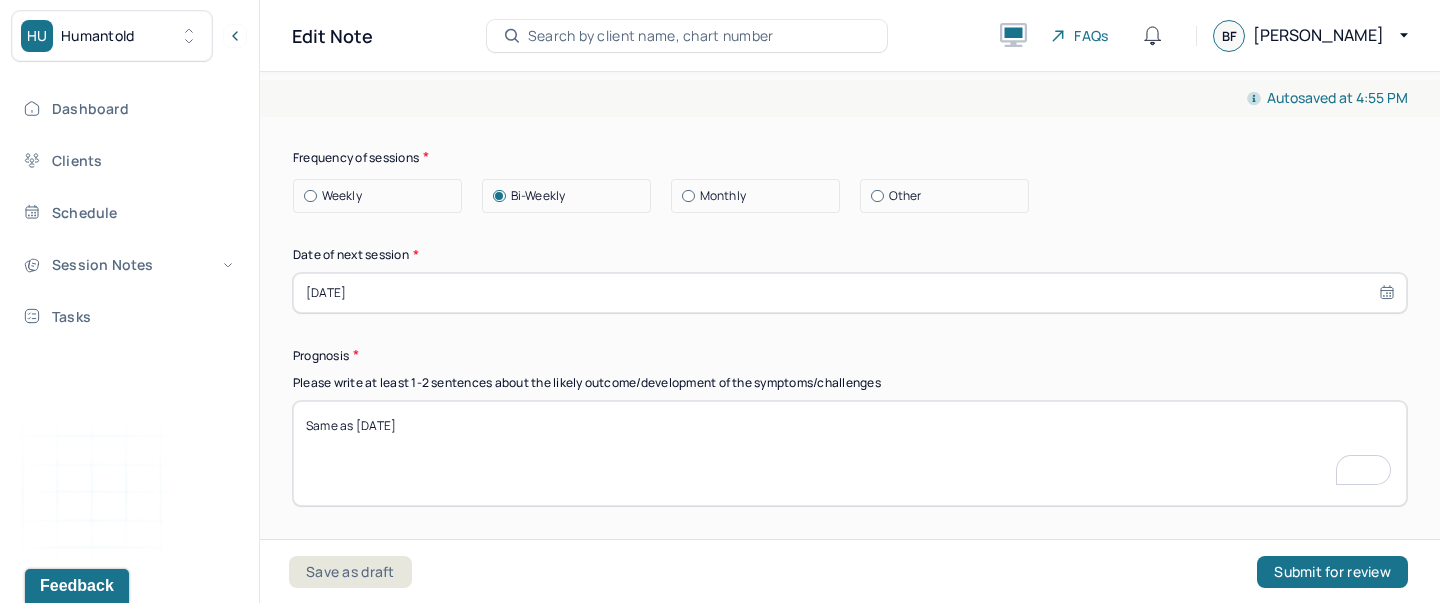 paste on "Given the client’s motivation and consistent focus on goals, they appear well-positioned to make meaningful and sustained progress in treatment." 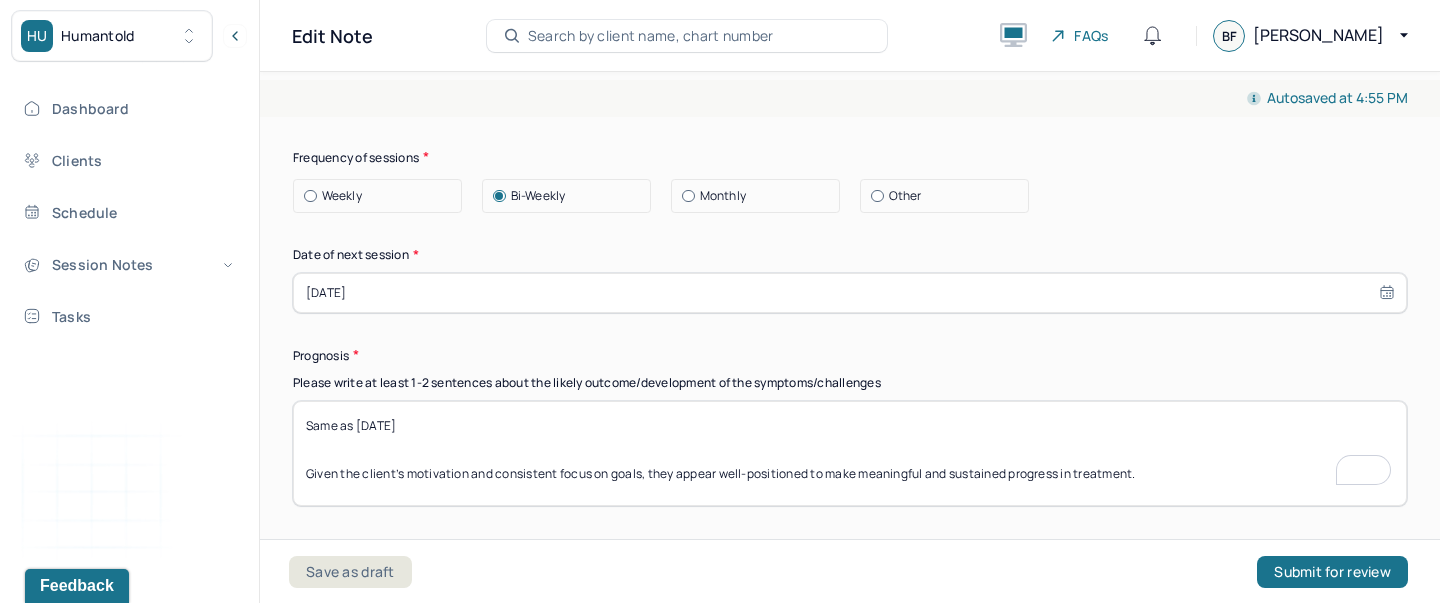 click on "Same as 06/23/2025" at bounding box center [850, 453] 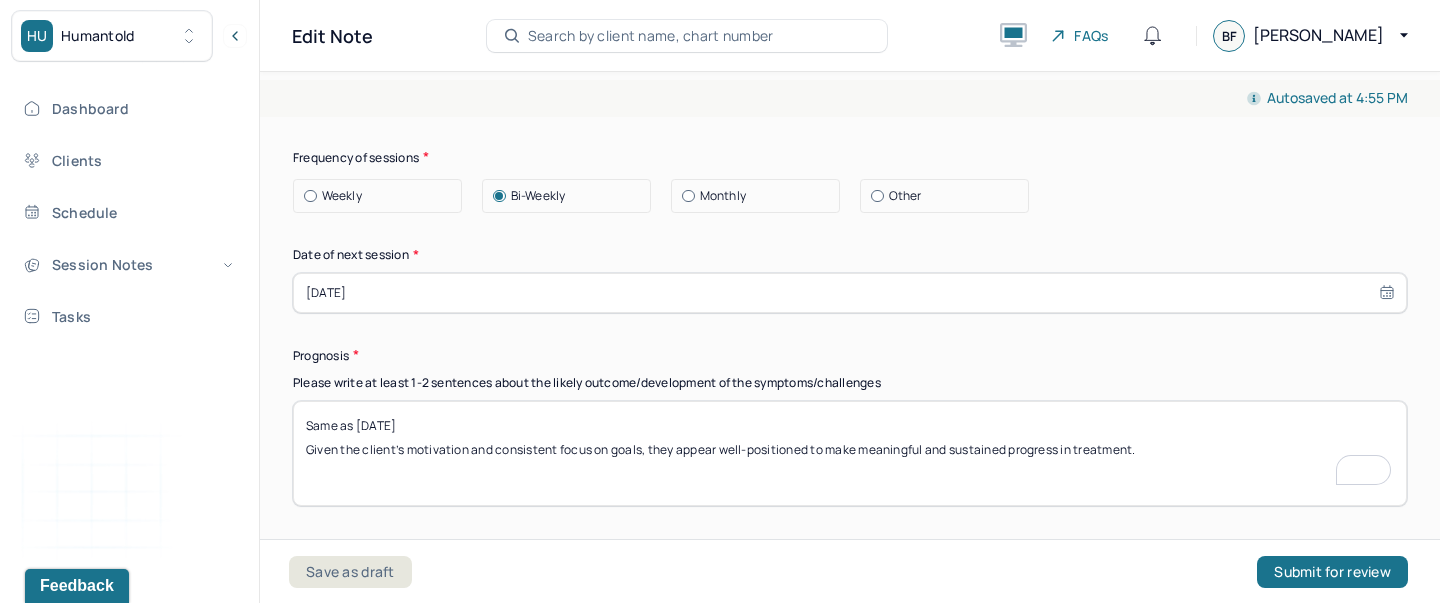 type on "Same as 06/23/2025
Given the client’s motivation and consistent focus on goals, they appear well-positioned to make meaningful and sustained progress in treatment." 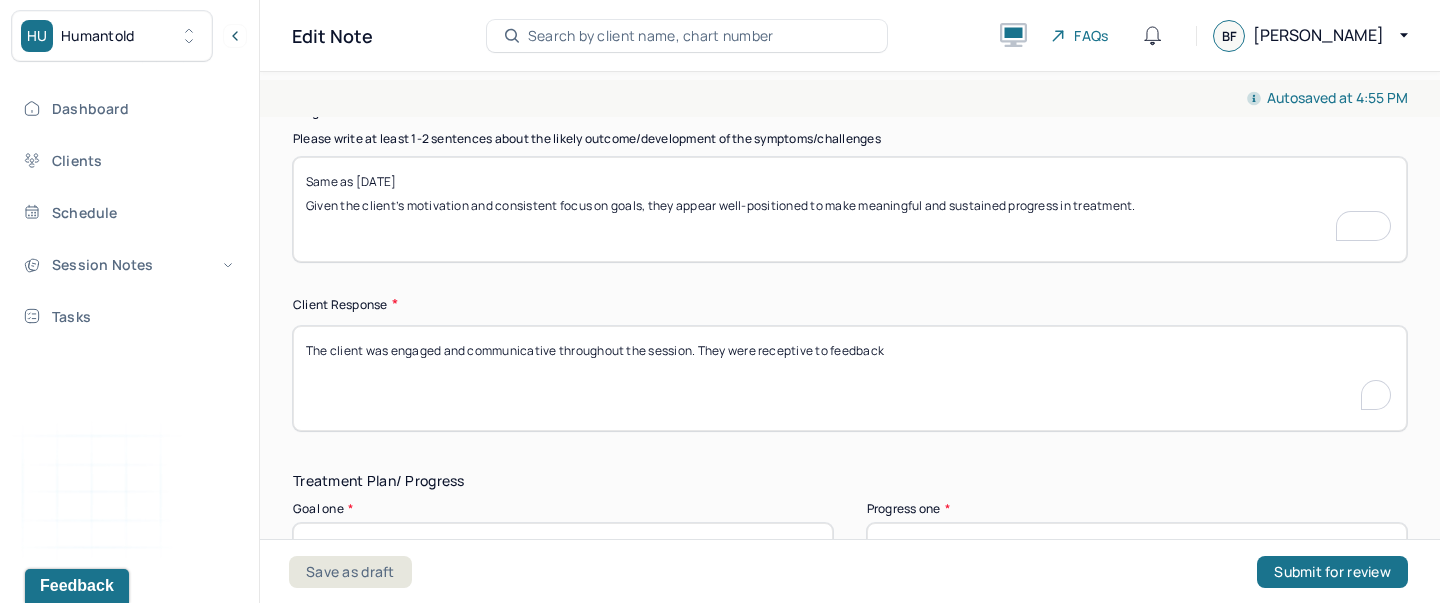 click on "The client was engaged and communicative throughout the session. They were receptive to feedback" at bounding box center (850, 378) 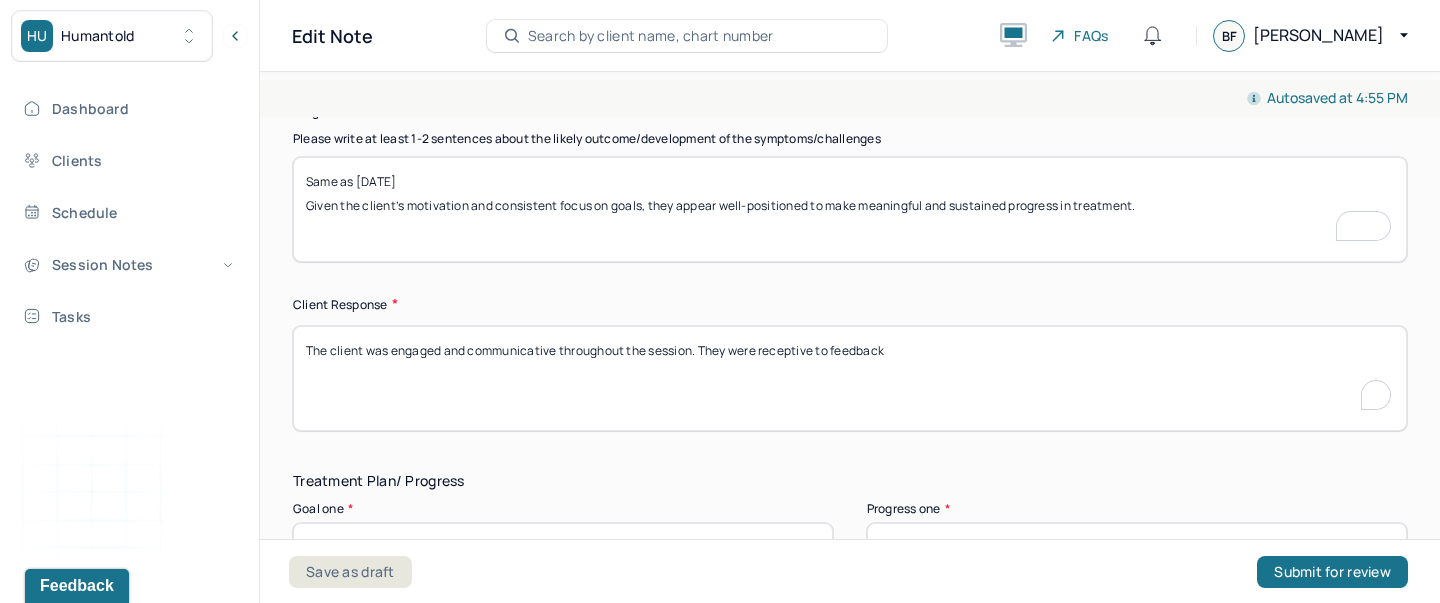 click on "The client was engaged and communicative throughout the session. They were receptive to feedback" at bounding box center [850, 378] 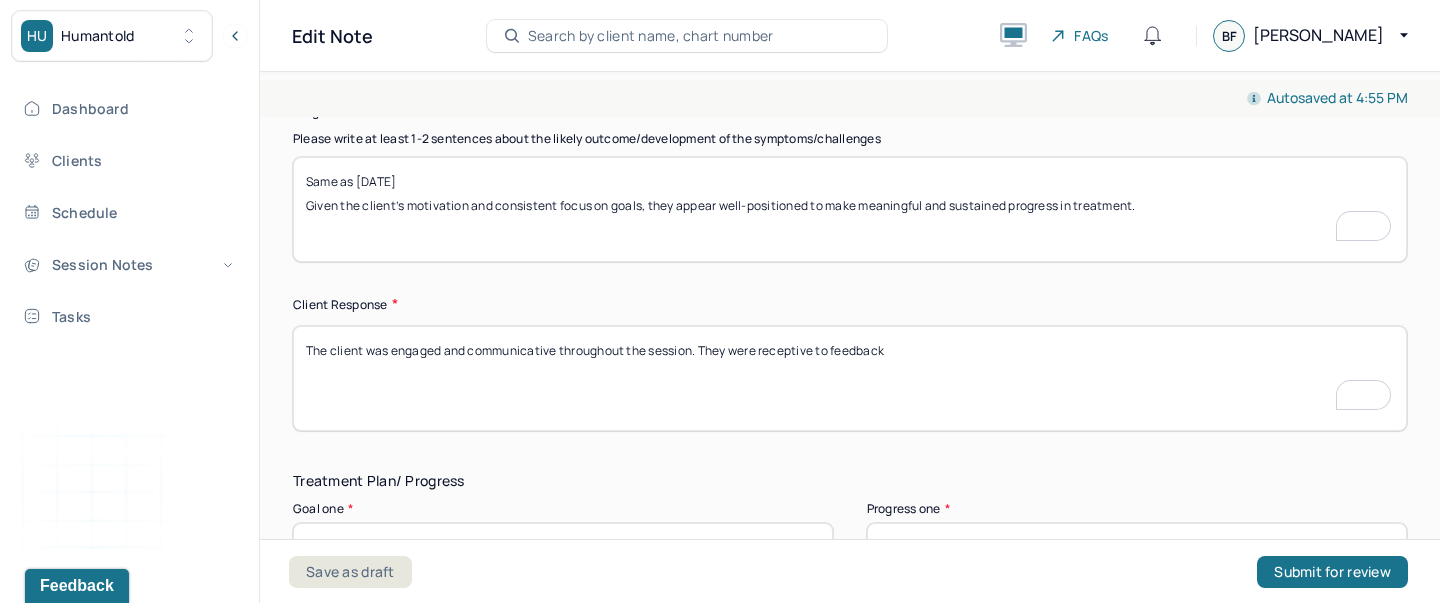 click on "The client was engaged and communicative throughout the session. They were receptive to feedback" at bounding box center (850, 378) 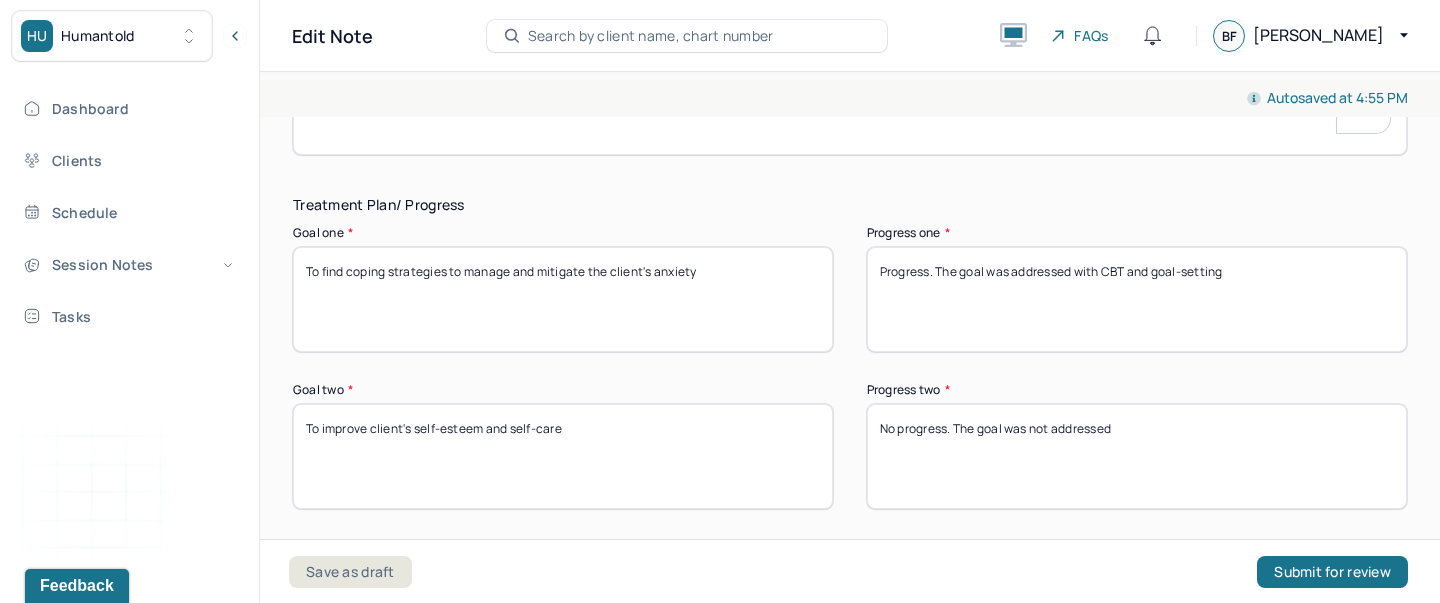 type on "The client was talkative throughout the session." 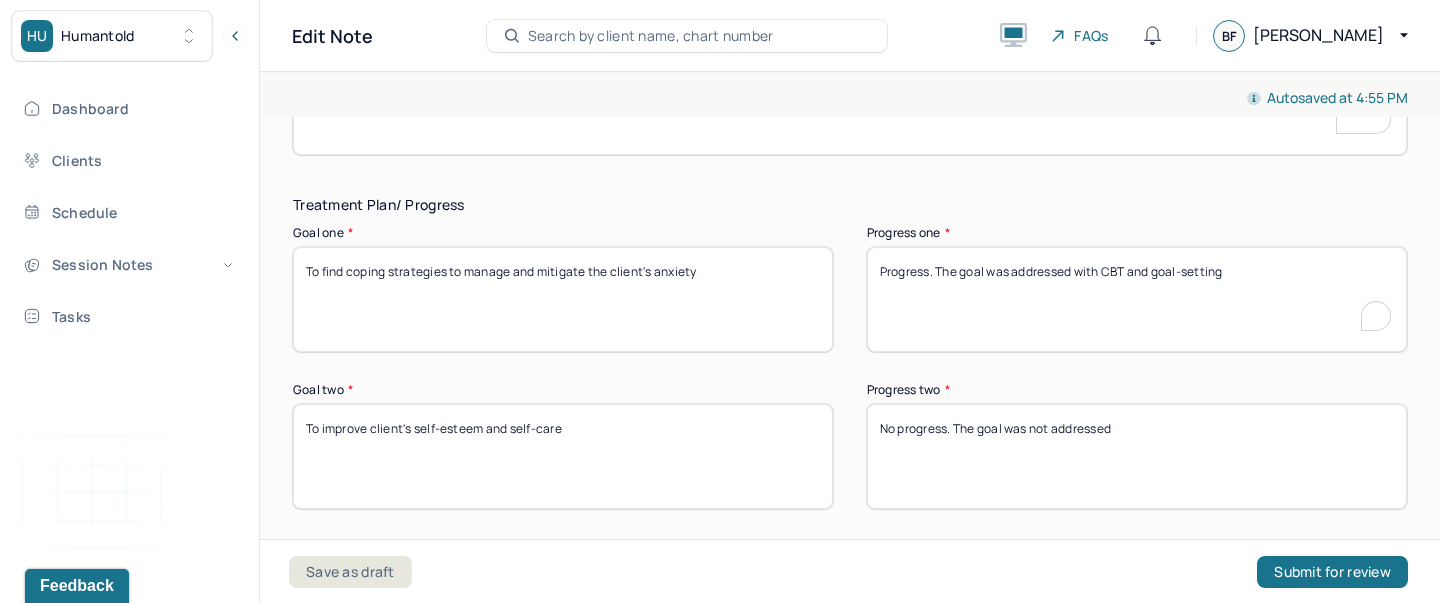 click on "Progress. The goal was addressed with CBT and goal-setting" at bounding box center [1137, 299] 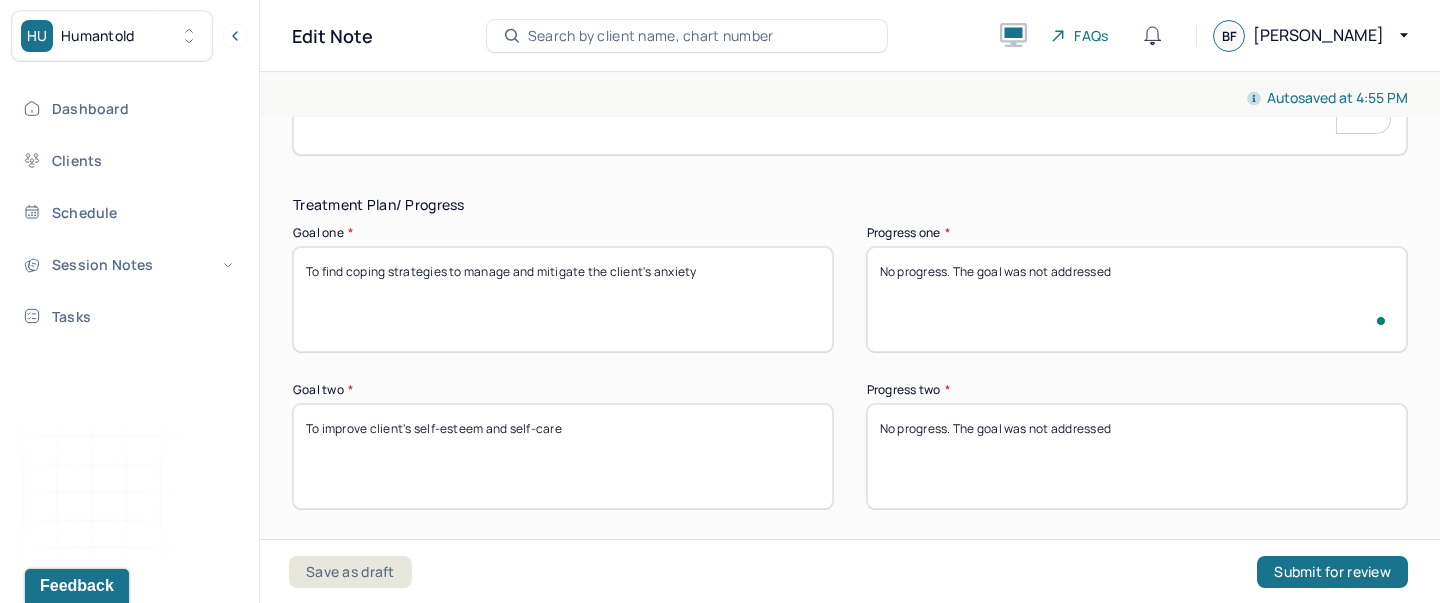 type on "No progress. The goal was not addressed" 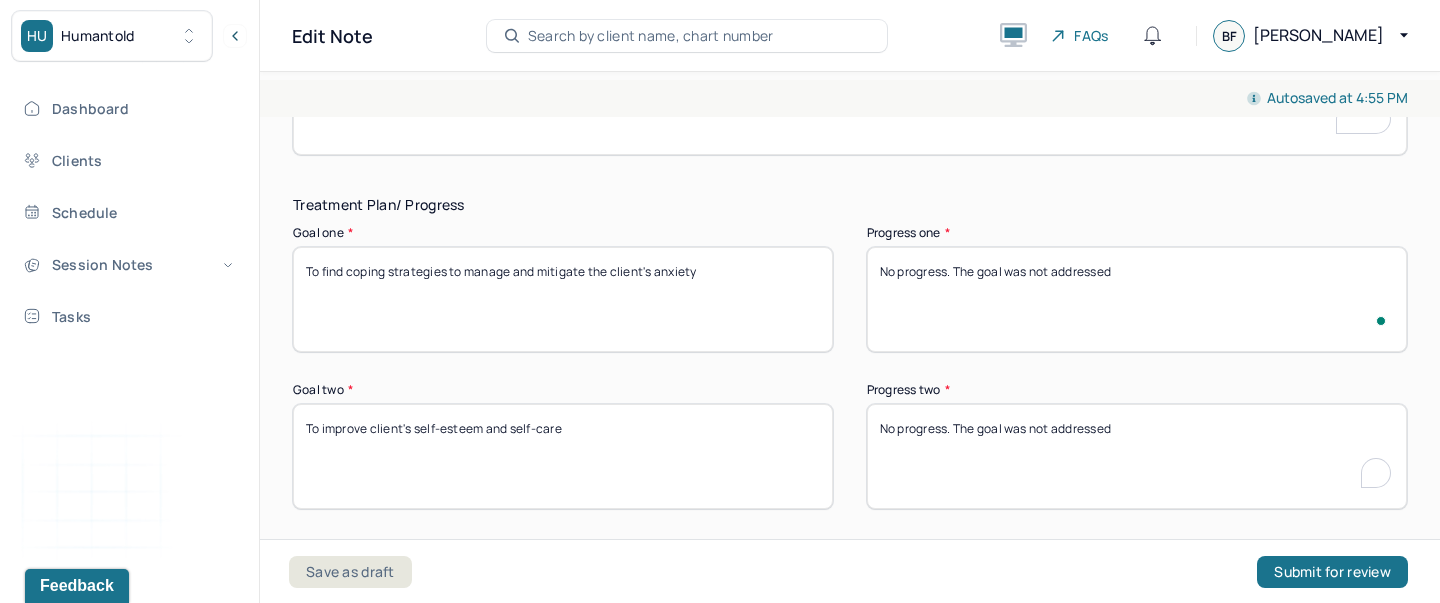click on "No progress. The goal was not addressed" at bounding box center [1137, 456] 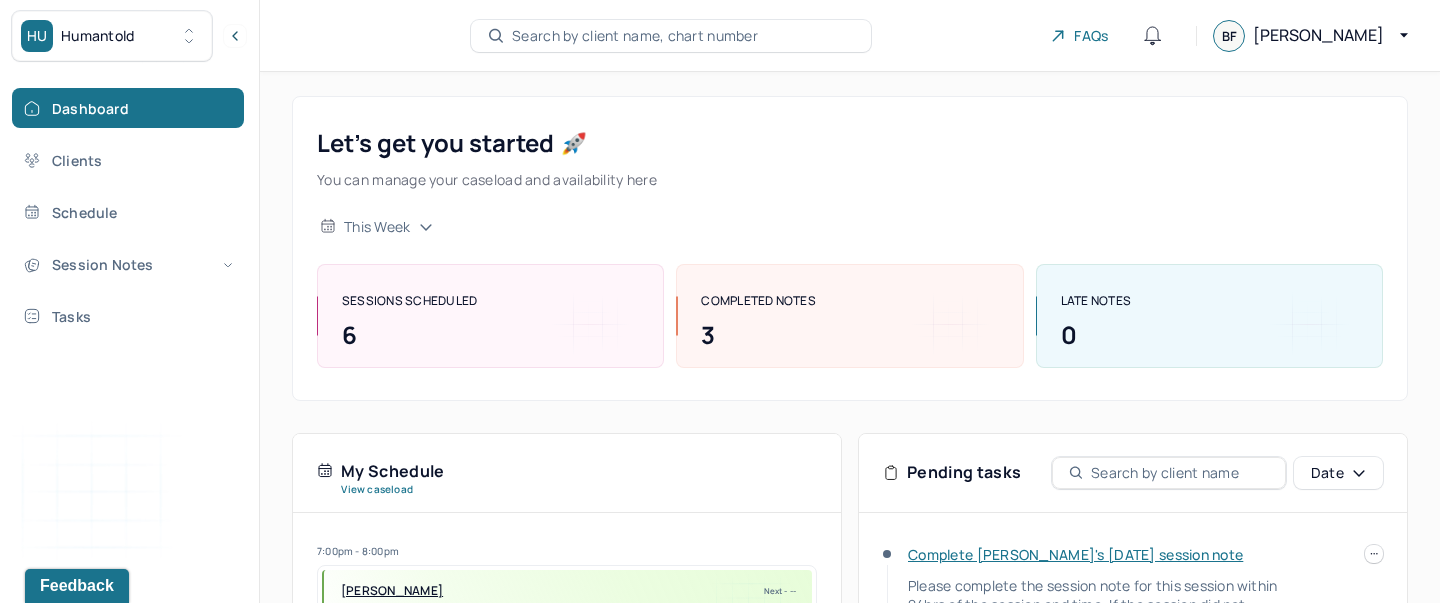 scroll, scrollTop: 0, scrollLeft: 0, axis: both 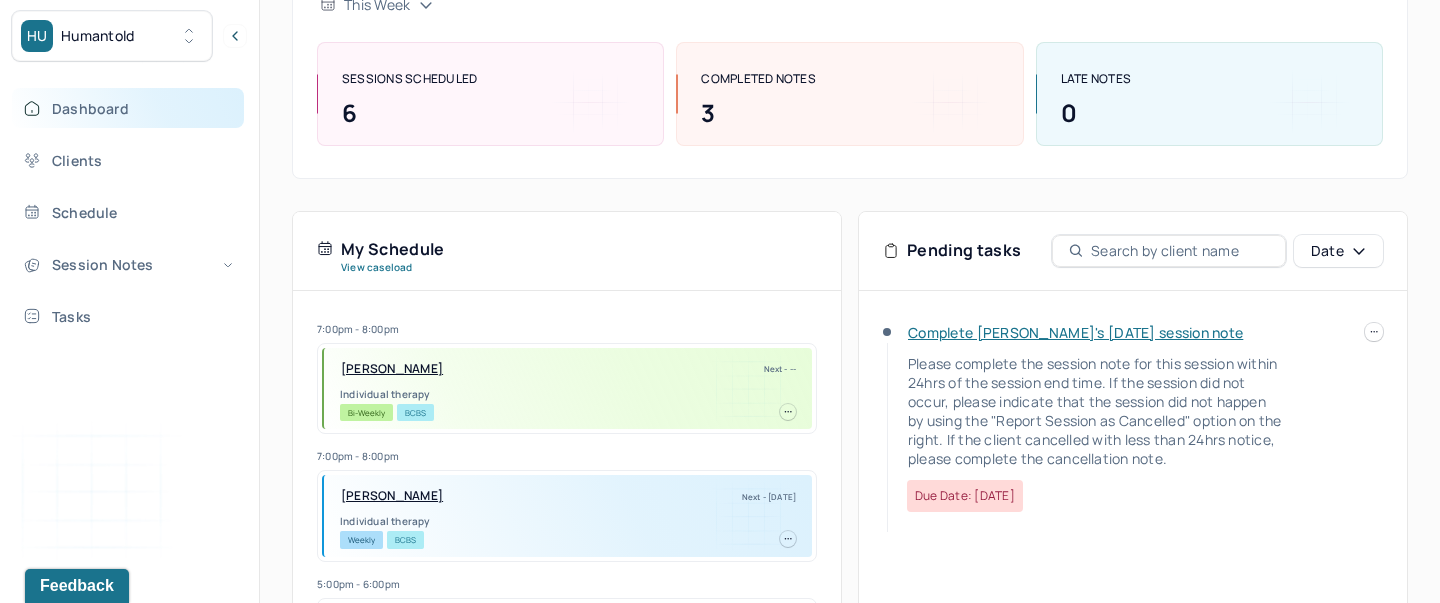 click on "Dashboard" at bounding box center [128, 108] 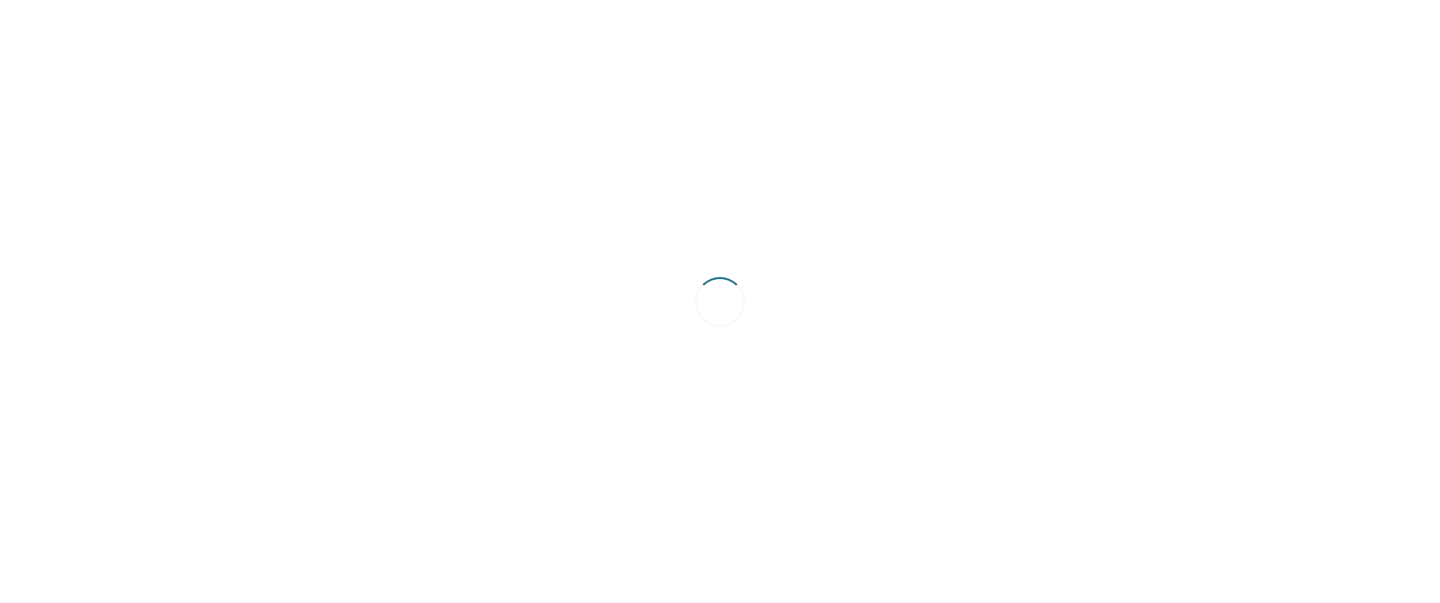 scroll, scrollTop: 0, scrollLeft: 0, axis: both 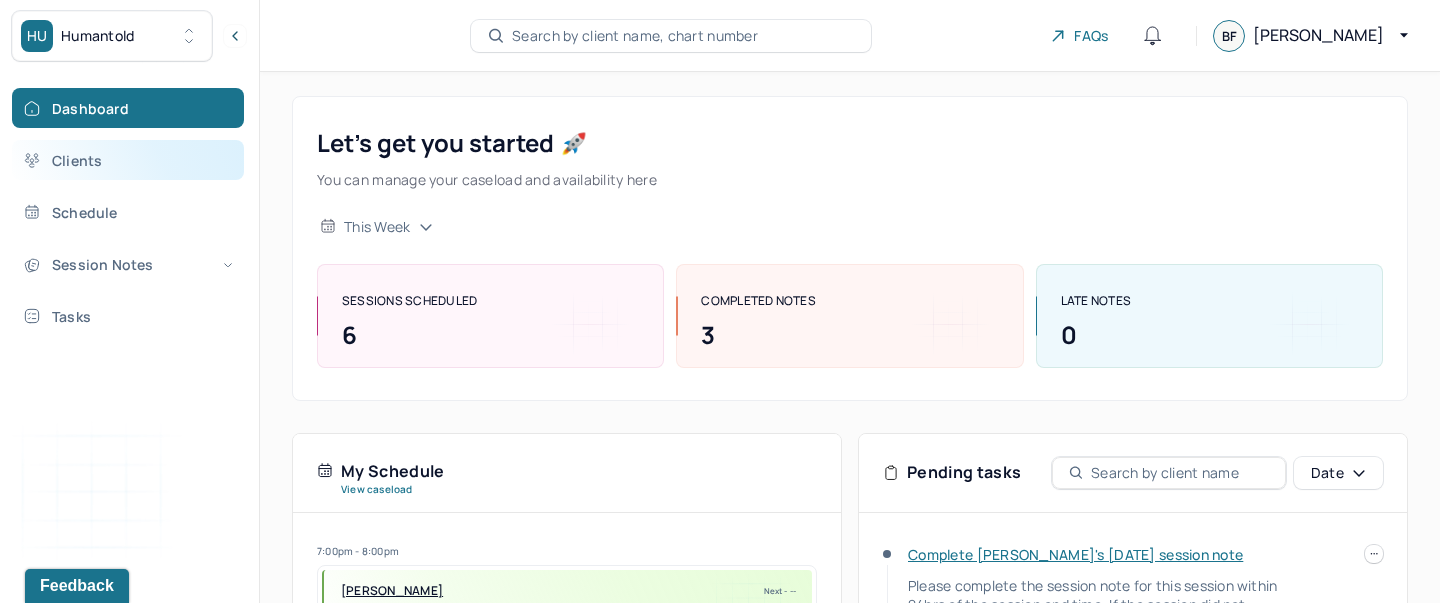 click on "Clients" at bounding box center [128, 160] 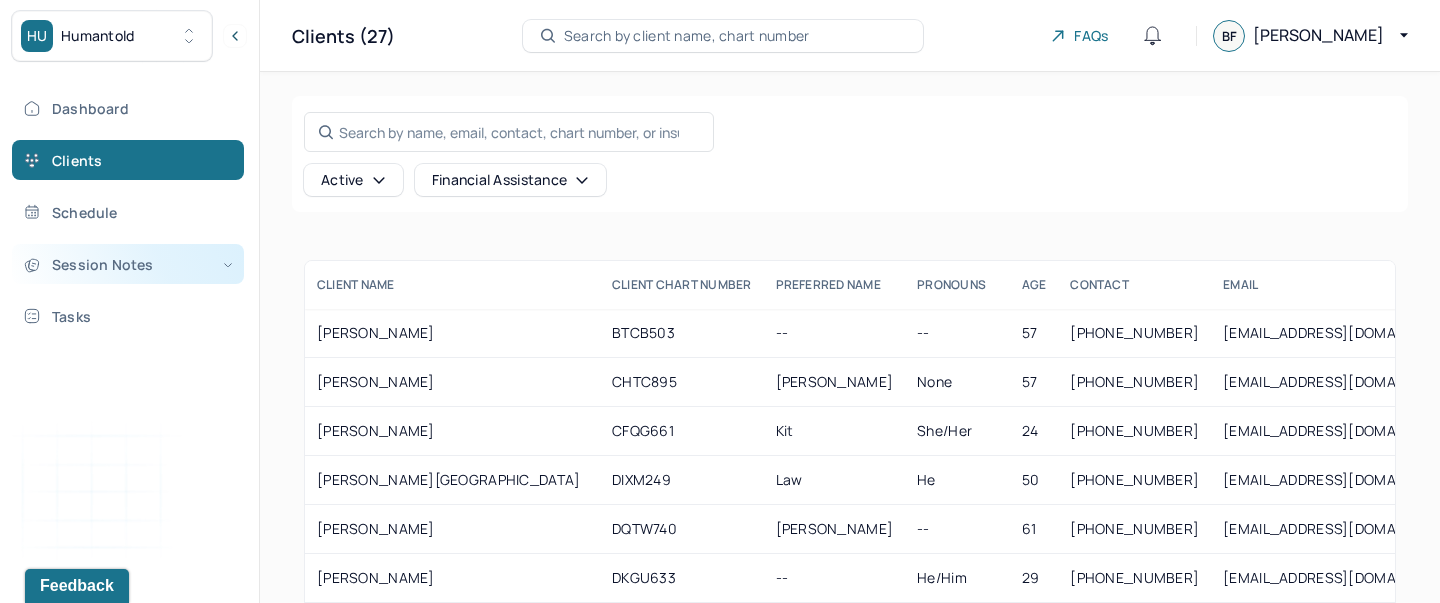 click on "Session Notes" at bounding box center [128, 264] 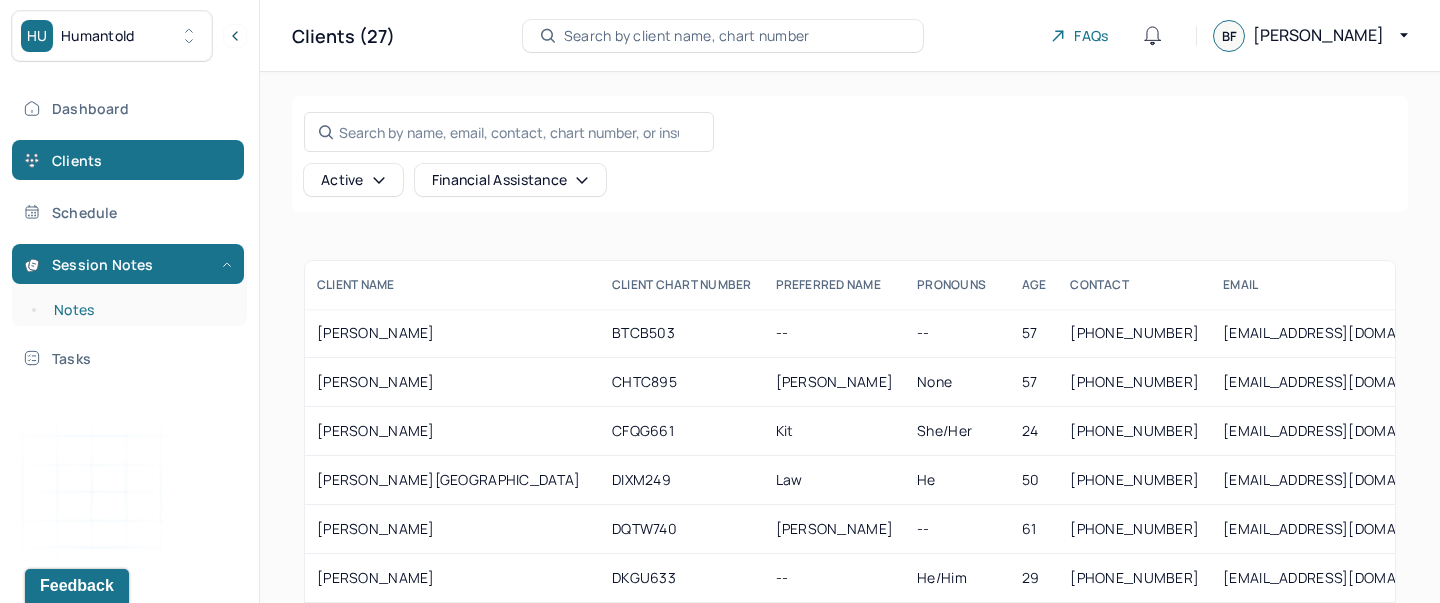 click on "Notes" at bounding box center (139, 310) 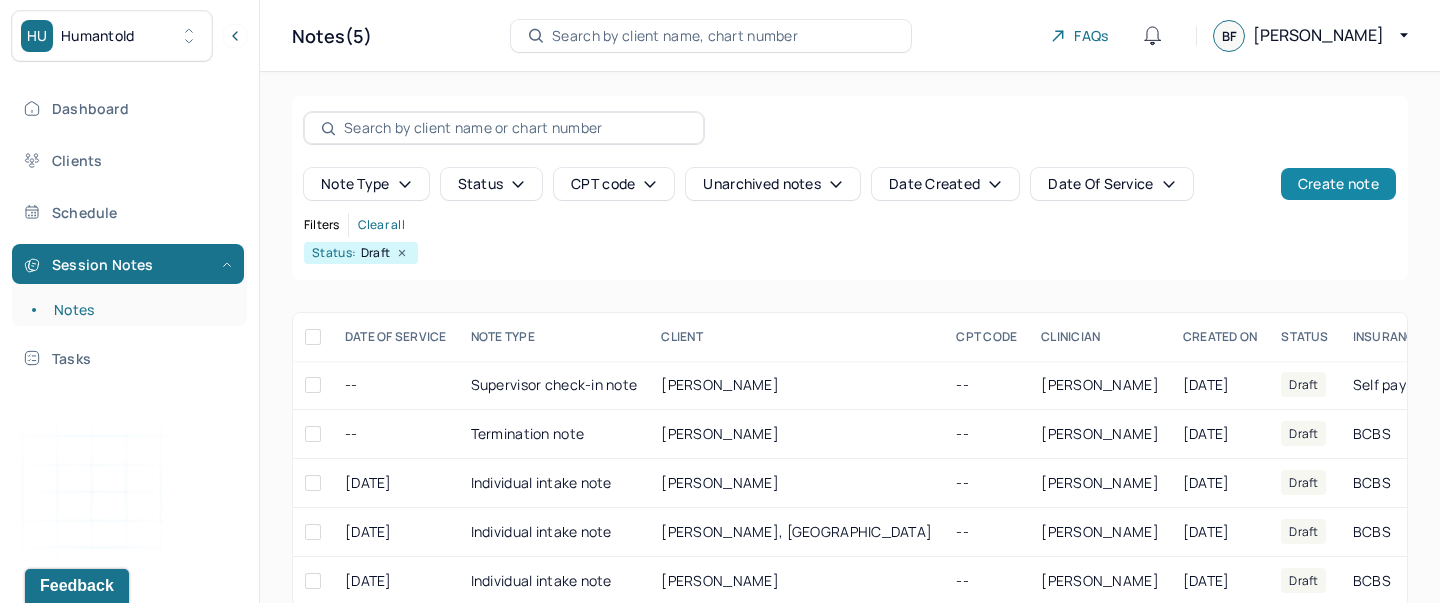 click on "Create note" at bounding box center [1338, 184] 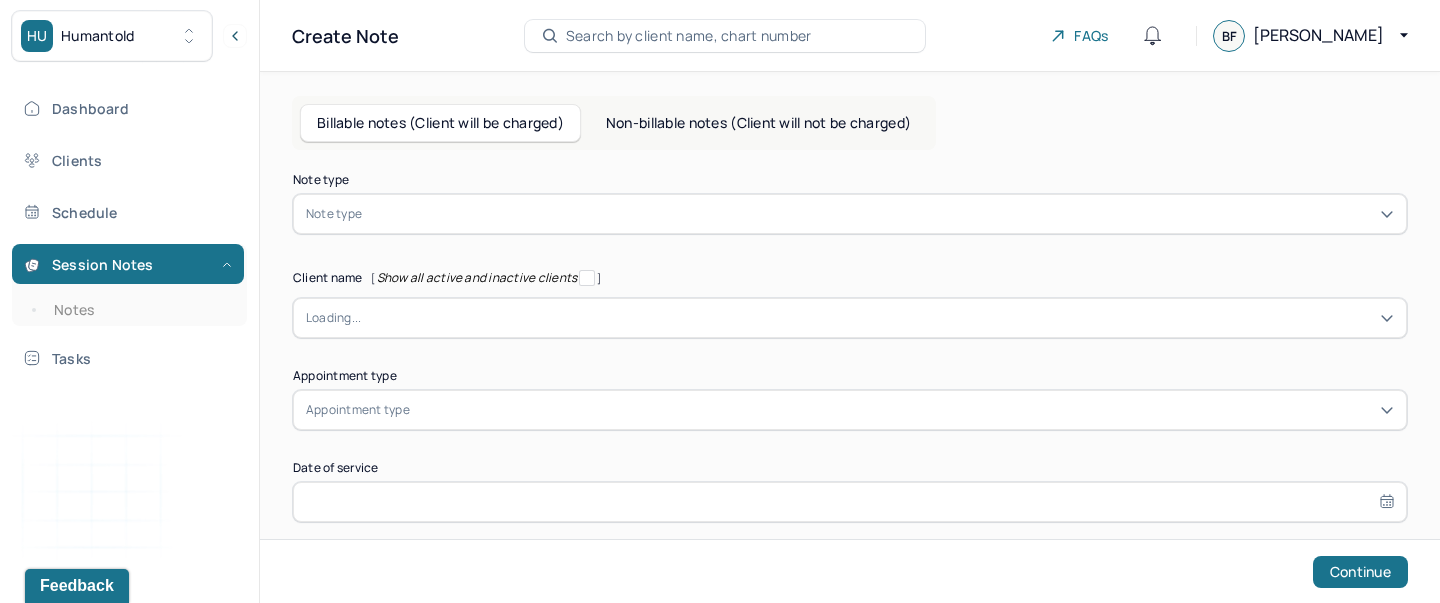 click on "Note type" at bounding box center (850, 214) 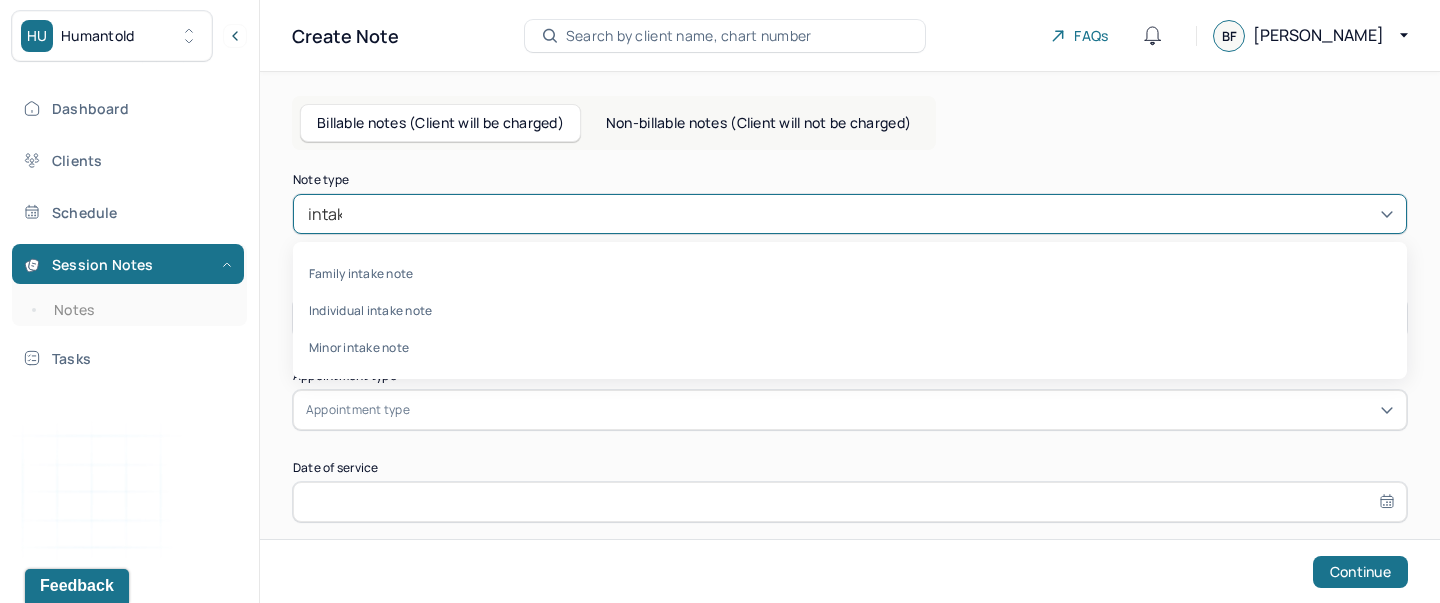 type on "intake" 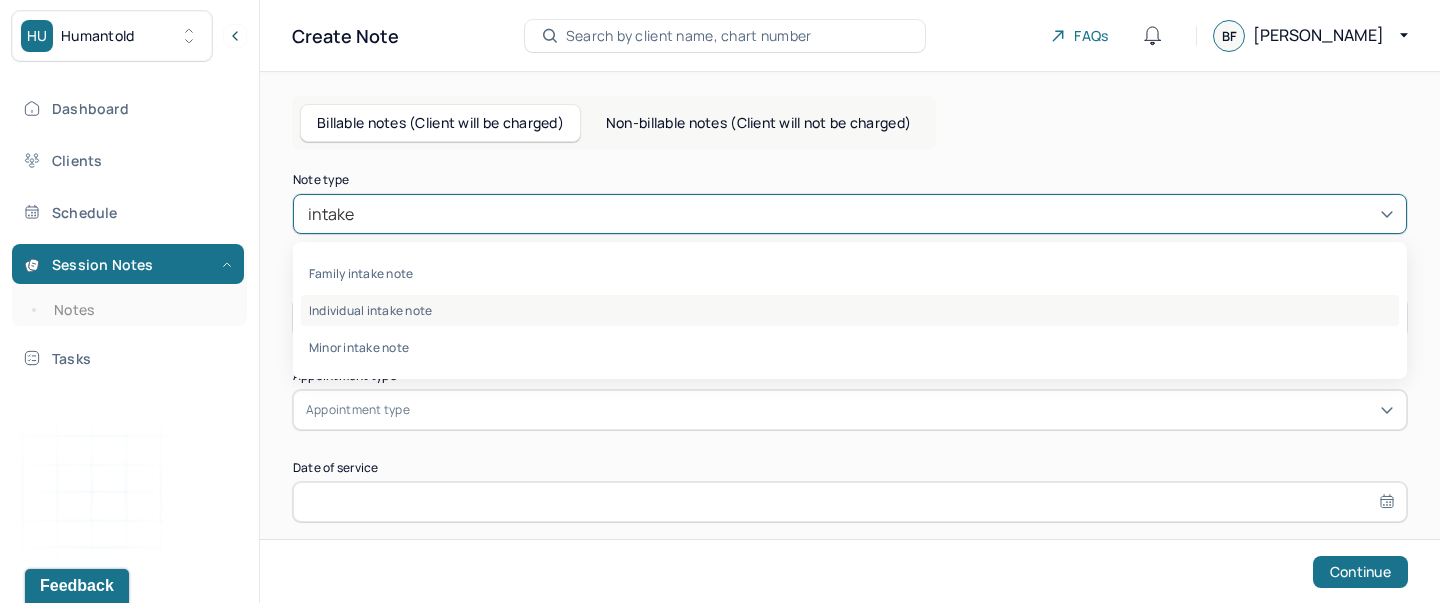 click on "Individual intake note" at bounding box center (850, 310) 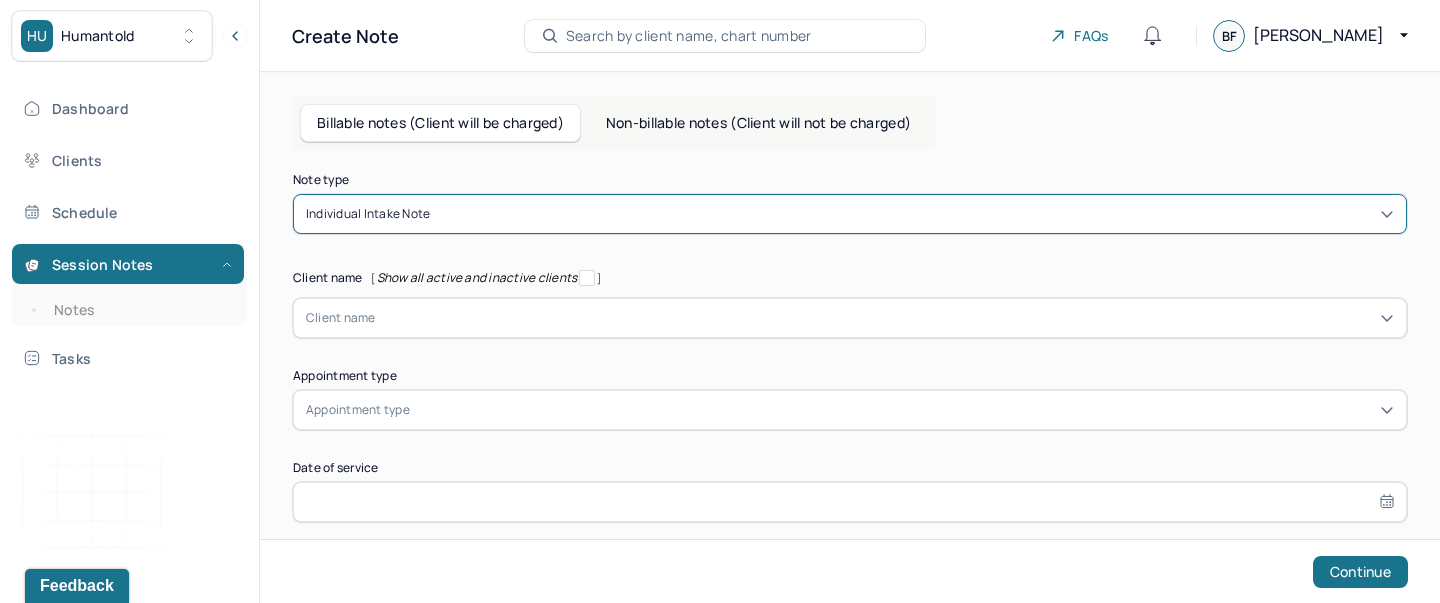 scroll, scrollTop: 118, scrollLeft: 0, axis: vertical 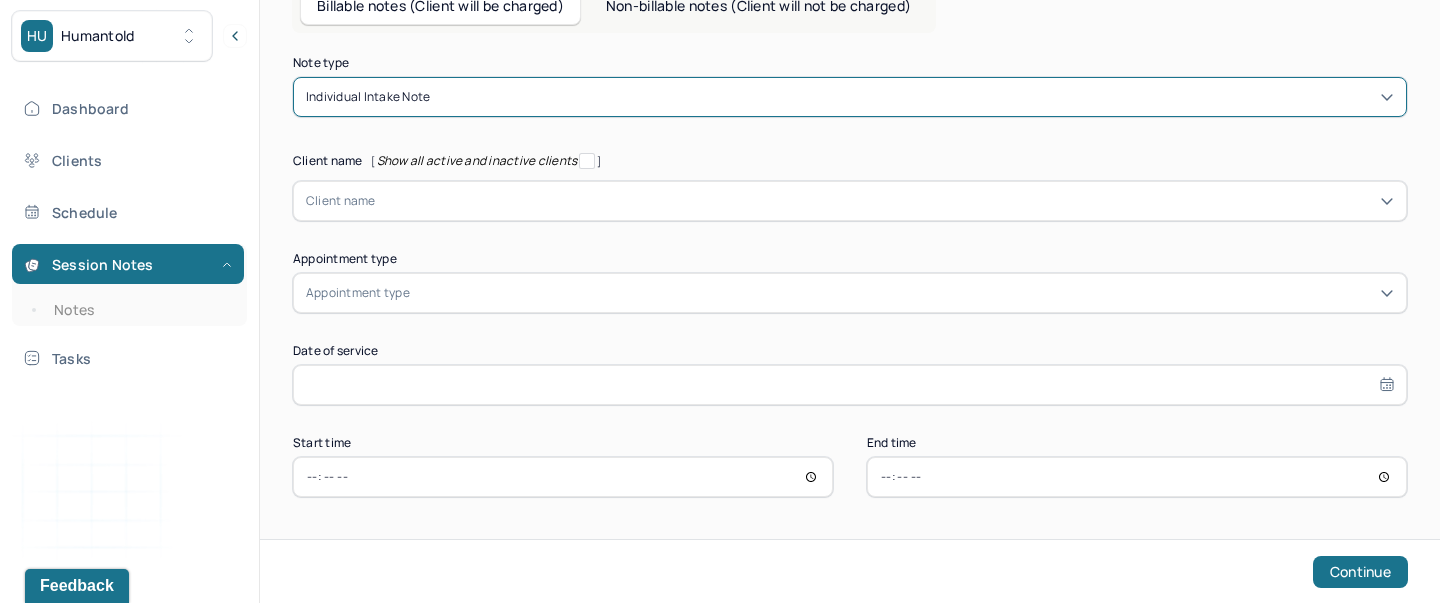click at bounding box center (885, 201) 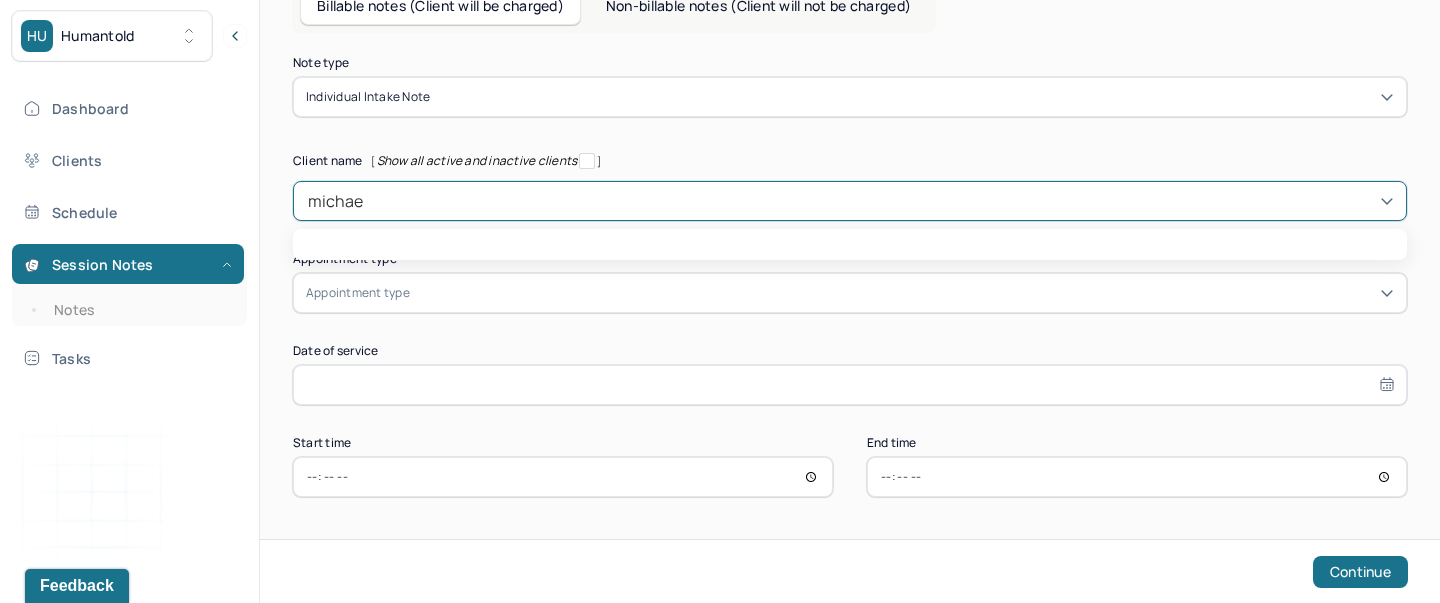 type on "michael" 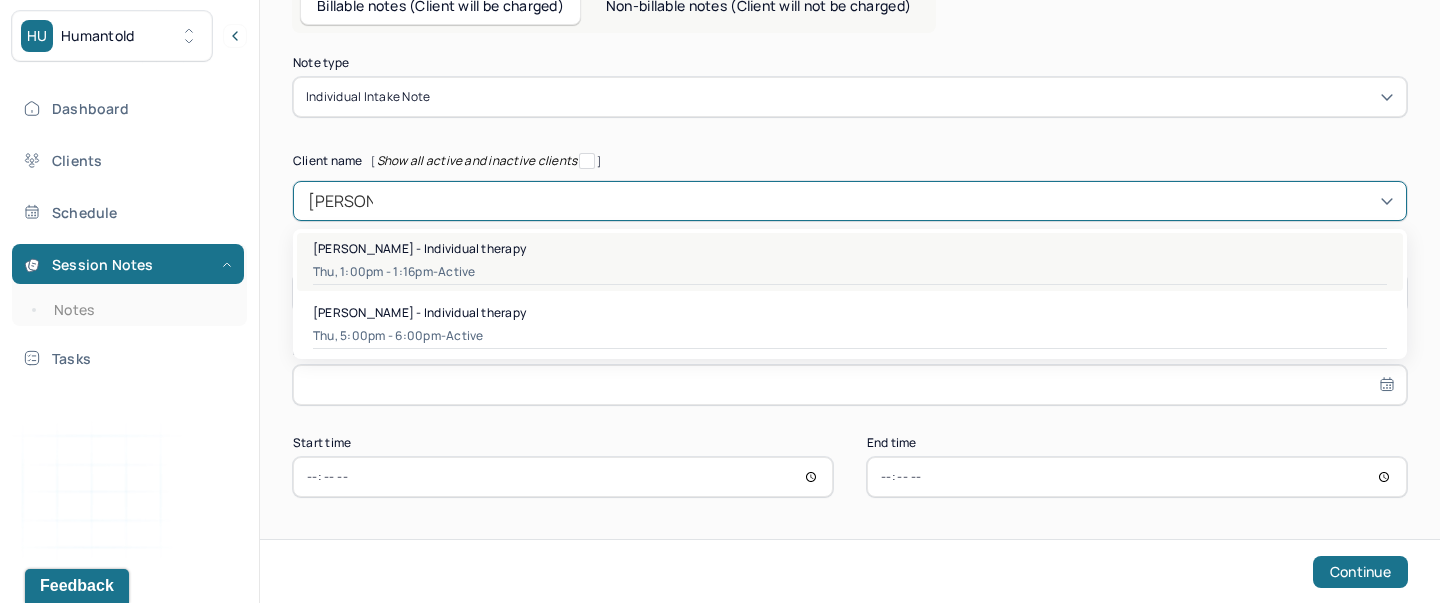 click on "Thu, 1:00pm - 1:16pm  -  active" at bounding box center [850, 272] 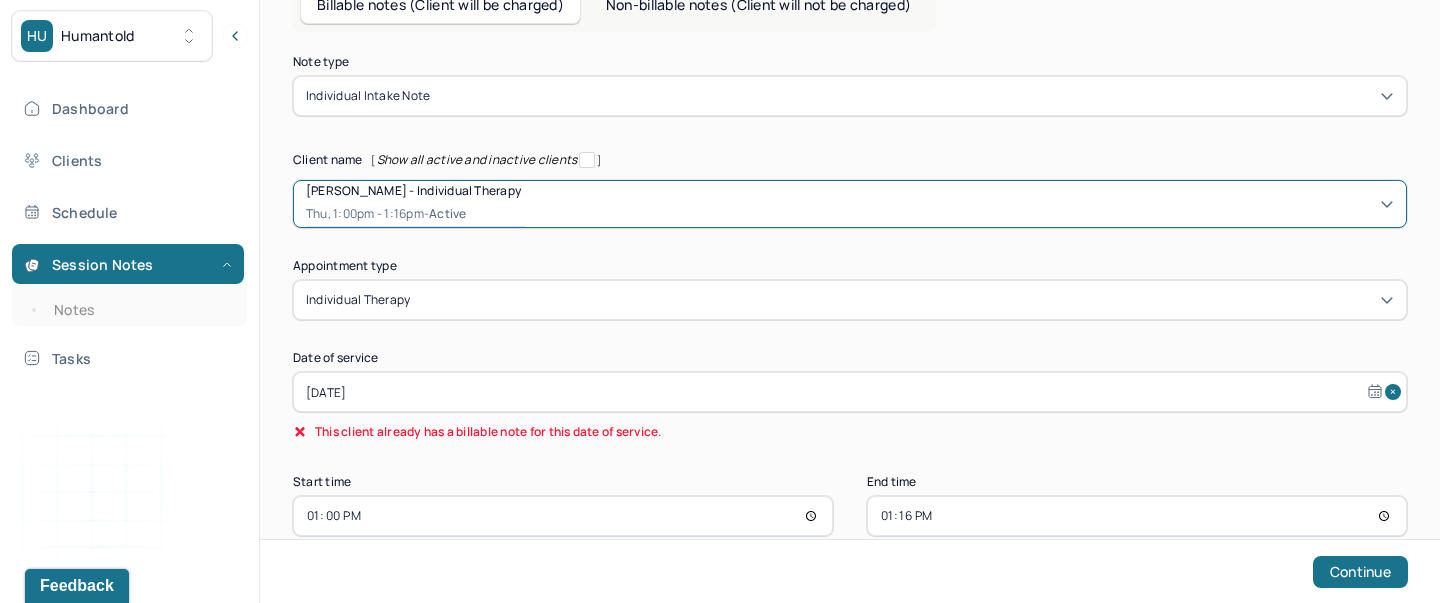 scroll, scrollTop: 216, scrollLeft: 0, axis: vertical 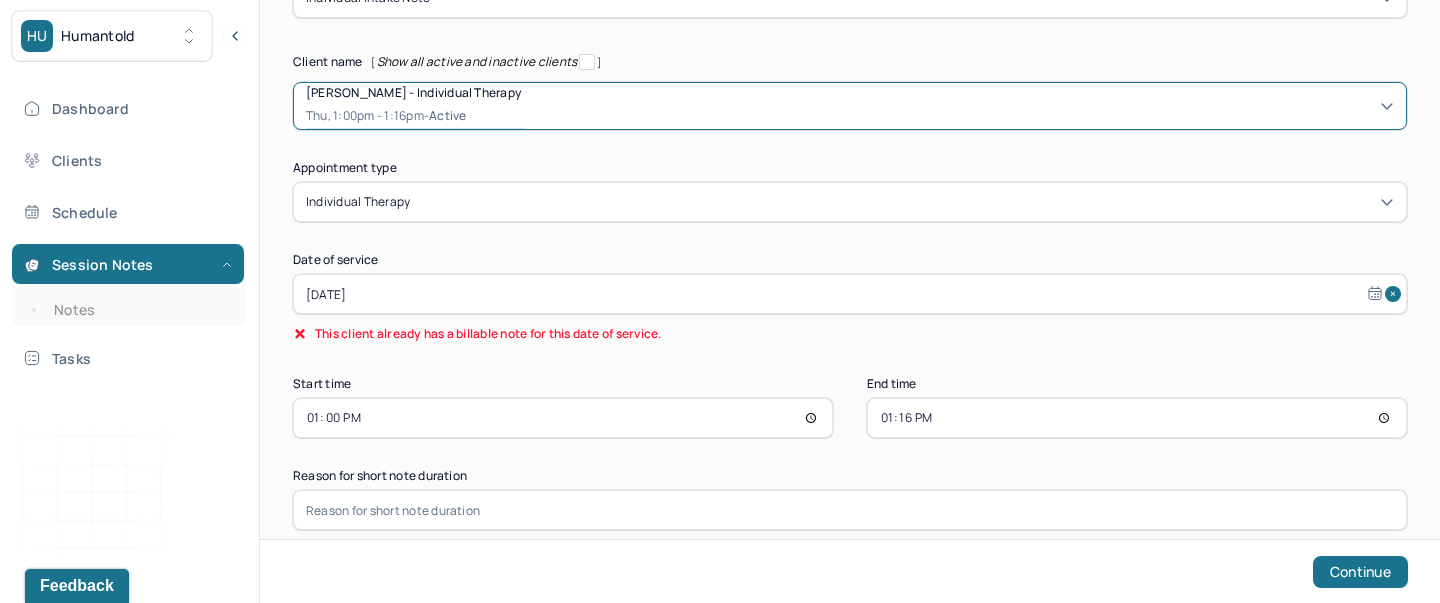 click on "Jul 8, 2025" at bounding box center [850, 294] 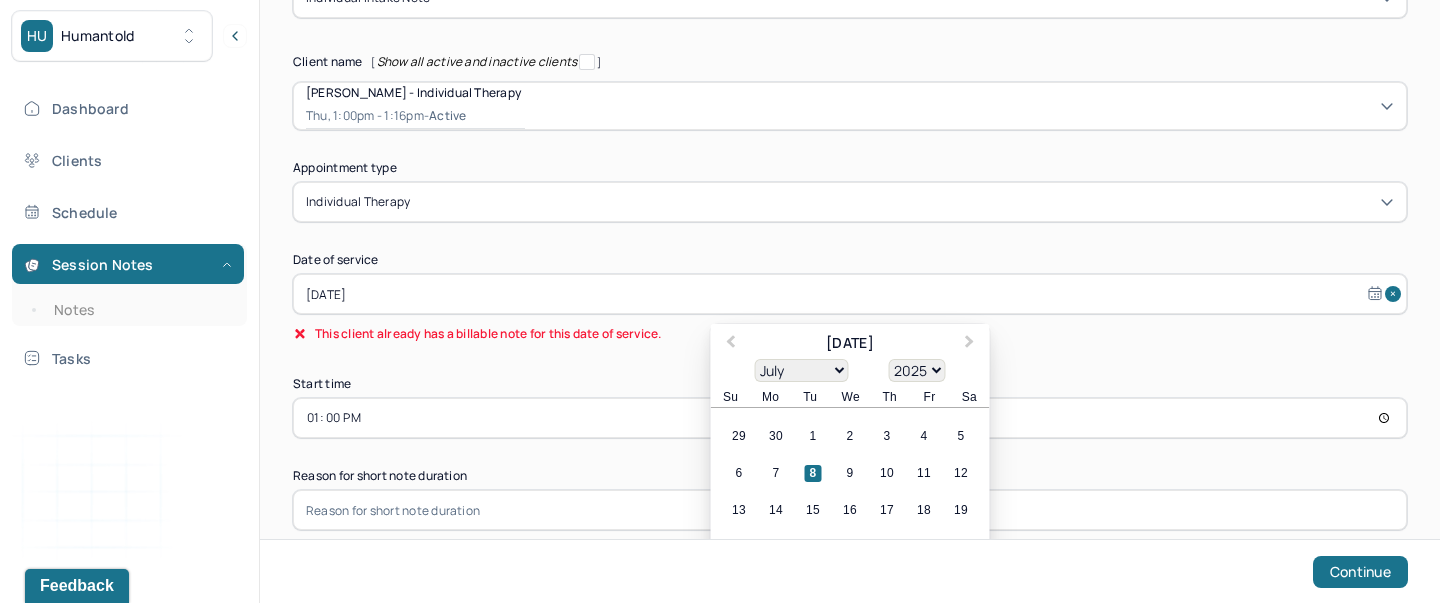 scroll, scrollTop: 226, scrollLeft: 0, axis: vertical 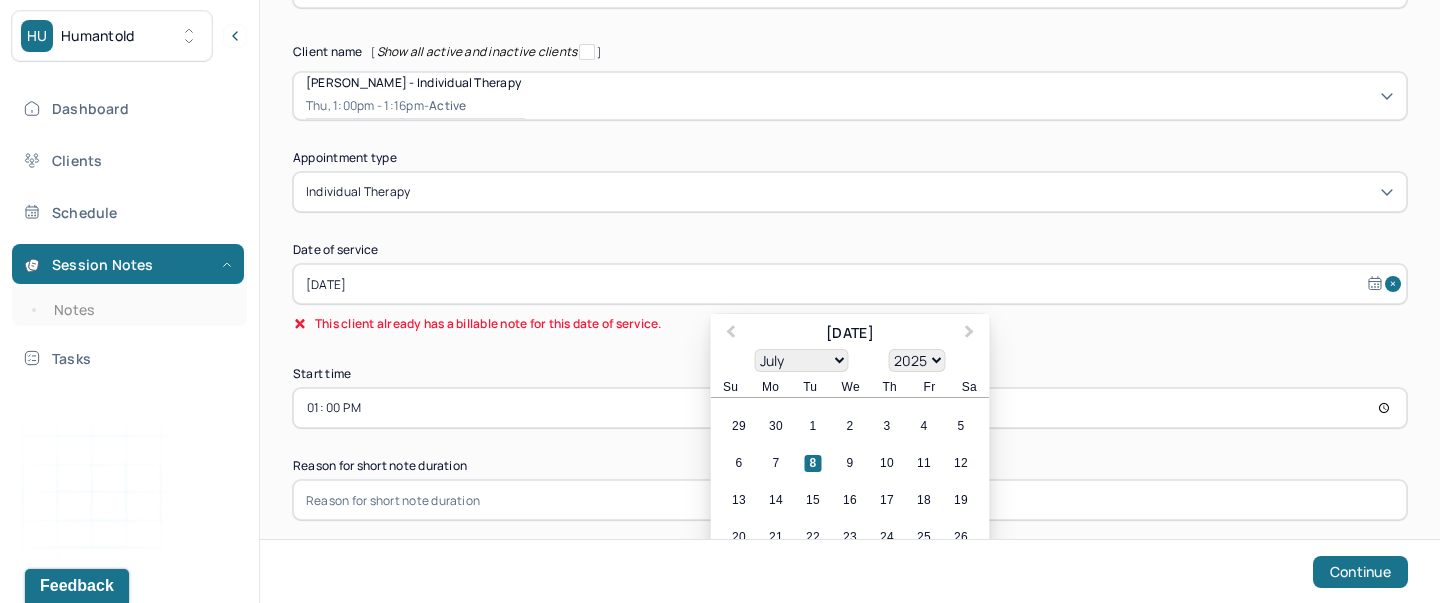 click on "8" at bounding box center (813, 463) 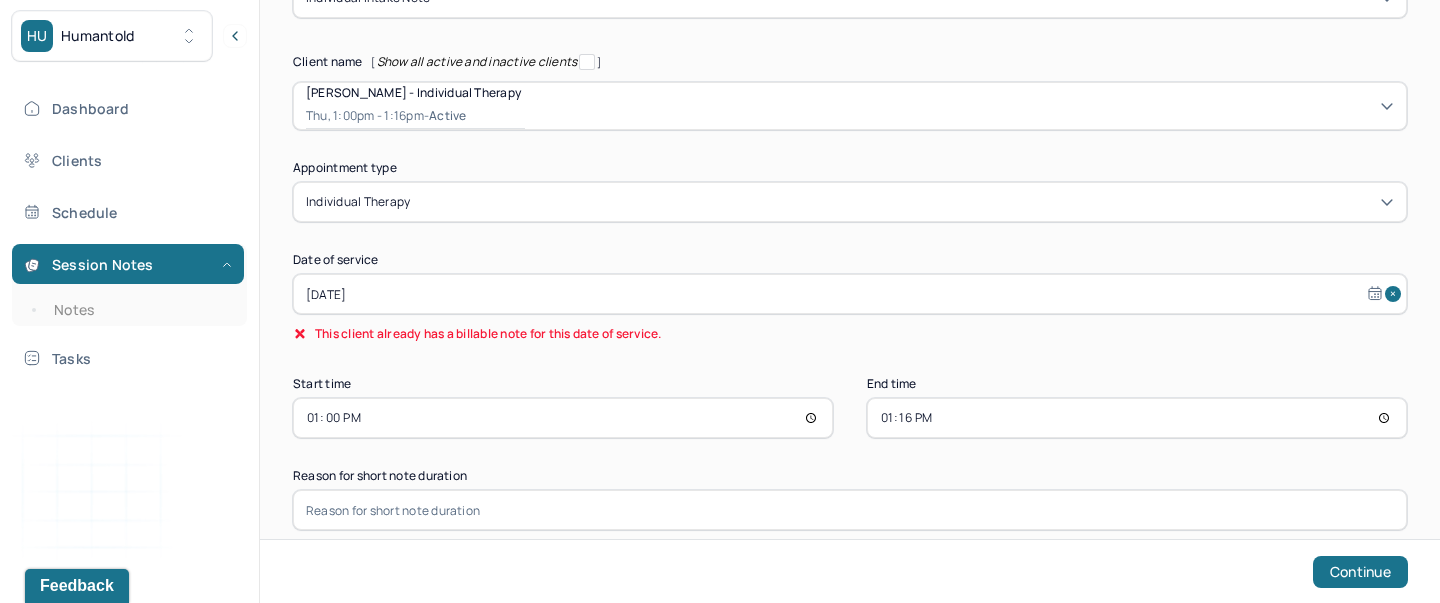 click on "13:00" at bounding box center (563, 418) 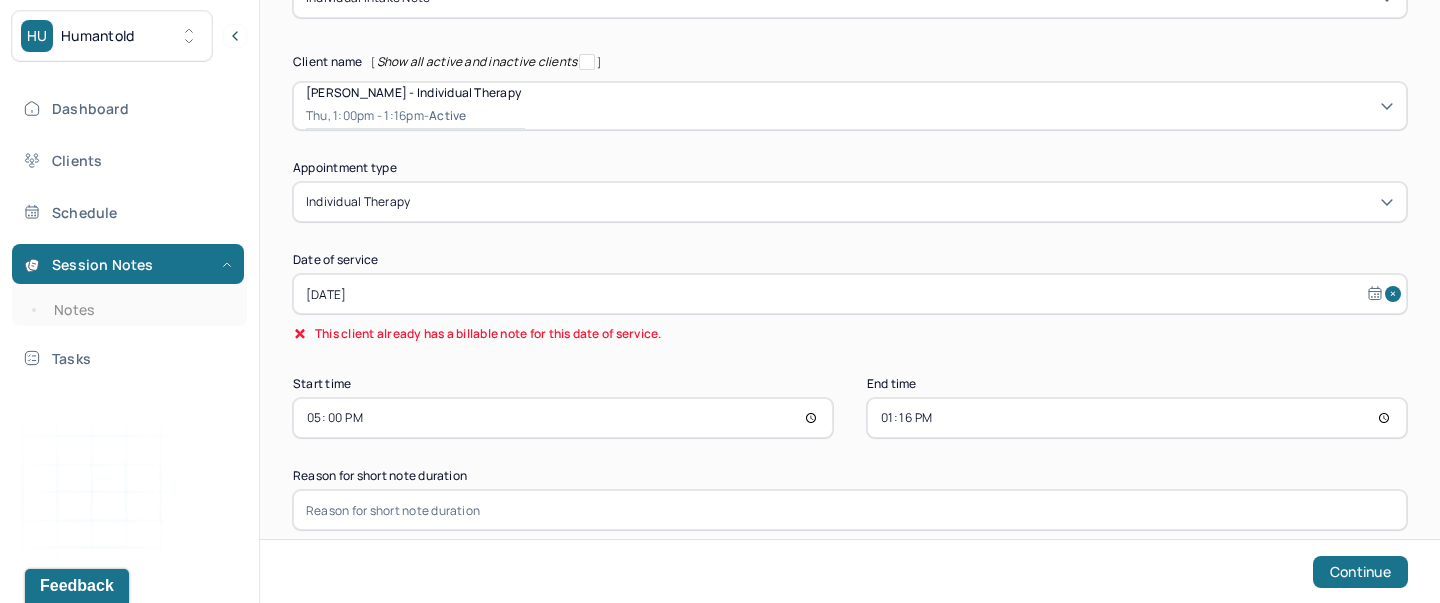 scroll, scrollTop: 147, scrollLeft: 0, axis: vertical 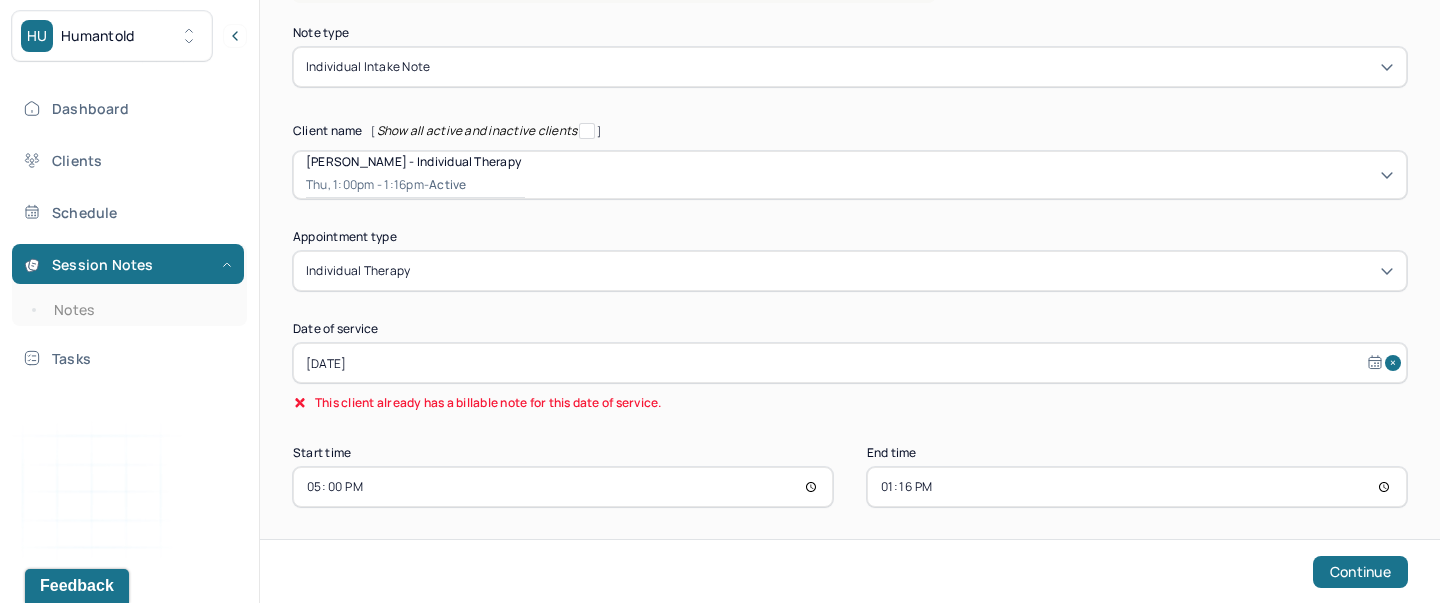 click on "13:16" at bounding box center (1137, 487) 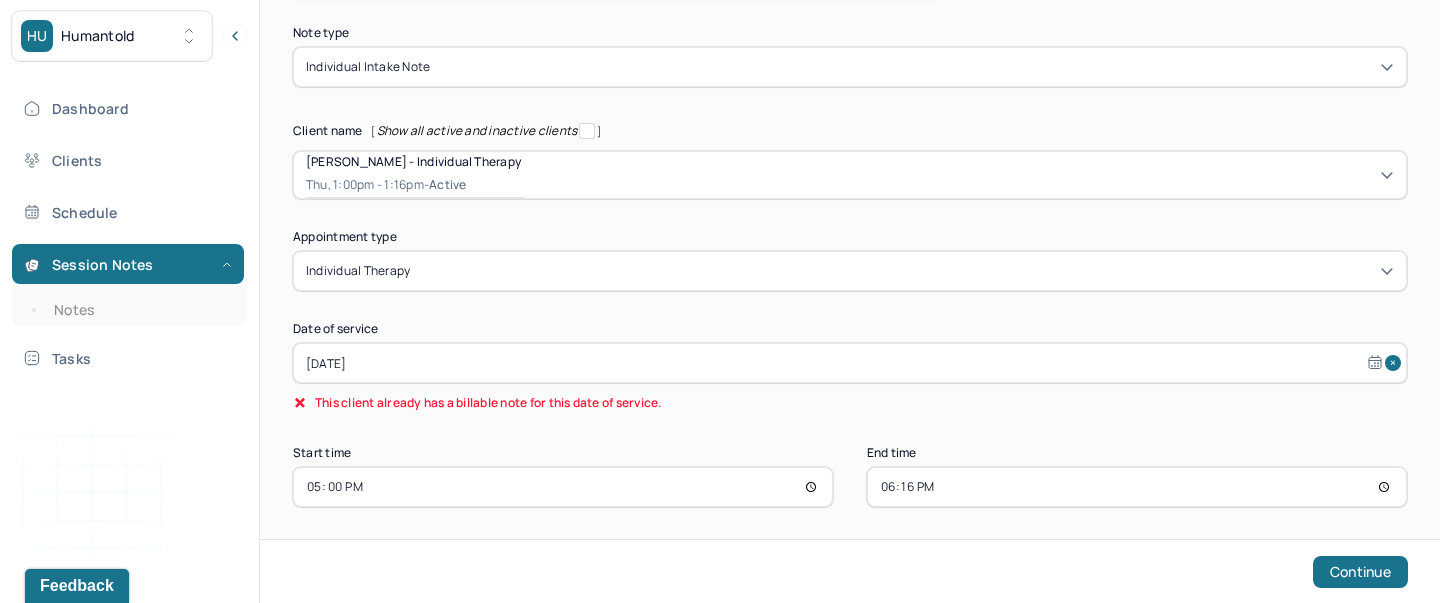 type on "18:00" 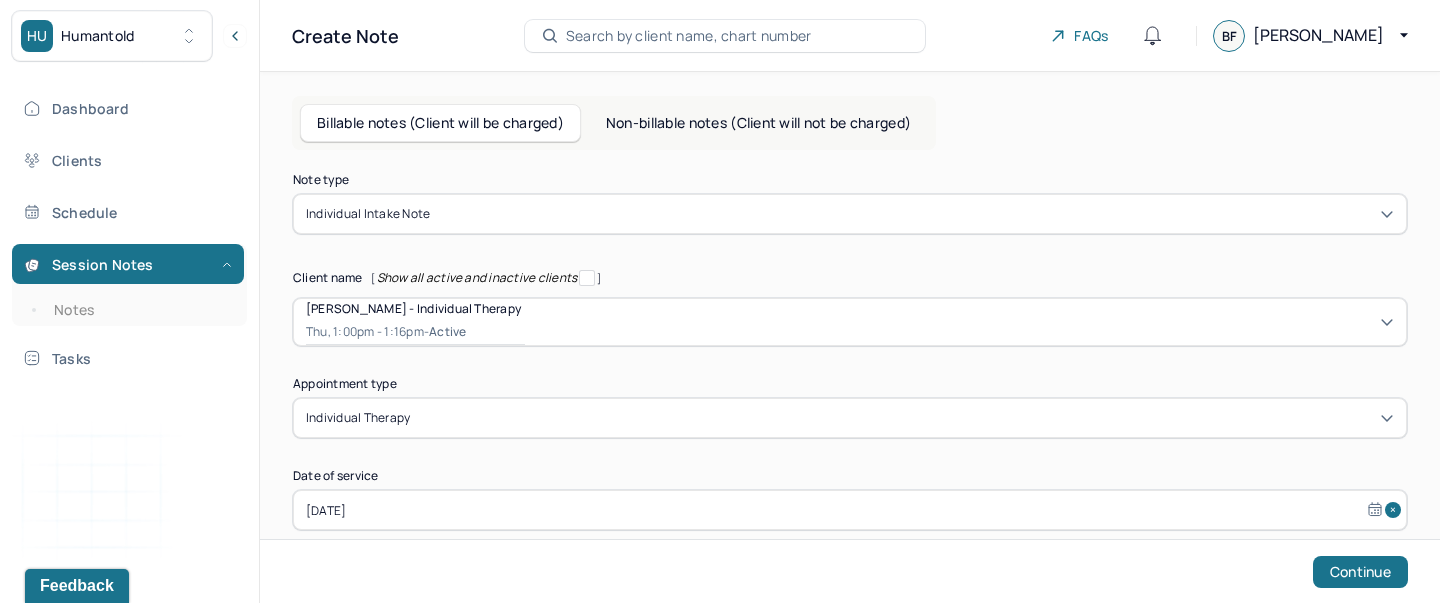 scroll, scrollTop: 156, scrollLeft: 0, axis: vertical 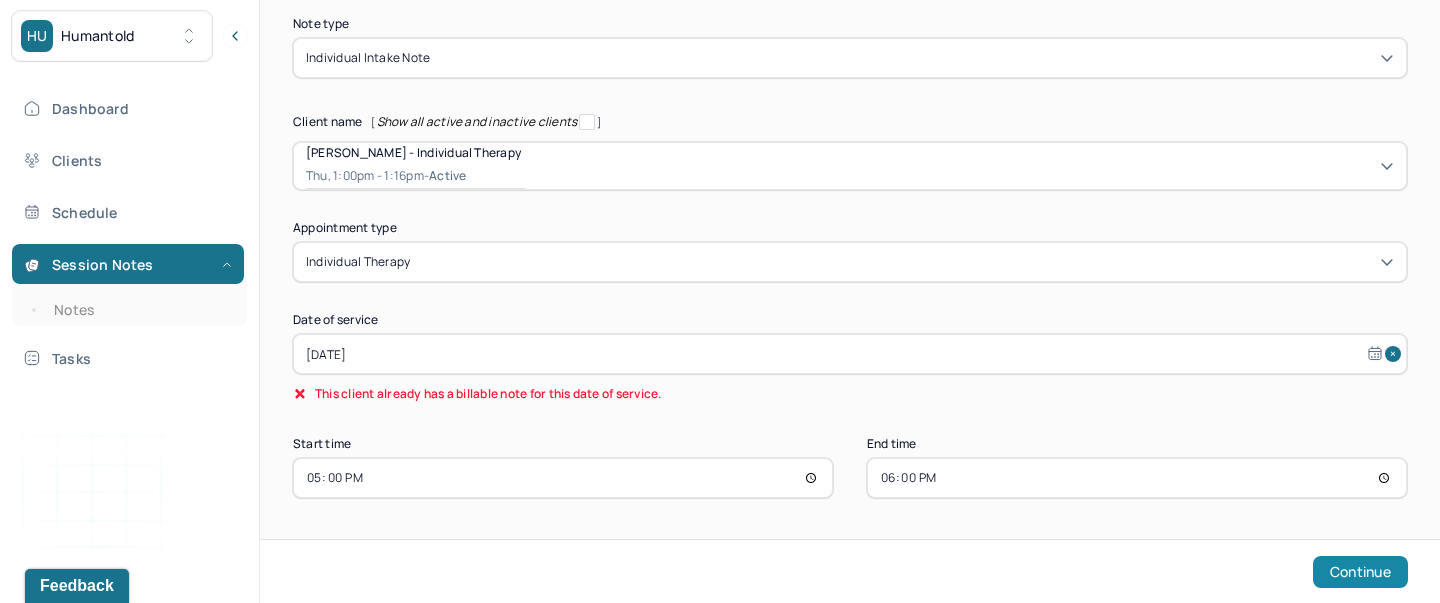 click on "Continue" at bounding box center (1360, 572) 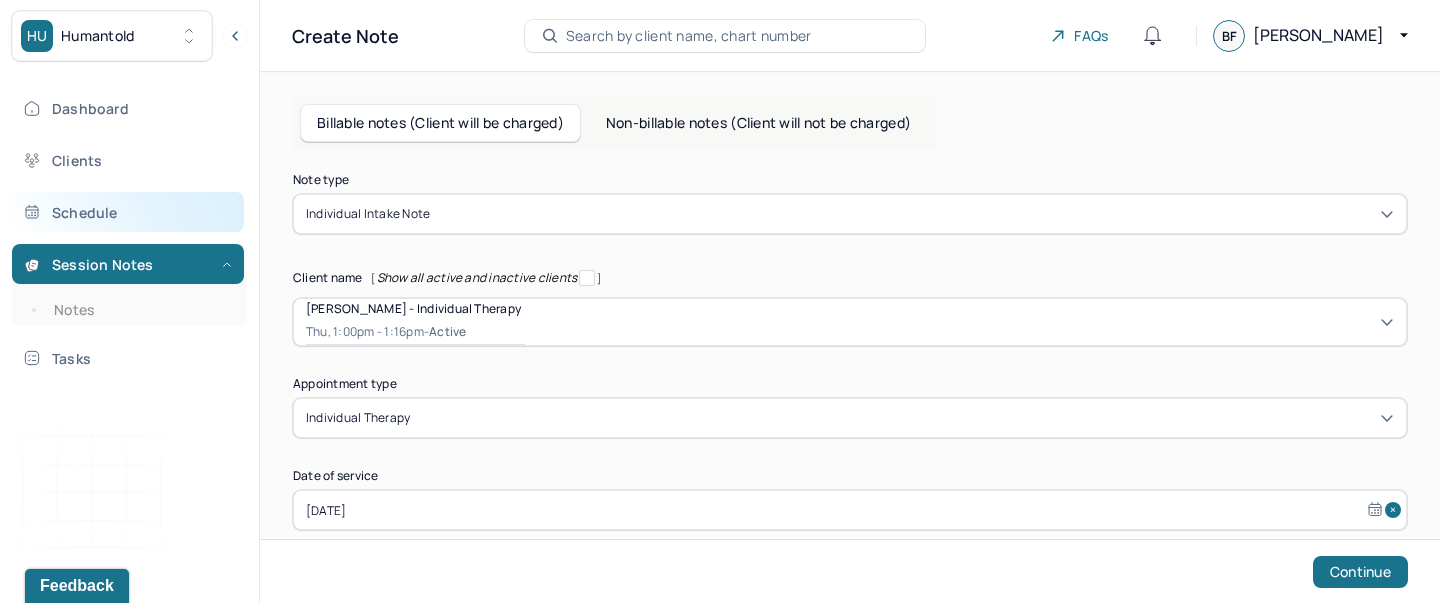 scroll, scrollTop: 156, scrollLeft: 0, axis: vertical 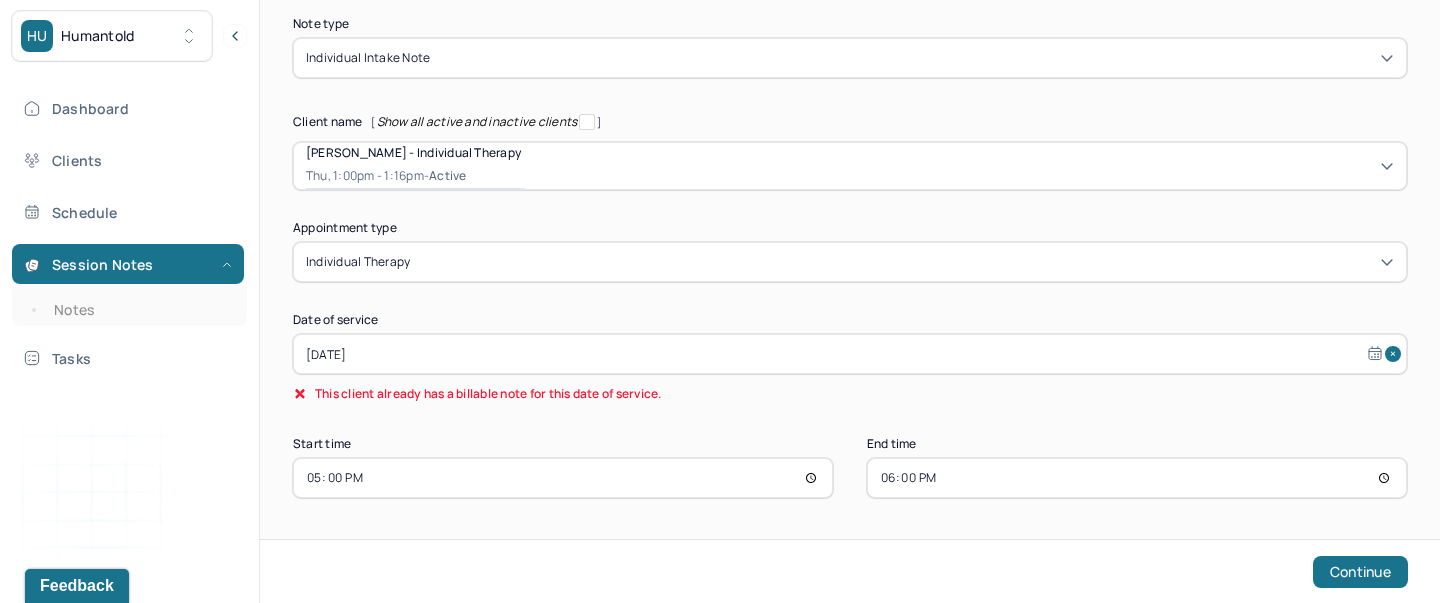 click on "Jul 8, 2025" at bounding box center [850, 354] 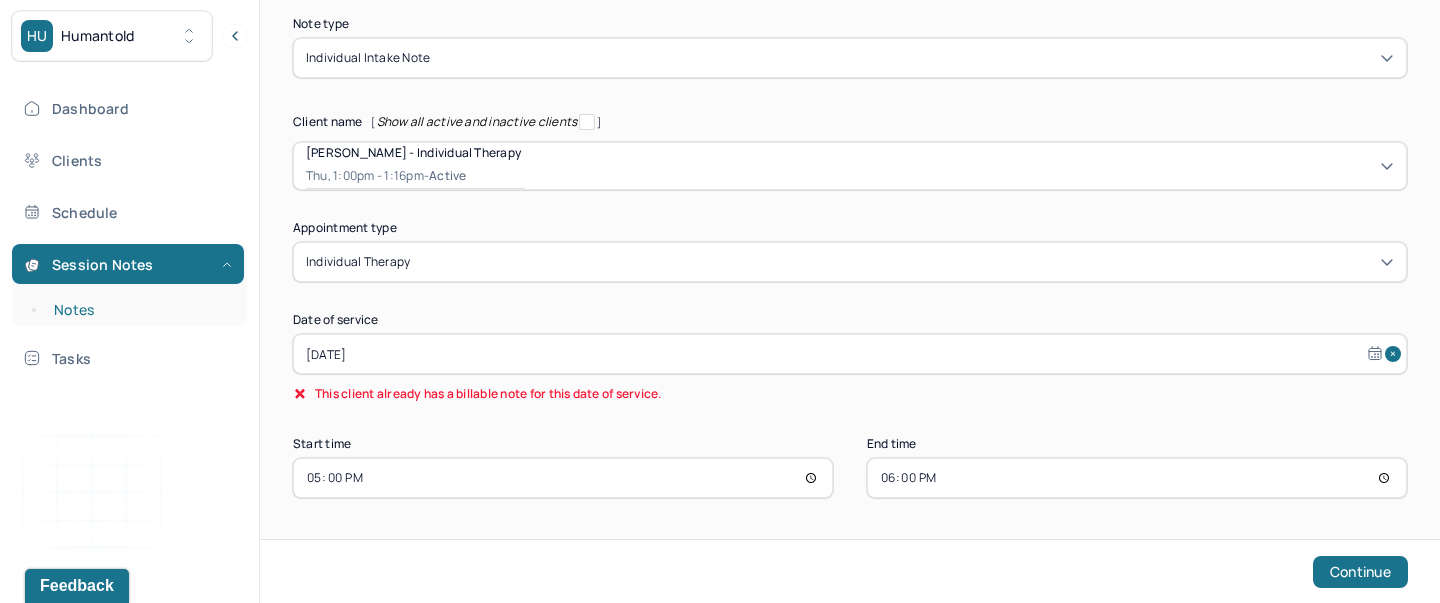 click on "Notes" at bounding box center (139, 310) 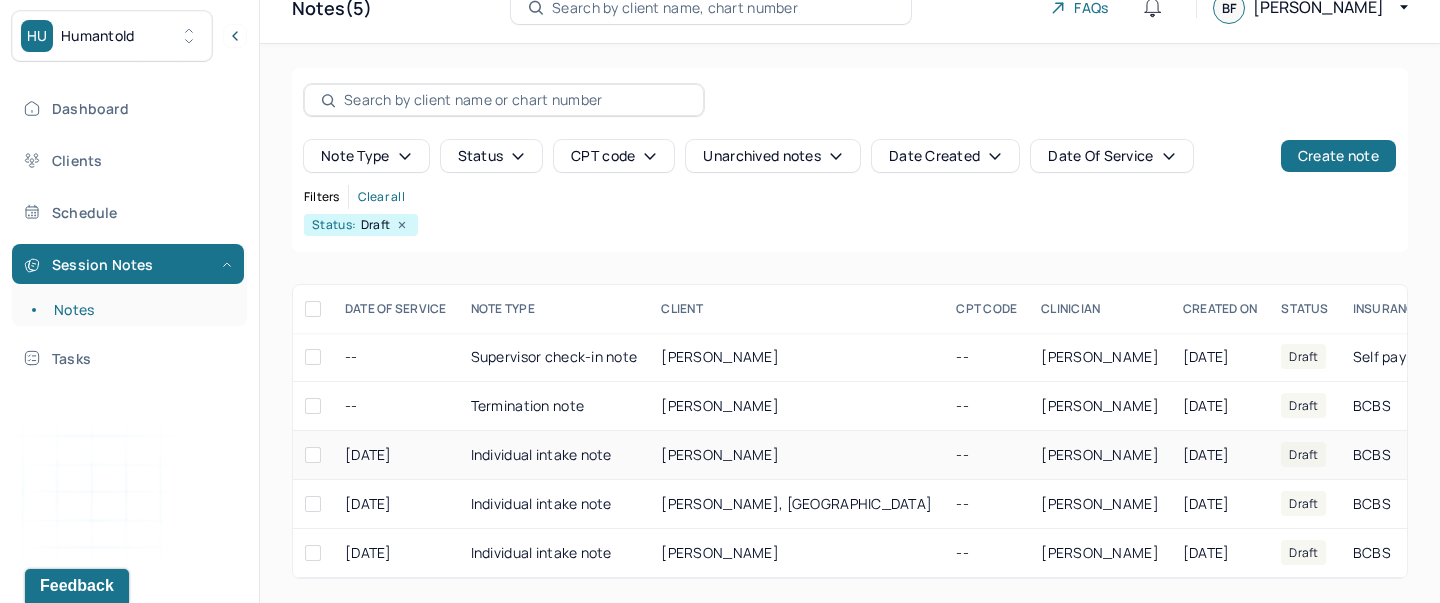 click on "Individual intake note" at bounding box center [554, 455] 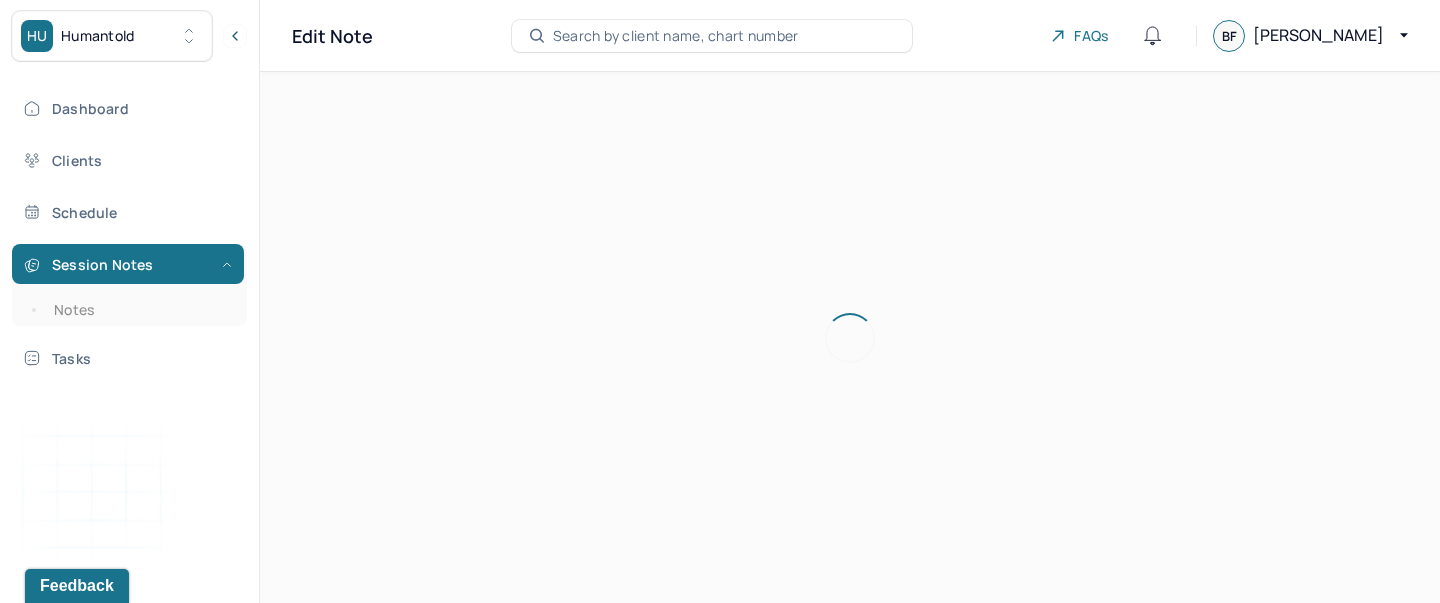 scroll, scrollTop: 0, scrollLeft: 0, axis: both 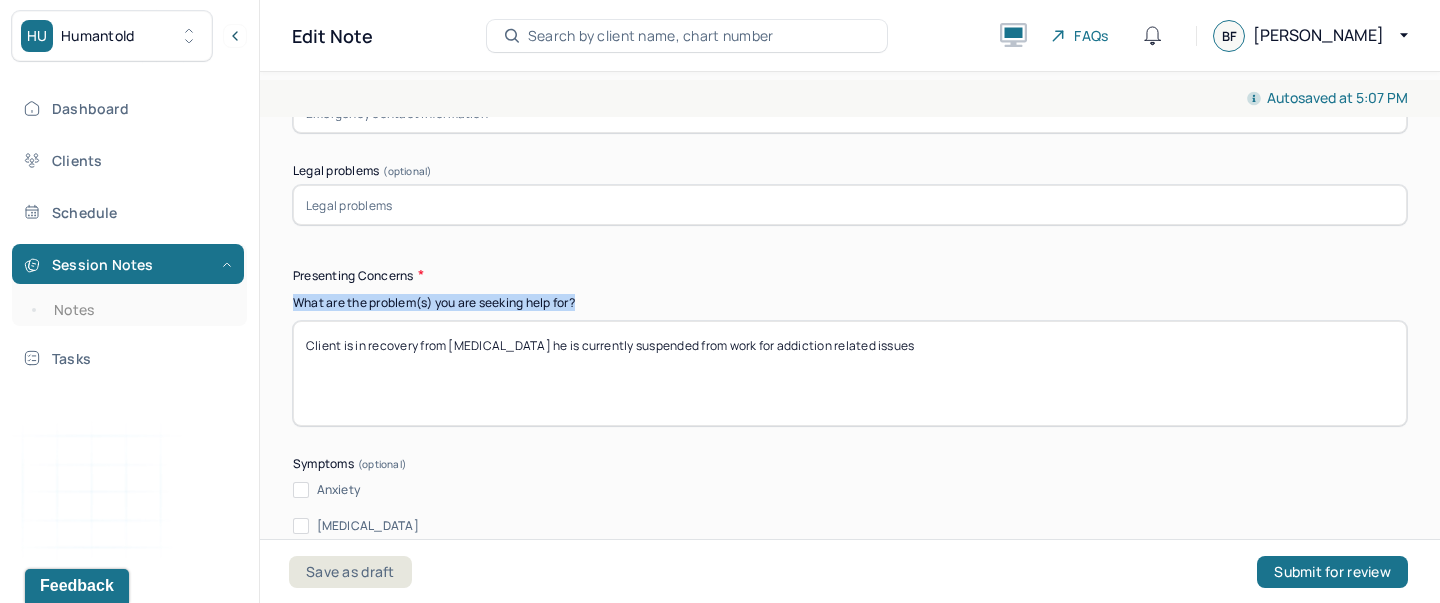 drag, startPoint x: 600, startPoint y: 298, endPoint x: 287, endPoint y: 302, distance: 313.02554 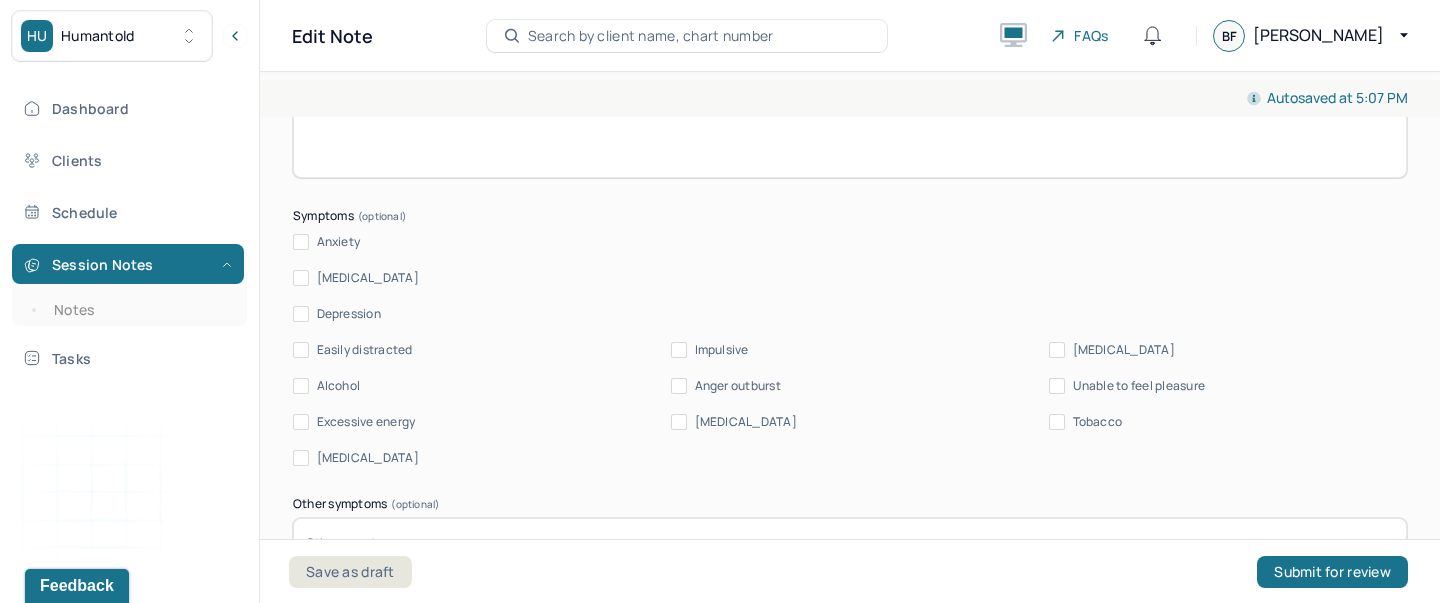 scroll, scrollTop: 2554, scrollLeft: 0, axis: vertical 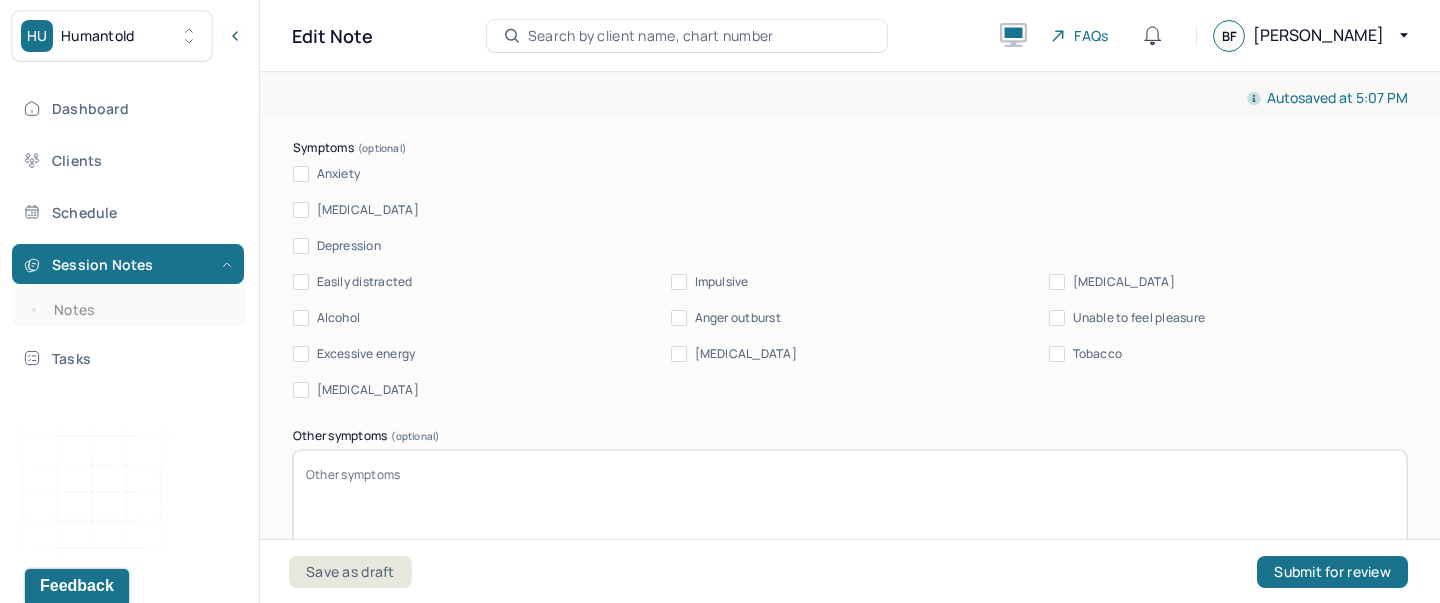 drag, startPoint x: 417, startPoint y: 386, endPoint x: 318, endPoint y: 171, distance: 236.69812 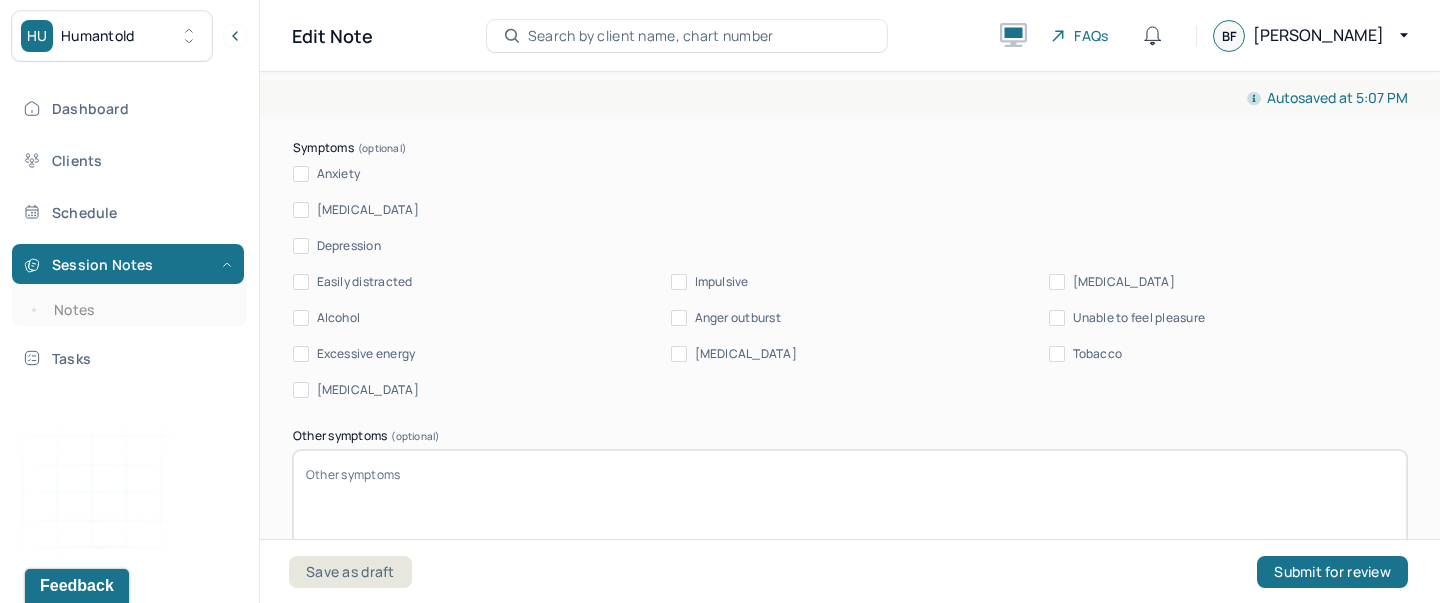 click on "Presenting Concerns What are the problem(s) you are seeking help for? Client is in recovery from alcoholism he is currently suspended from work for addiction related issues  Symptoms Anxiety Panic attacks Depression Easily distracted Impulsive Paranoia Alcohol Anger outburst Unable to feel pleasure Excessive energy Recreational drug use Tobacco Racing thoughts Other symptoms (optional) Physical symptoms (optional) Medication physical/psychiatric (optional) Sleeping habits and concerns (optional) Difficulties with appetite or eating patterns (optional)" at bounding box center [850, 566] 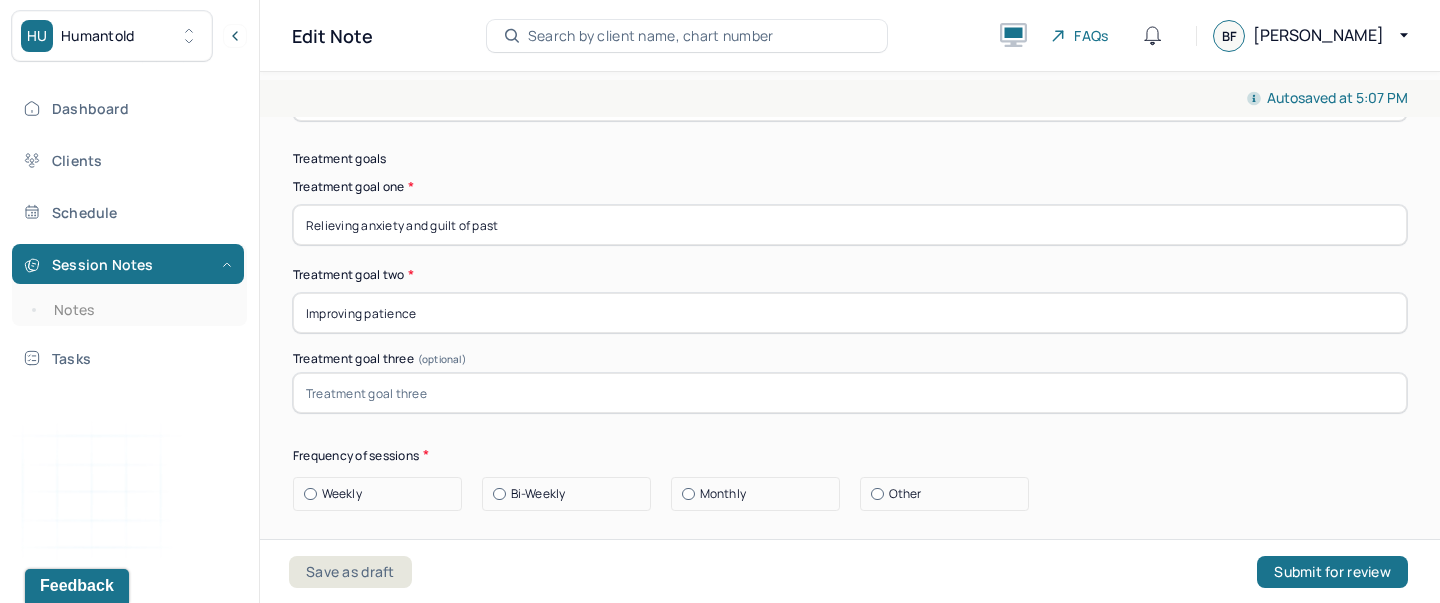 scroll, scrollTop: 9945, scrollLeft: 0, axis: vertical 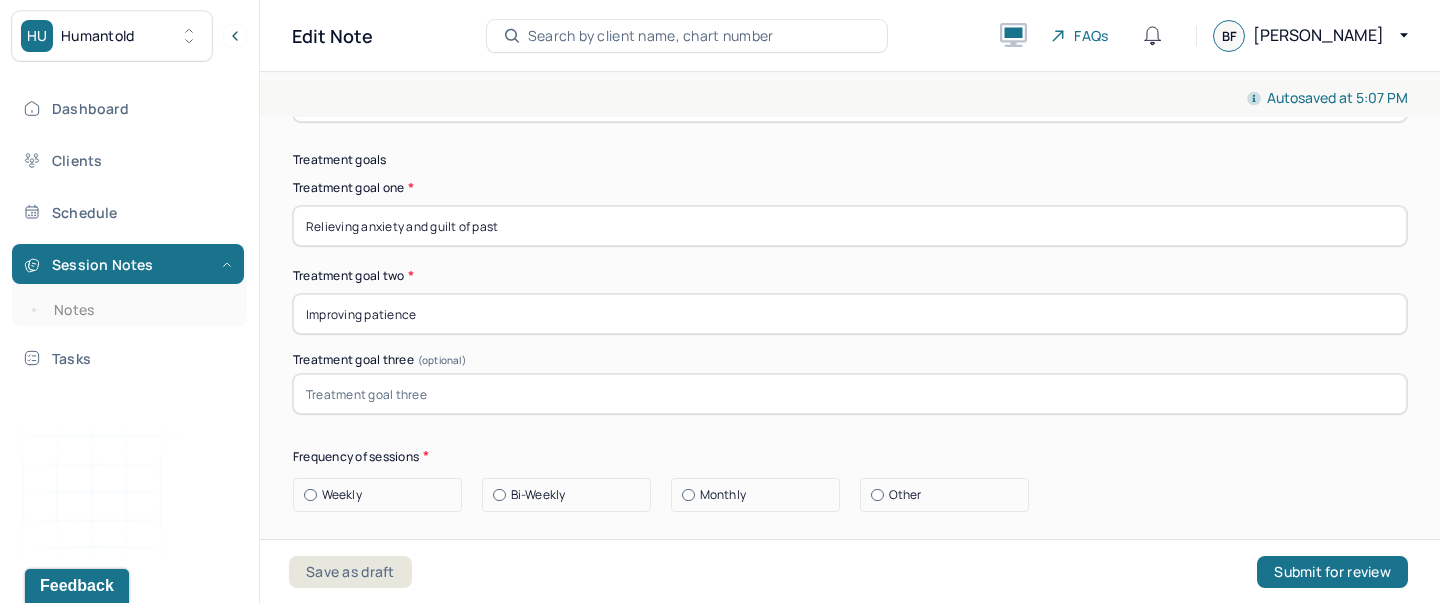 click on "Relieving anxiety and guilt of past" at bounding box center [850, 226] 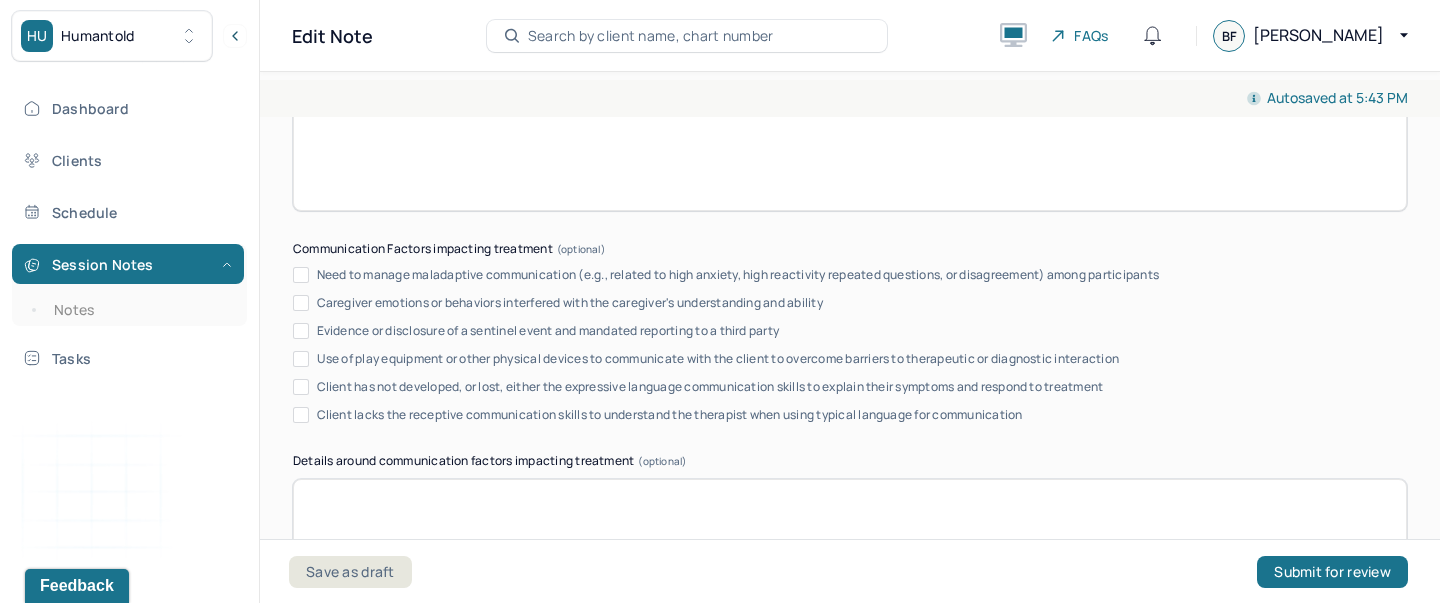 scroll, scrollTop: 11222, scrollLeft: 0, axis: vertical 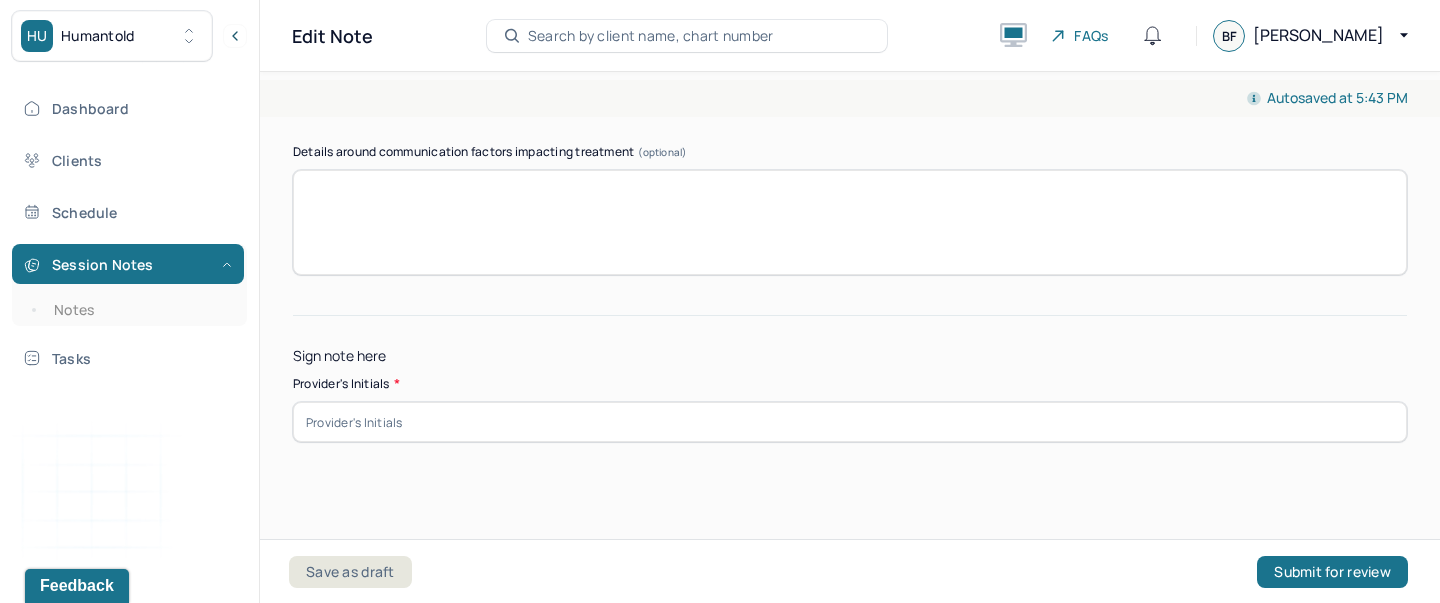 type on "Relieving anxiety and guilt of past incident" 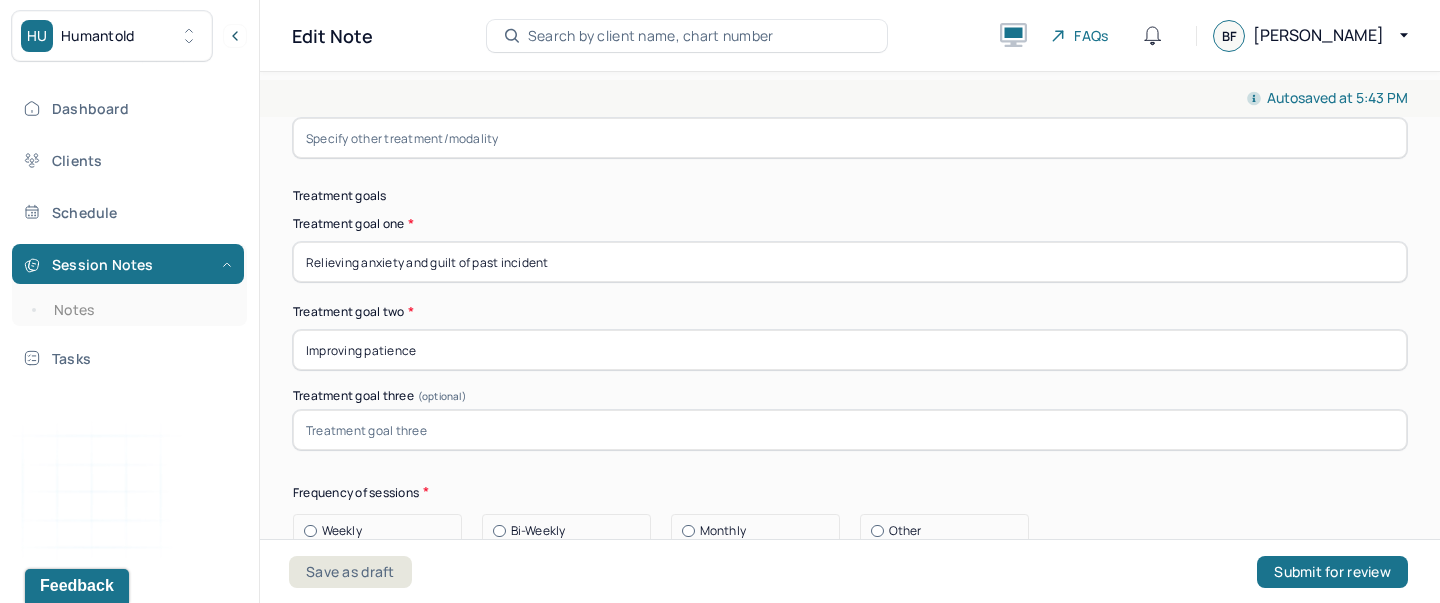 scroll, scrollTop: 9868, scrollLeft: 0, axis: vertical 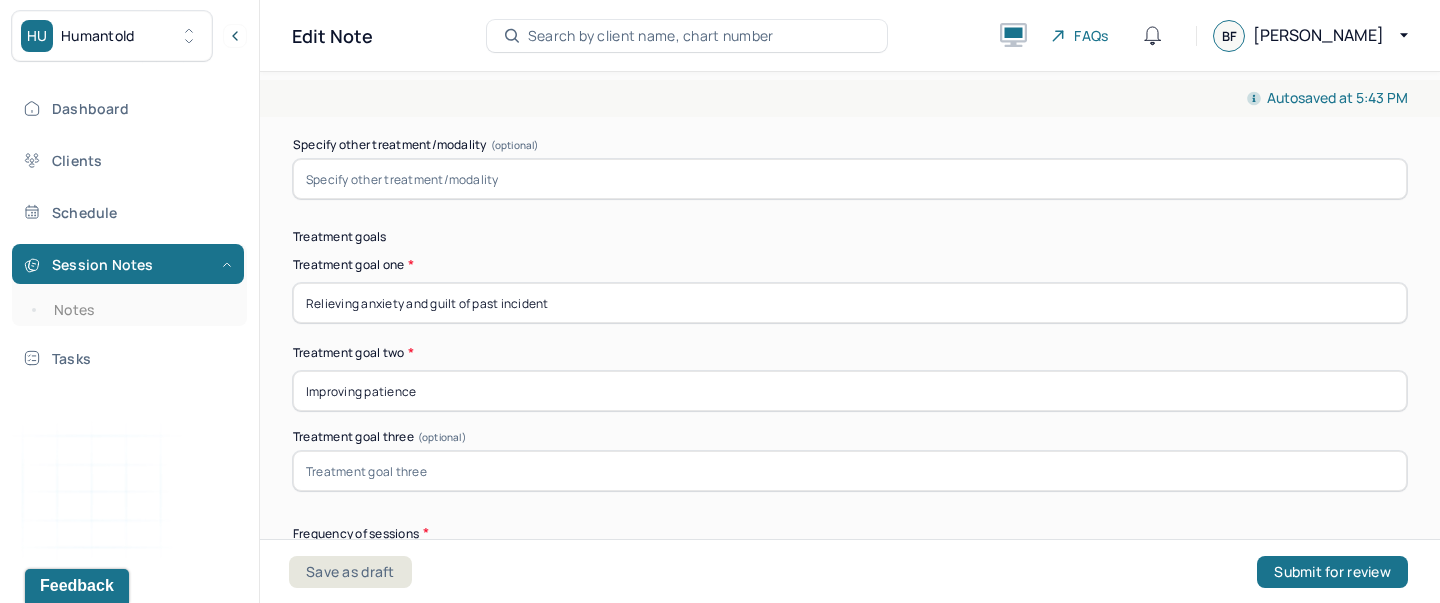 click on "Improving patience" at bounding box center [850, 391] 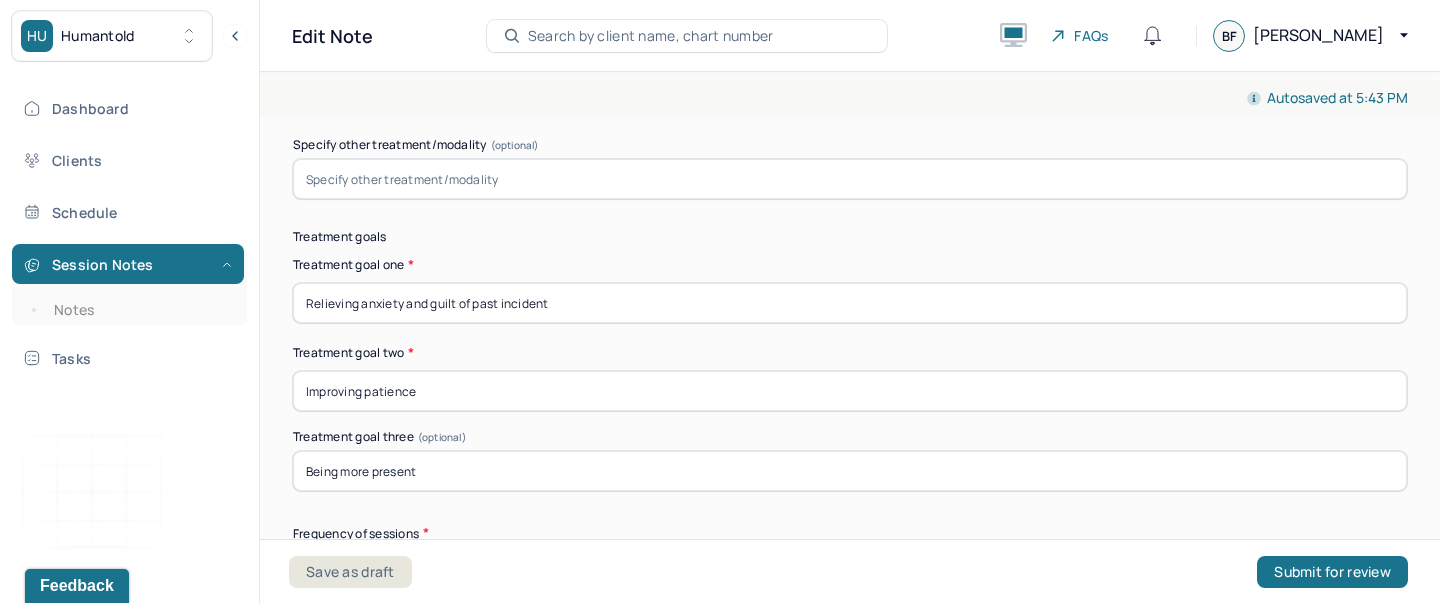 type on "Being more present" 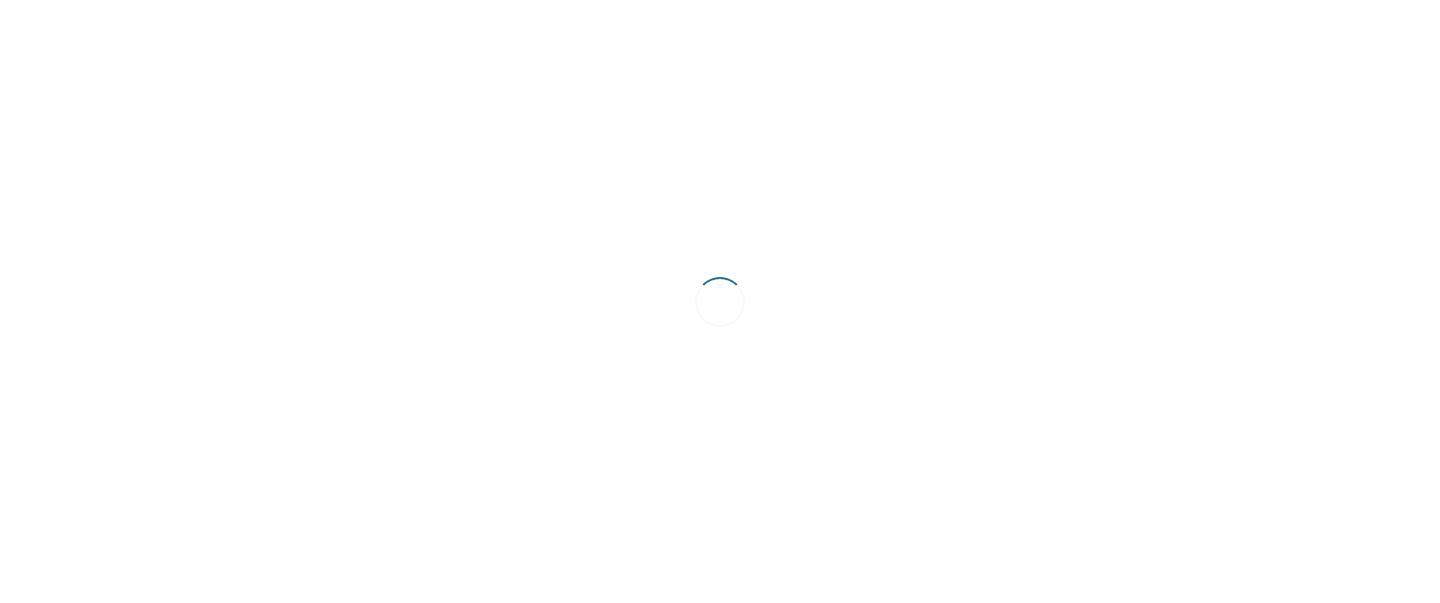 scroll, scrollTop: 0, scrollLeft: 0, axis: both 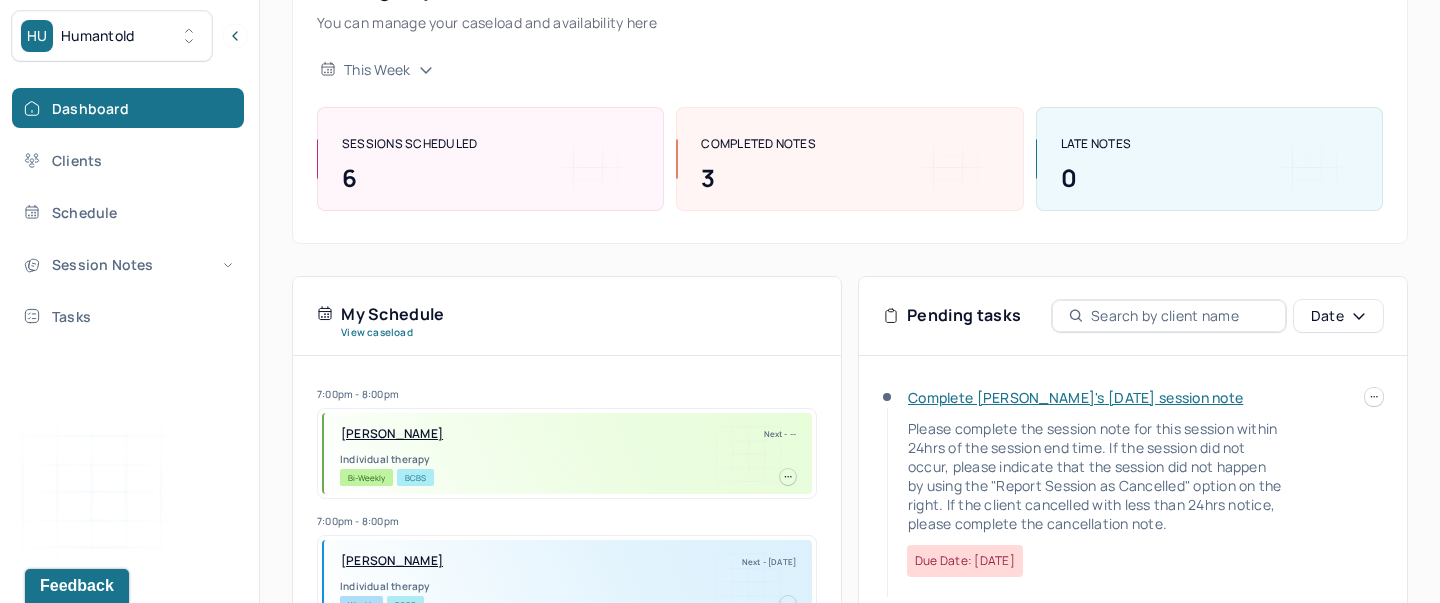 click on "Complete [PERSON_NAME]'s [DATE] session note" at bounding box center (1075, 397) 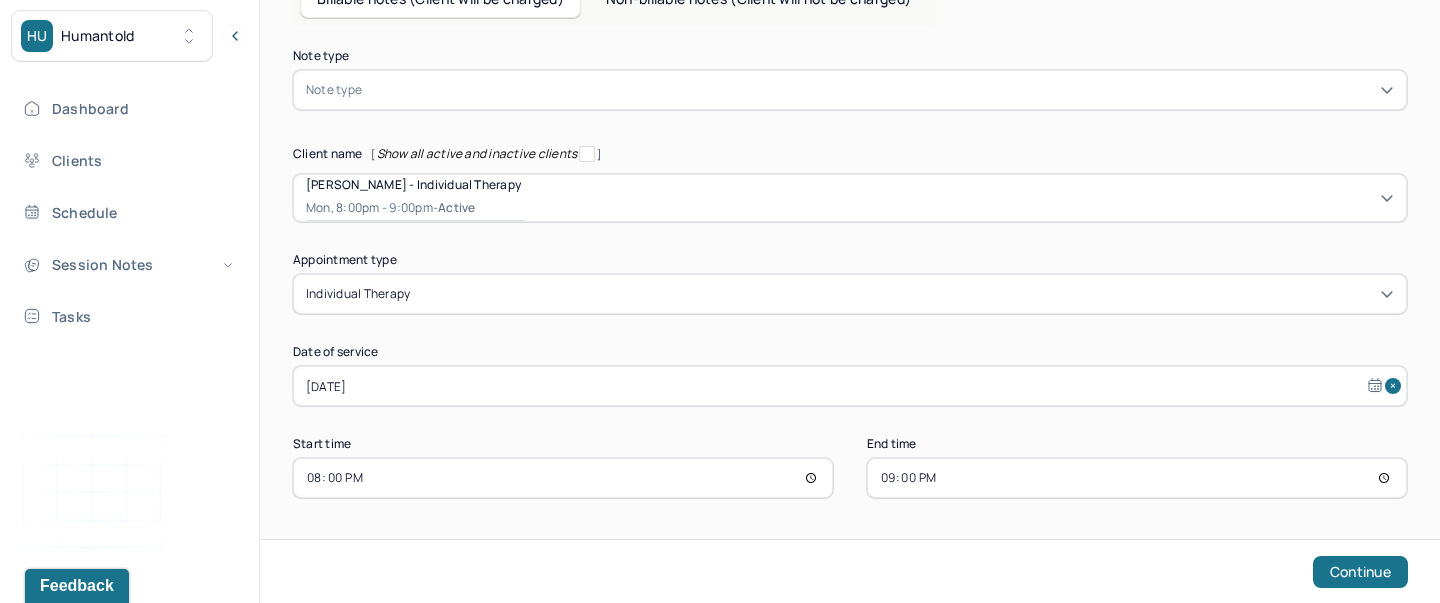 scroll, scrollTop: 33, scrollLeft: 0, axis: vertical 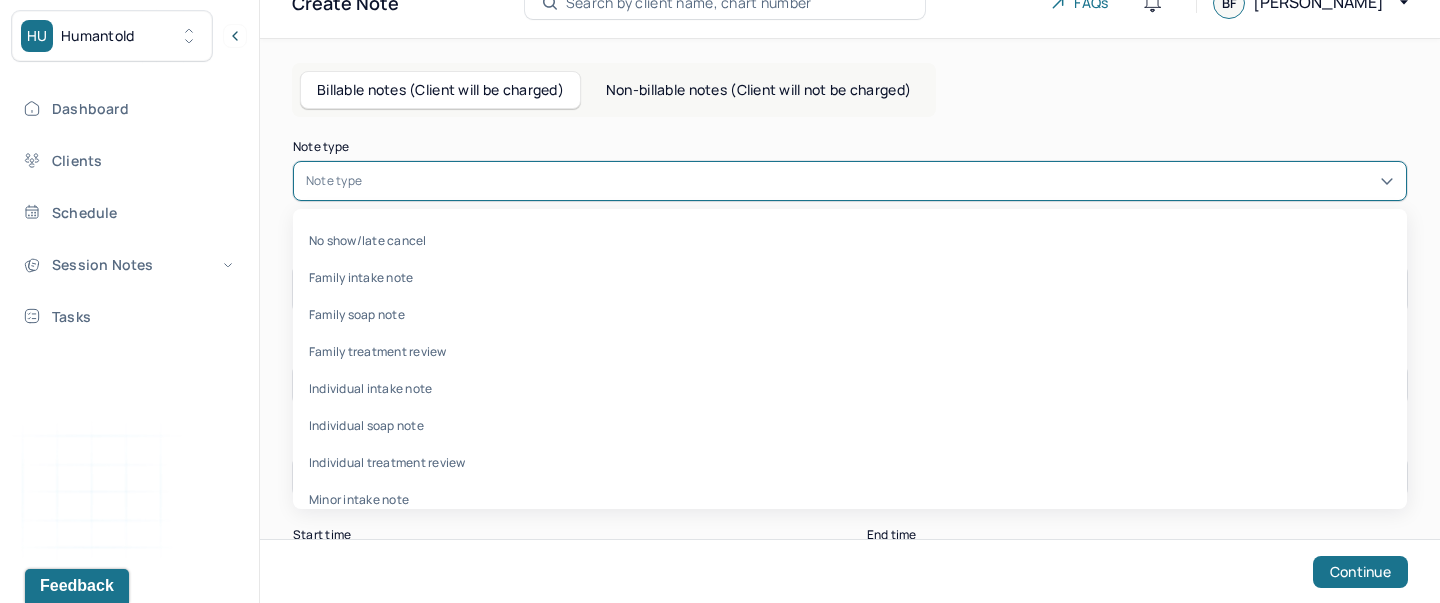 click at bounding box center [880, 181] 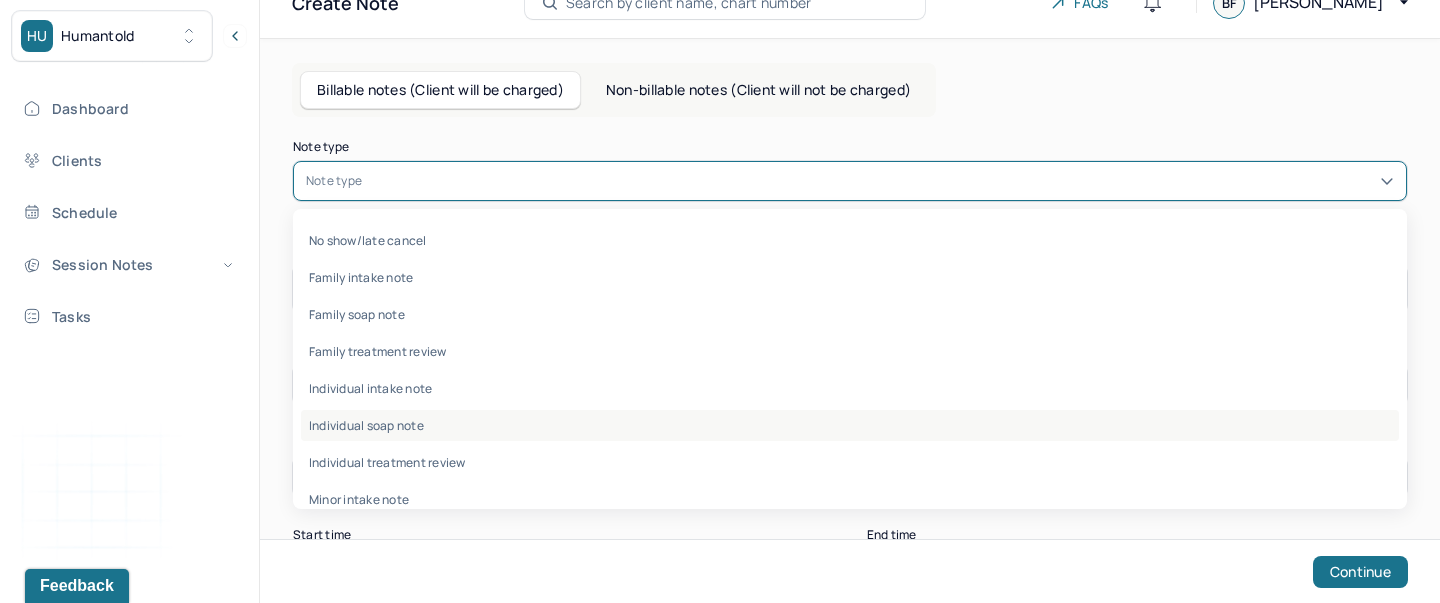 scroll, scrollTop: 96, scrollLeft: 0, axis: vertical 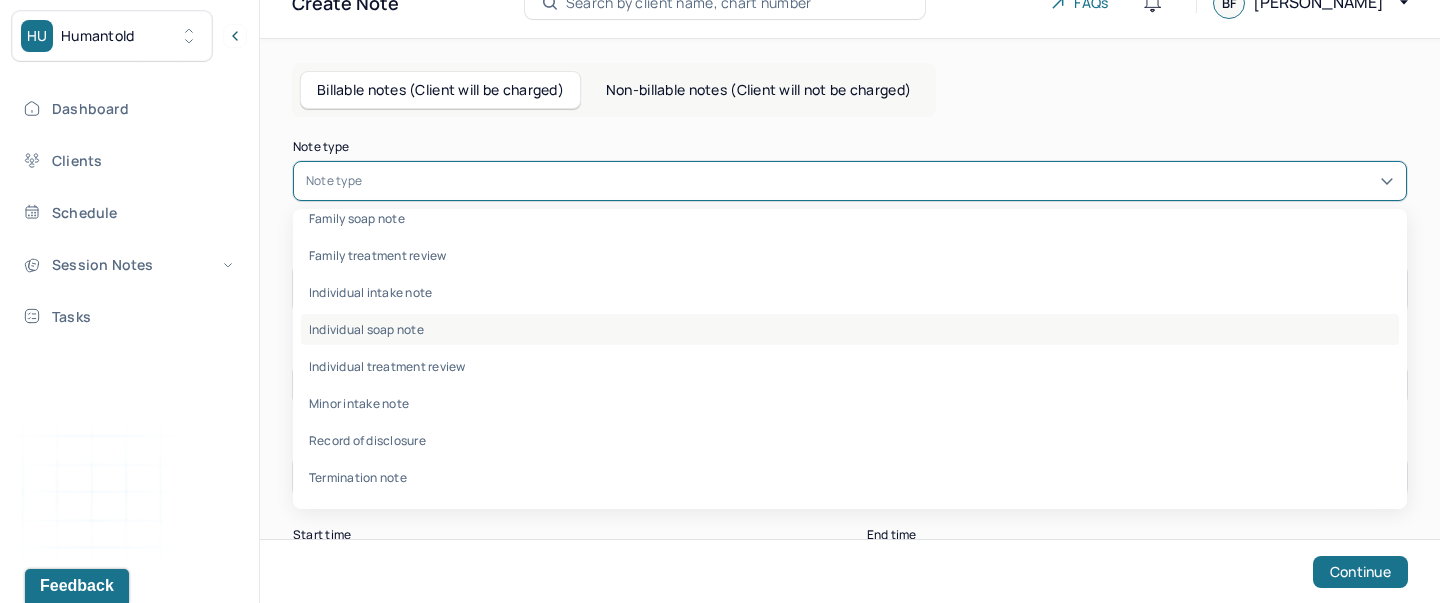 click on "Individual soap note" at bounding box center (850, 329) 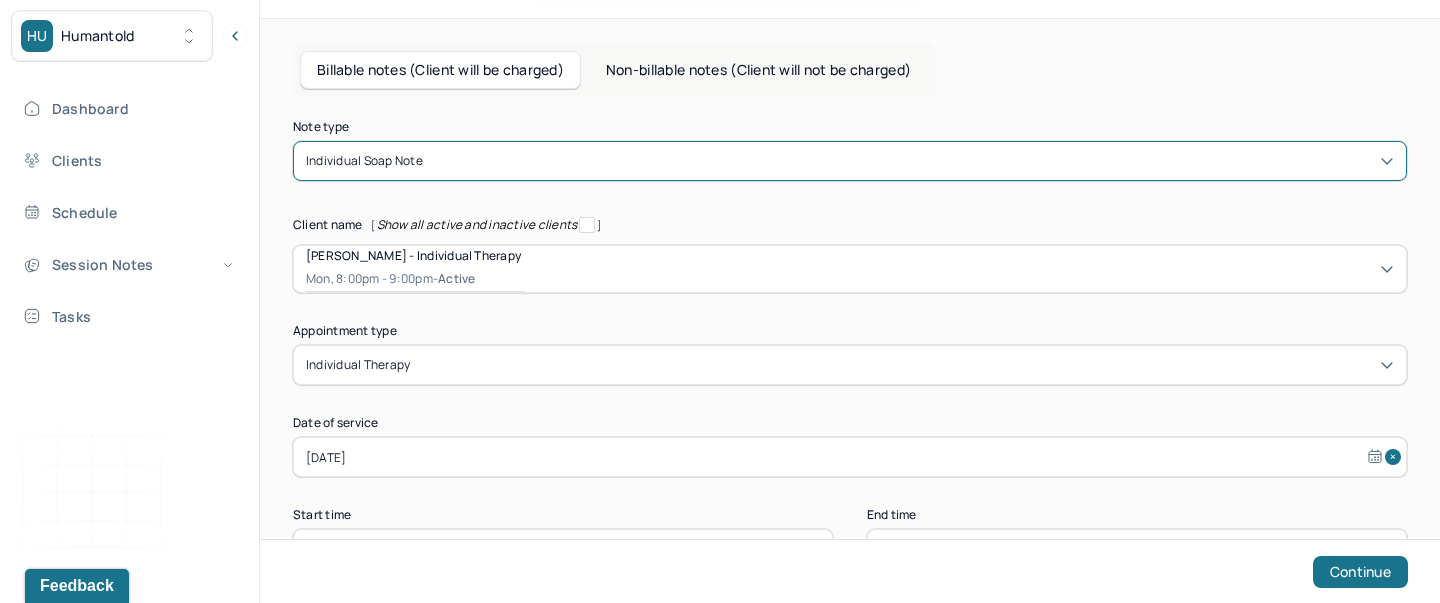 scroll, scrollTop: 62, scrollLeft: 0, axis: vertical 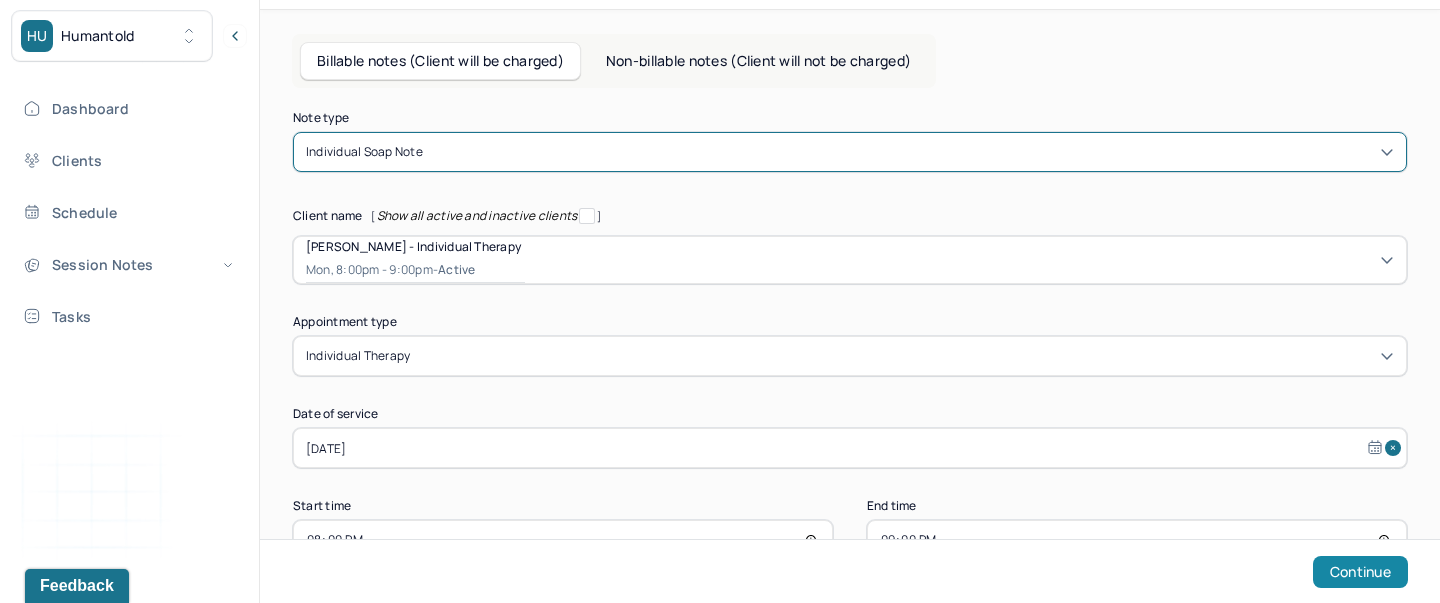 click on "Continue" at bounding box center [1360, 572] 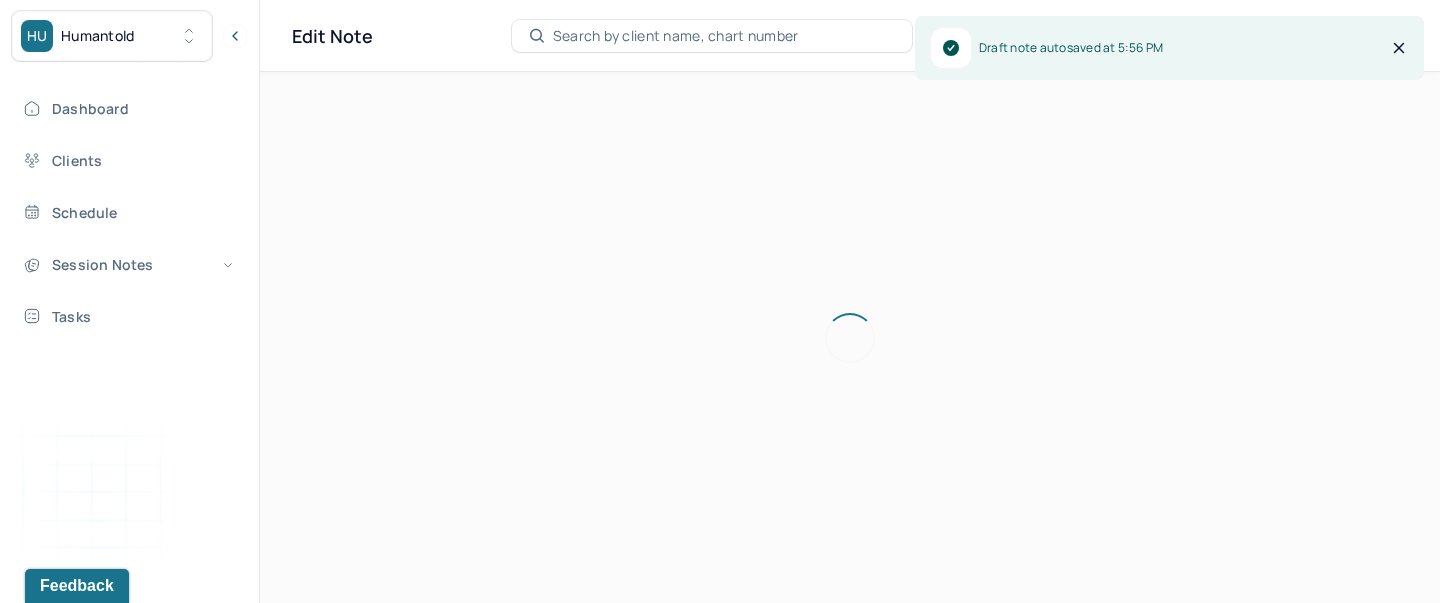 scroll, scrollTop: 0, scrollLeft: 0, axis: both 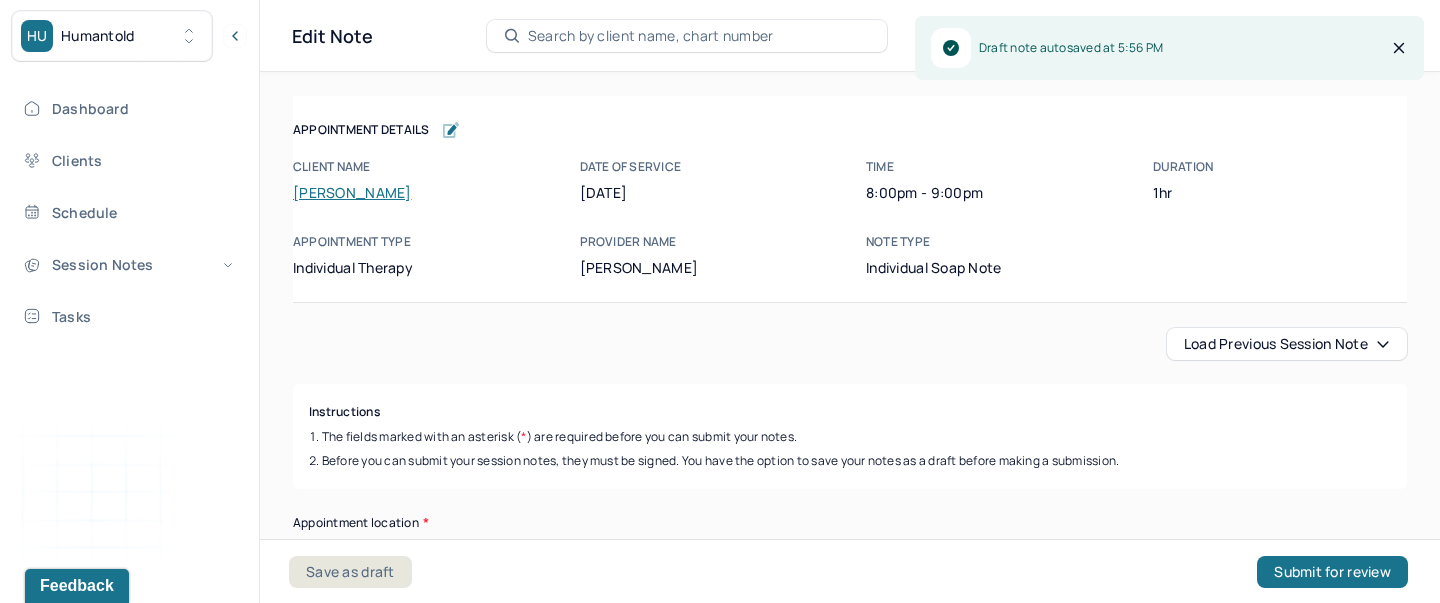 click on "Load previous session note" at bounding box center [1287, 344] 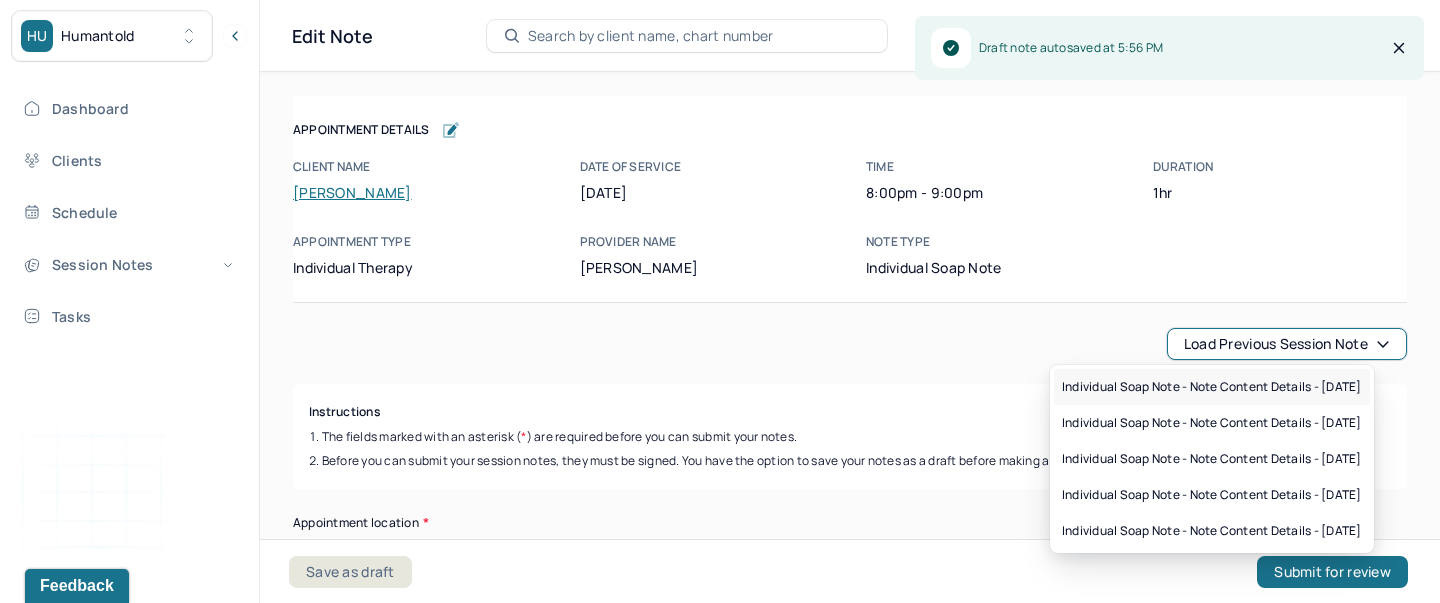 click on "Individual soap note   - Note content Details -   06/23/2025" at bounding box center (1212, 387) 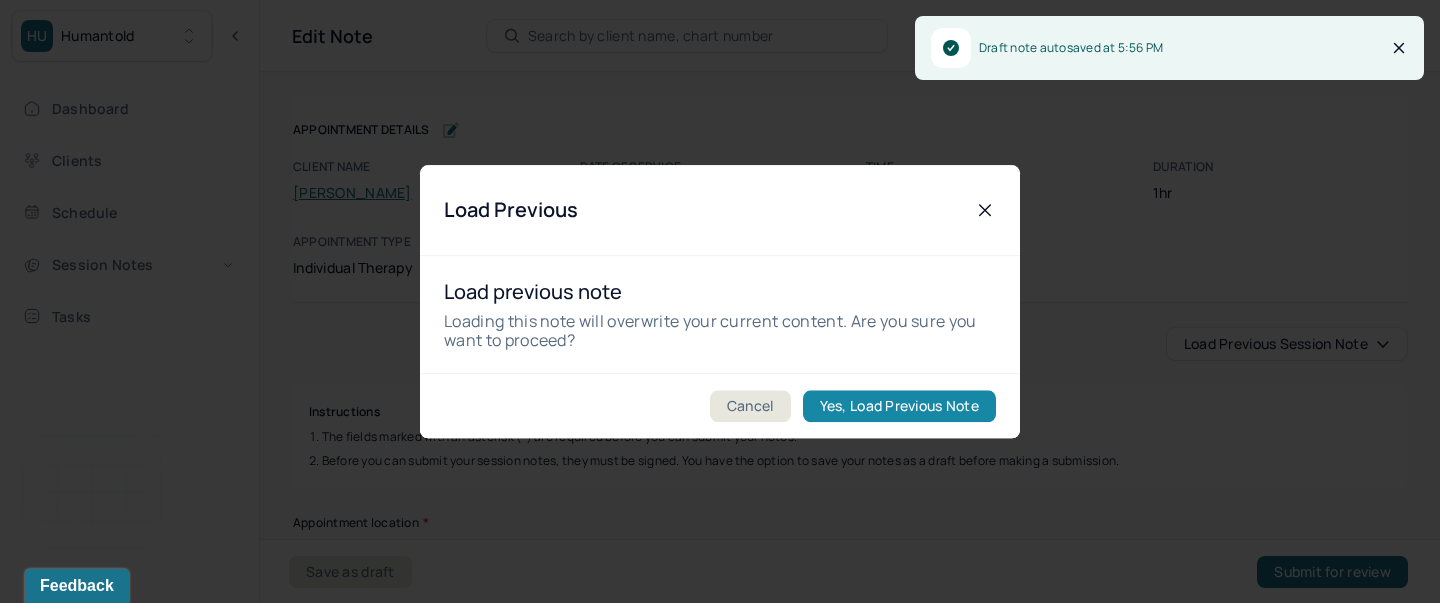 click on "Yes, Load Previous Note" at bounding box center (899, 406) 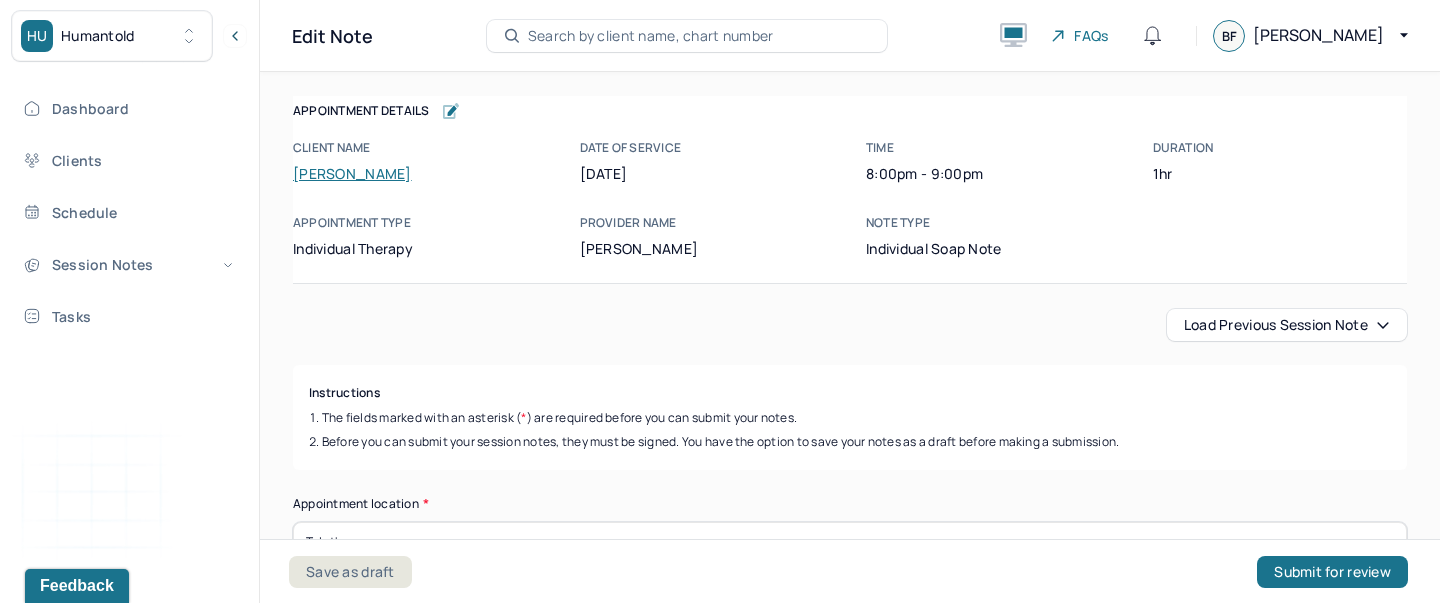 scroll, scrollTop: 21, scrollLeft: 0, axis: vertical 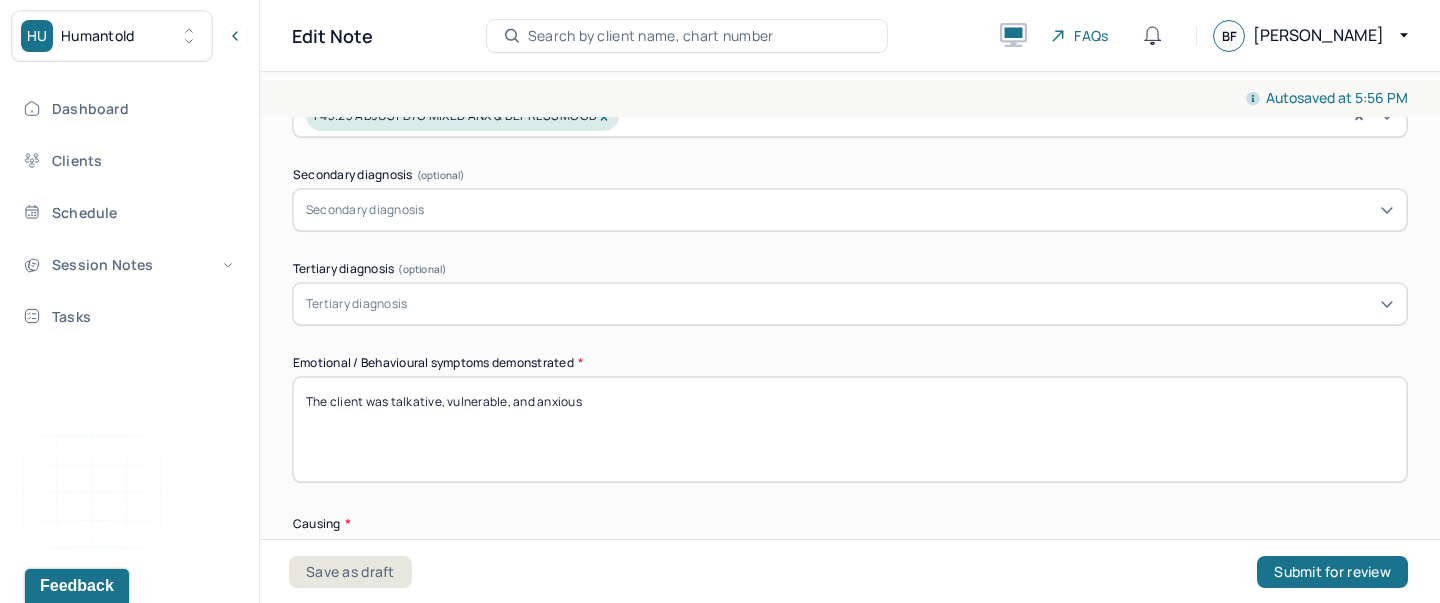 click on "The client was talkative, vulnerable, and anxious" at bounding box center (850, 429) 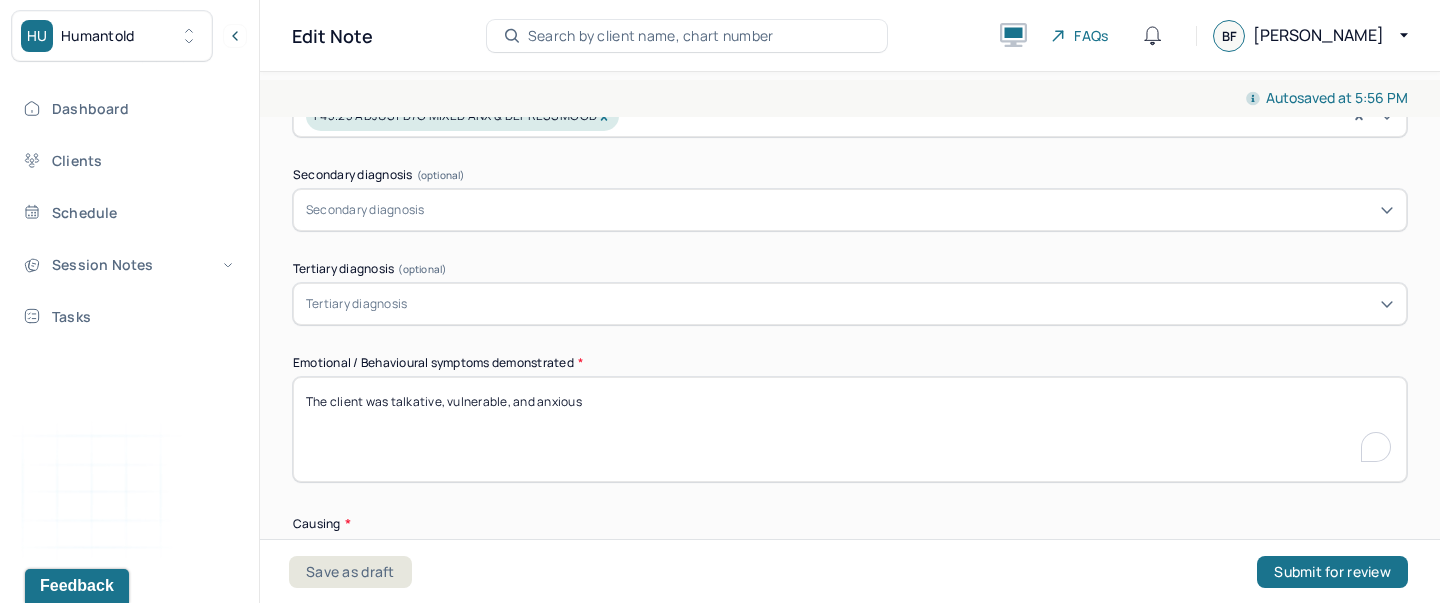 click on "The client was talkative, vulnerable, and anxious" at bounding box center [850, 429] 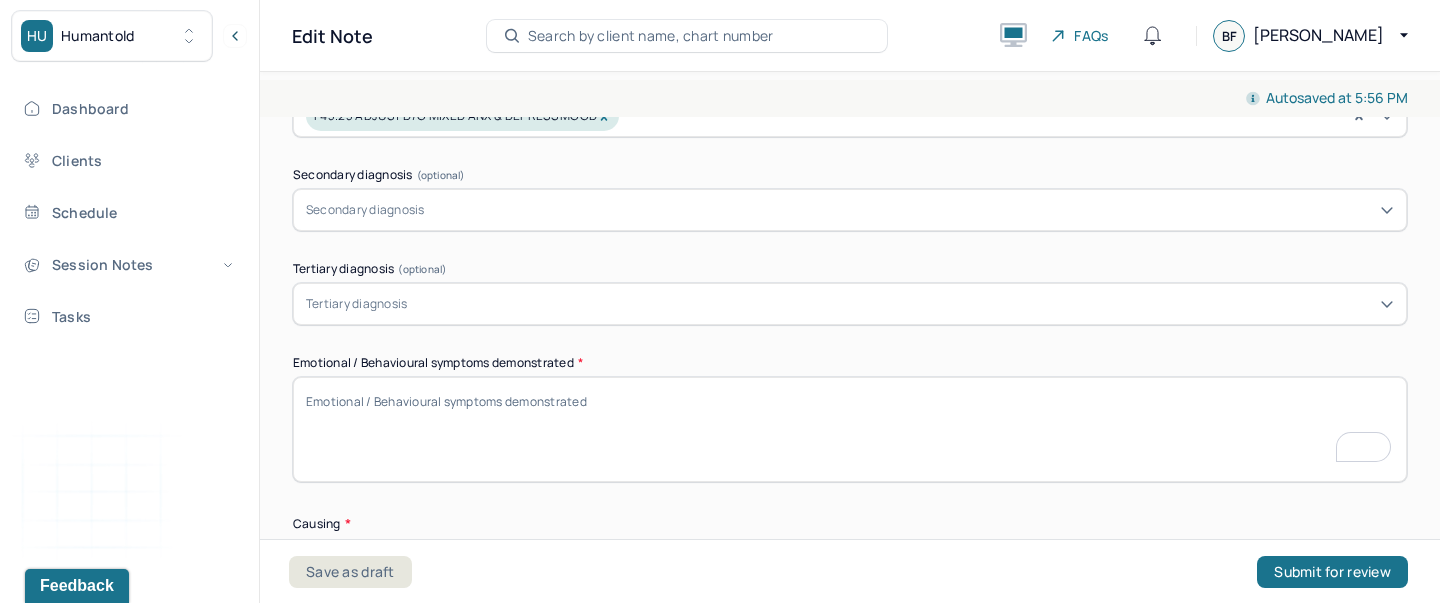 scroll, scrollTop: 801, scrollLeft: 0, axis: vertical 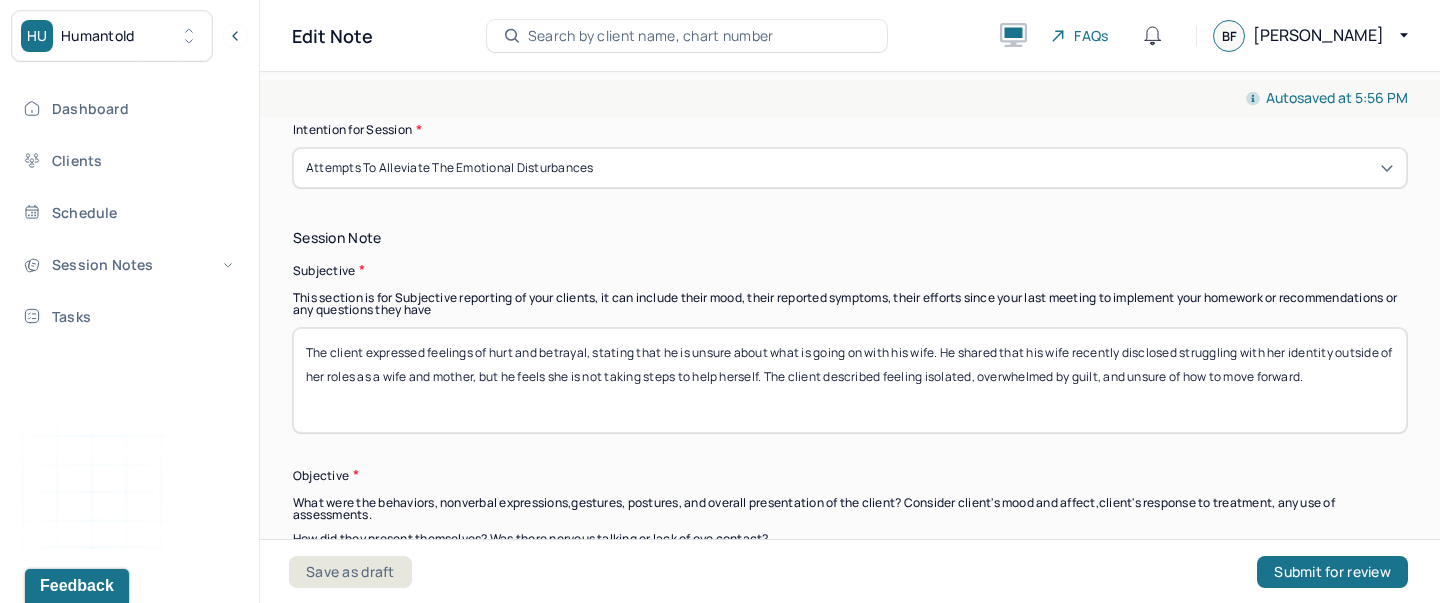 type 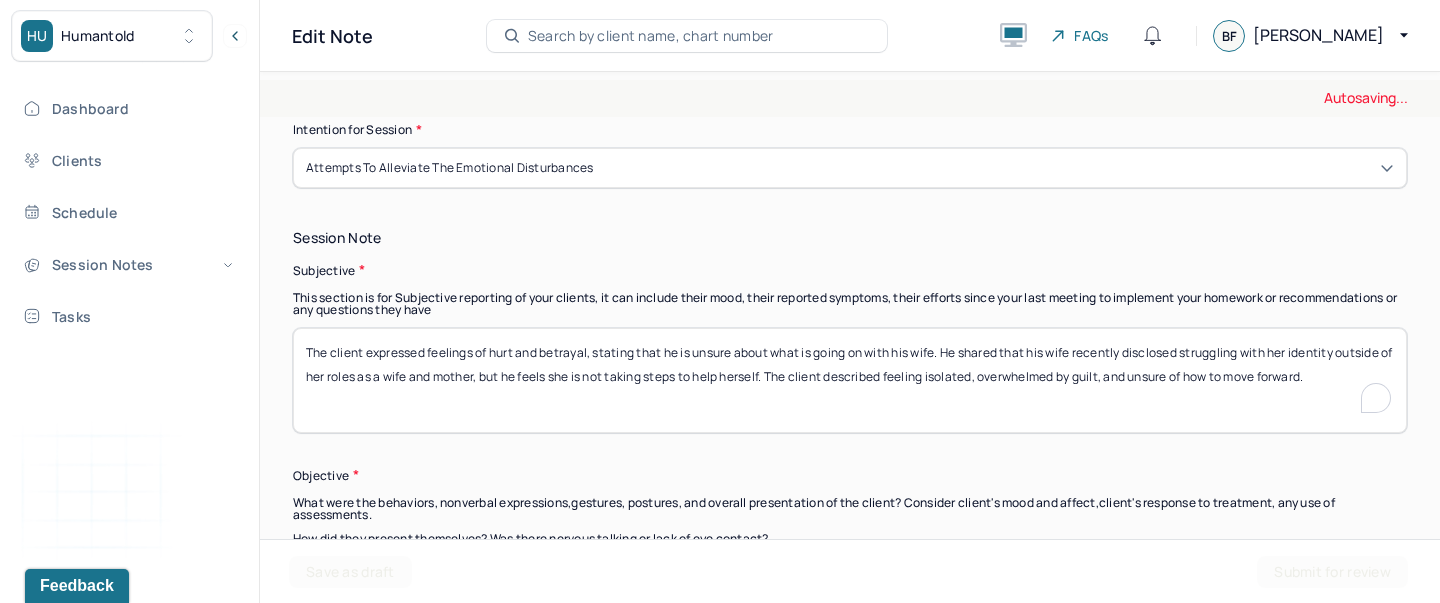 click on "The client expressed feelings of hurt and betrayal, stating that he is unsure about what is going on with his wife. He shared that his wife recently disclosed struggling with her identity outside of her roles as a wife and mother, but he feels she is not taking steps to help herself. The client described feeling isolated, overwhelmed by guilt, and unsure of how to move forward." at bounding box center (850, 380) 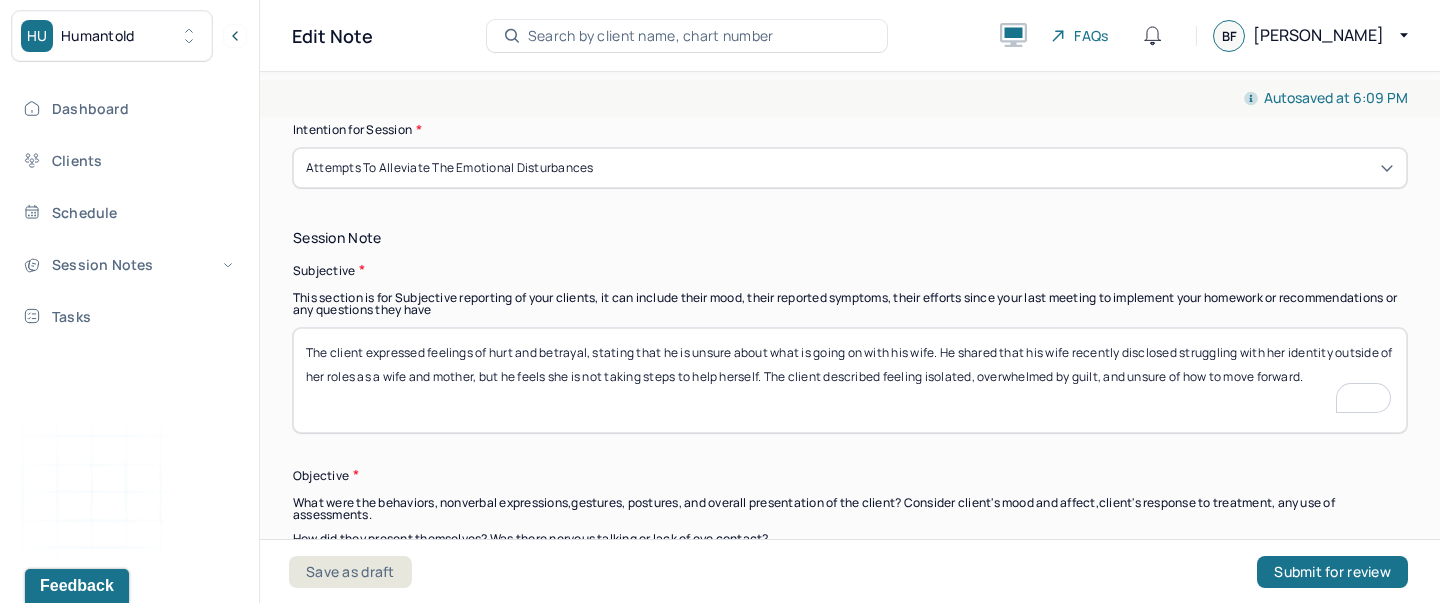 click on "The client expressed feelings of hurt and betrayal, stating that he is unsure about what is going on with his wife. He shared that his wife recently disclosed struggling with her identity outside of her roles as a wife and mother, but he feels she is not taking steps to help herself. The client described feeling isolated, overwhelmed by guilt, and unsure of how to move forward." at bounding box center (850, 380) 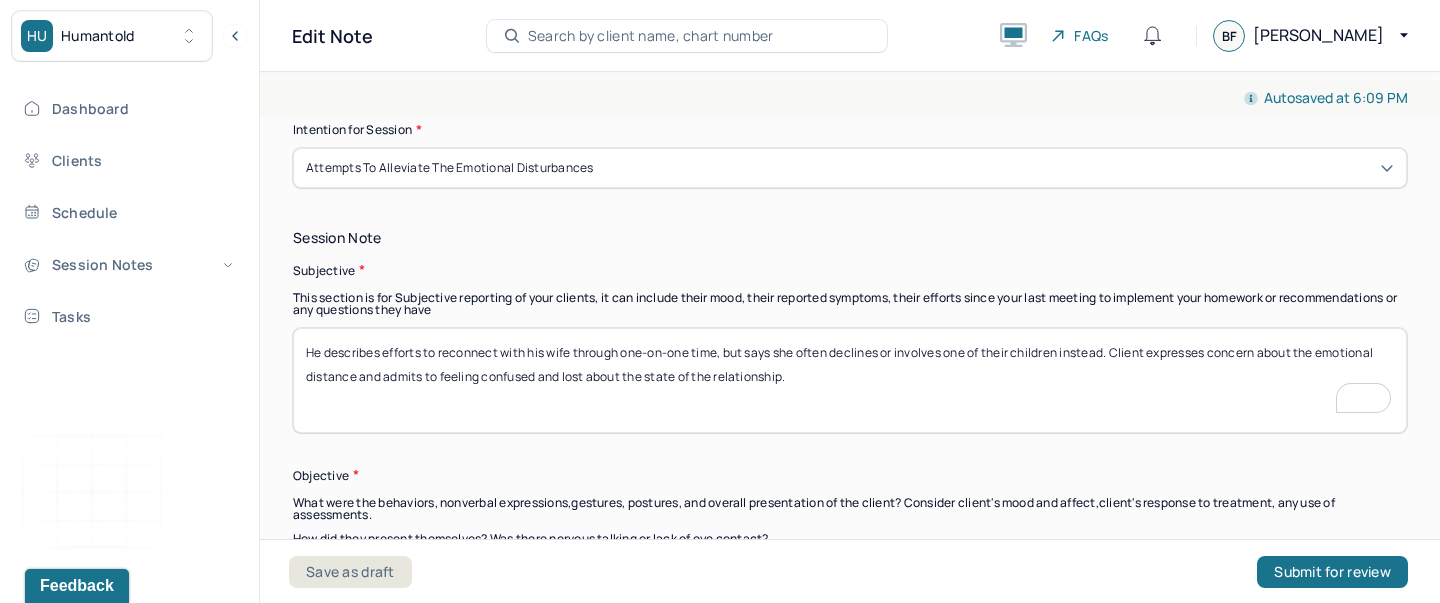 scroll, scrollTop: 1295, scrollLeft: 0, axis: vertical 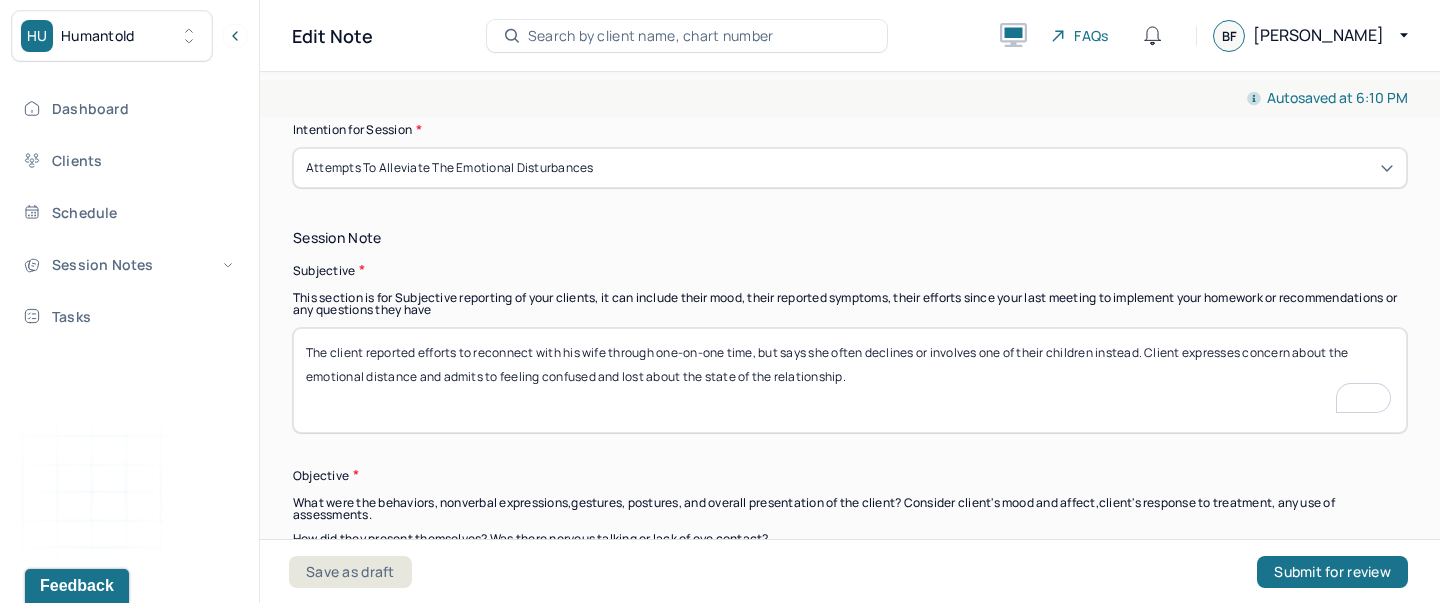 click on "The client reported efforts to reconnect with his wife through one-on-one time, but says she often declines or involves one of their children instead. Client expresses concern about the emotional distance and admits to feeling confused and lost about the state of the relationship." at bounding box center [850, 380] 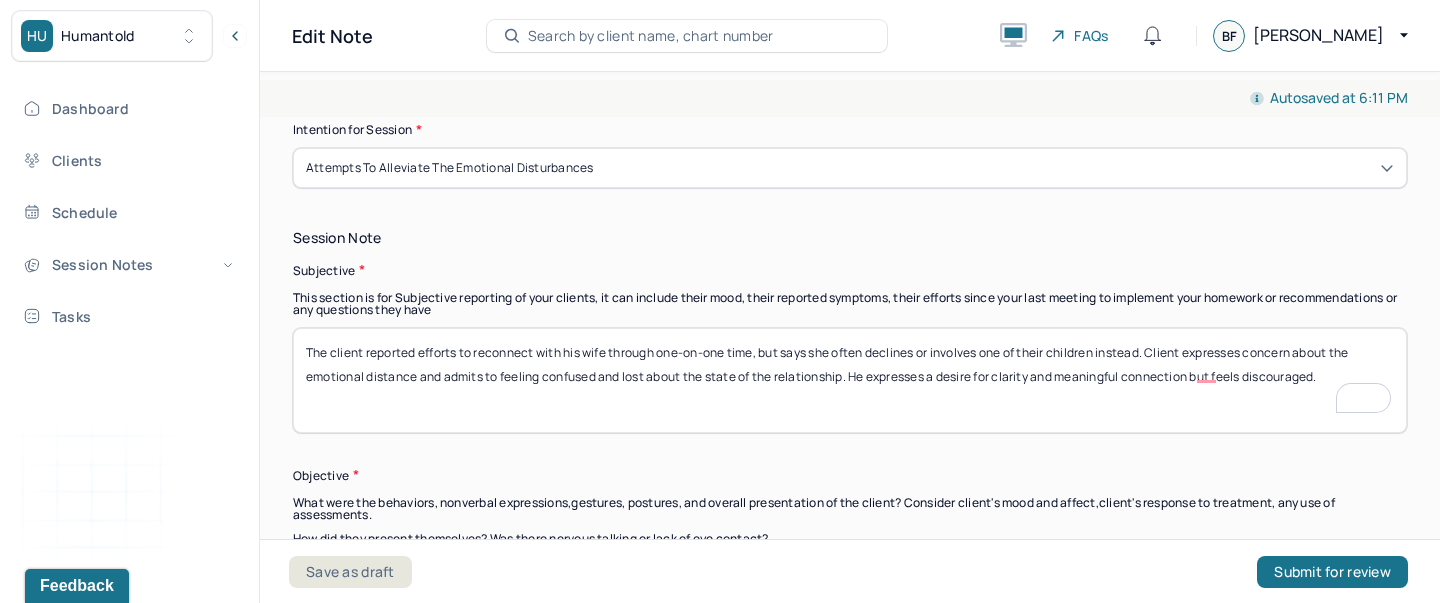 drag, startPoint x: 928, startPoint y: 373, endPoint x: 943, endPoint y: 373, distance: 15 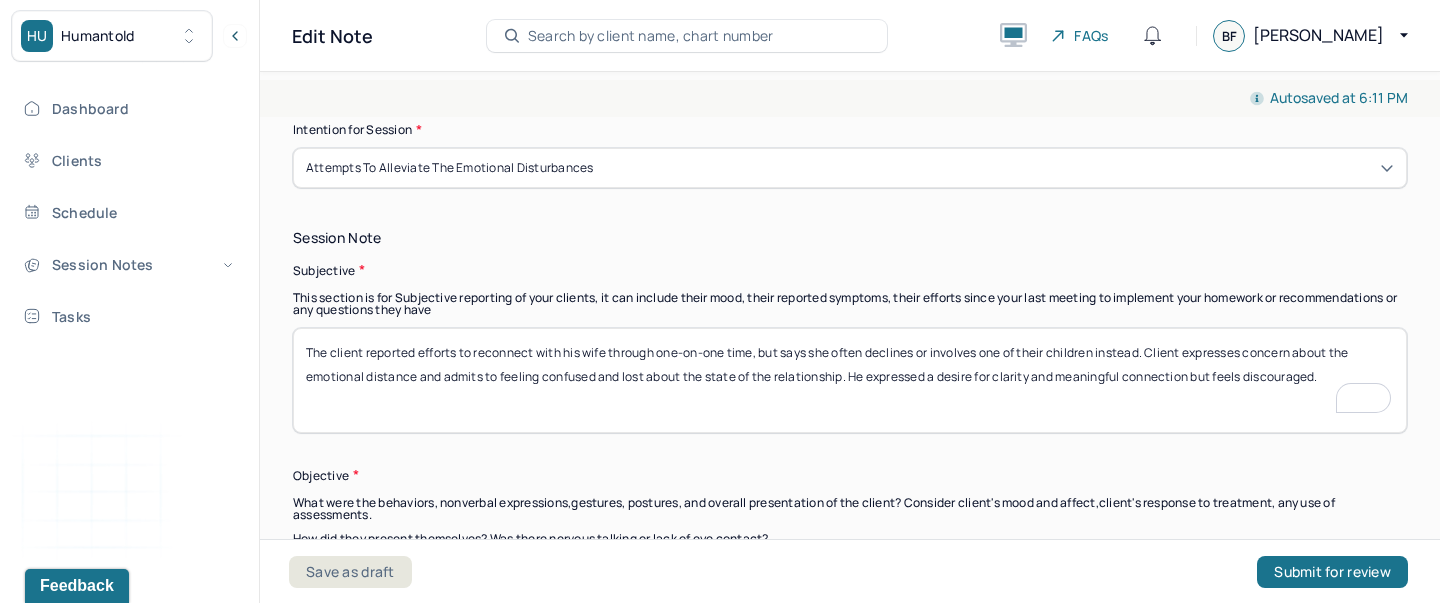 click on "The client reported efforts to reconnect with his wife through one-on-one time, but says she often declines or involves one of their children instead. Client expresses concern about the emotional distance and admits to feeling confused and lost about the state of the relationship. He expresses a desire for clarity and meaningful connection but feels discouraged." at bounding box center [850, 380] 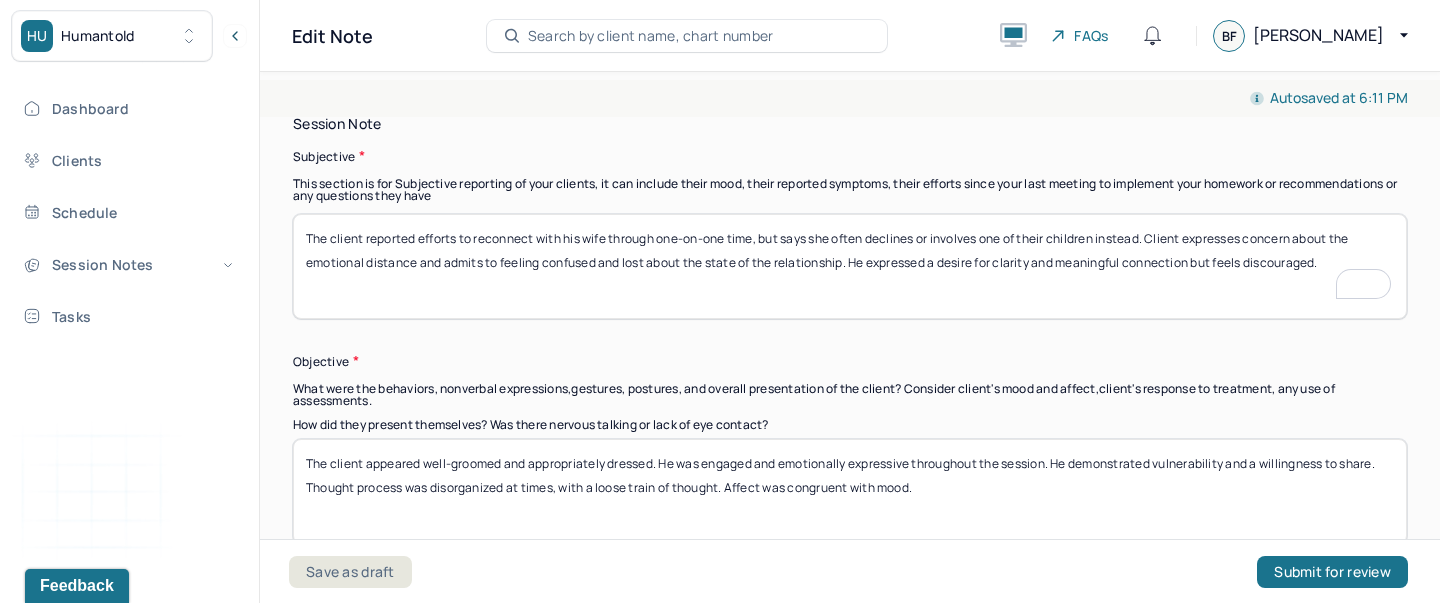 scroll, scrollTop: 1413, scrollLeft: 0, axis: vertical 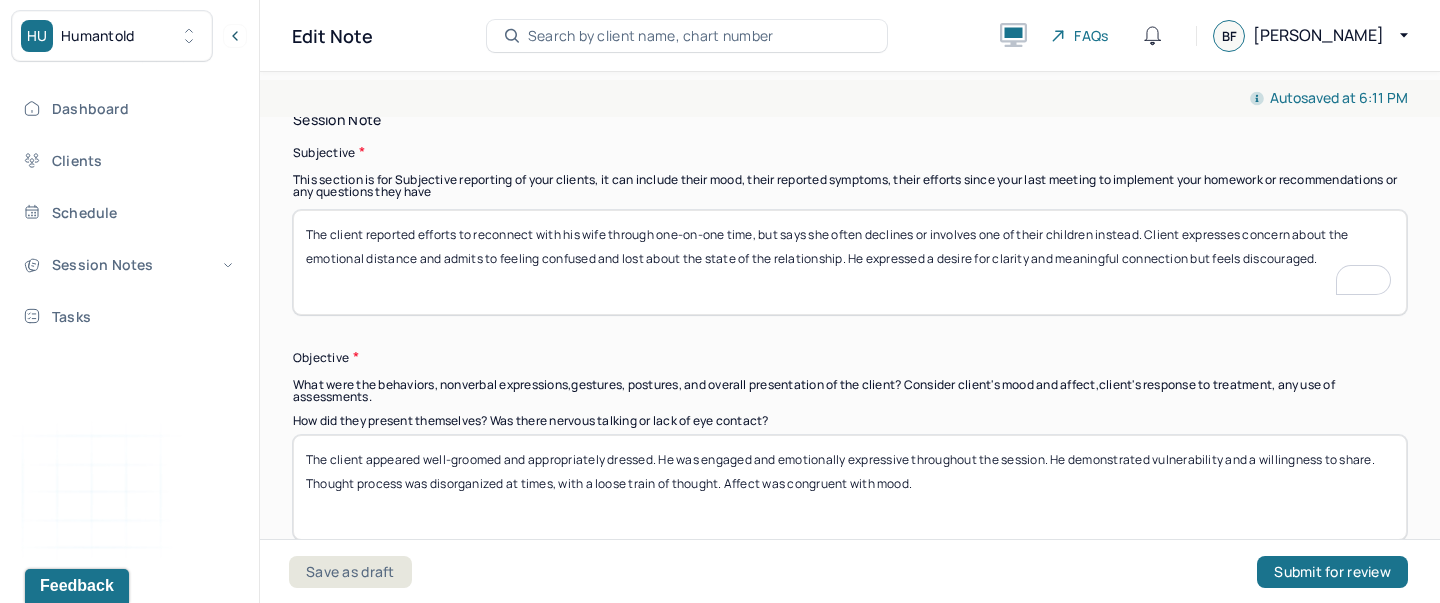 type on "The client reported efforts to reconnect with his wife through one-on-one time, but says she often declines or involves one of their children instead. Client expresses concern about the emotional distance and admits to feeling confused and lost about the state of the relationship. He expressed a desire for clarity and meaningful connection but feels discouraged." 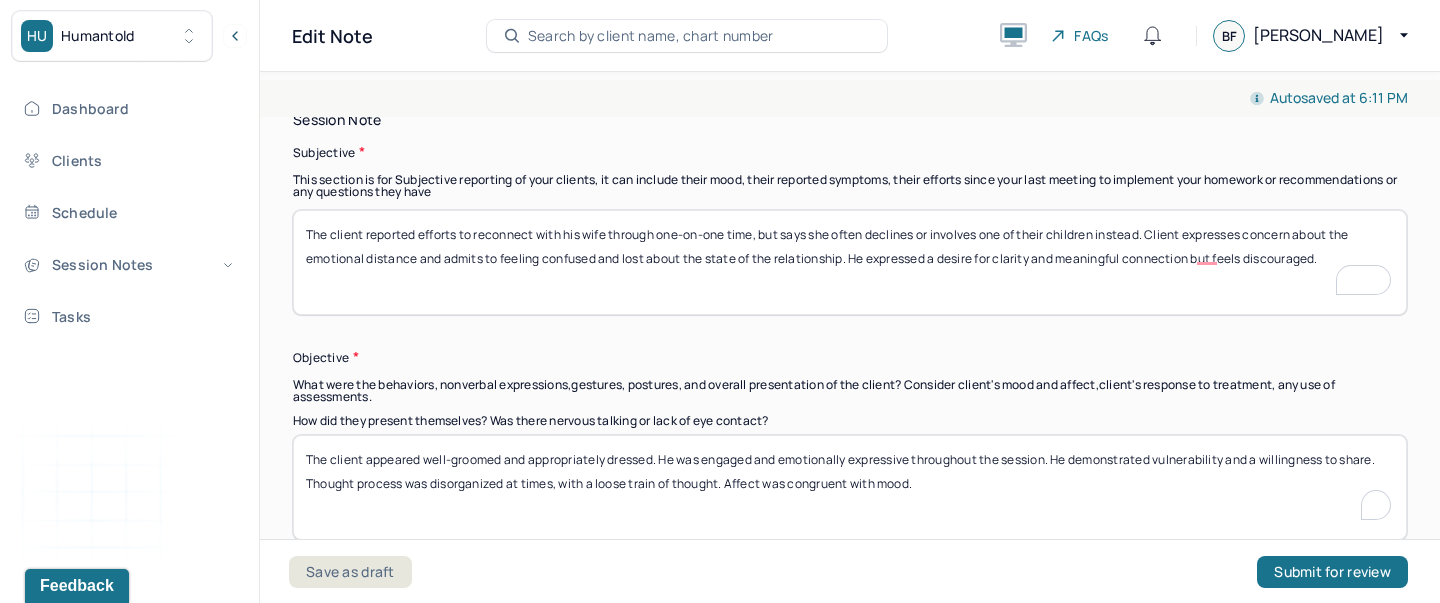 click on "The client appeared well-groomed and appropriately dressed. He was engaged and emotionally expressive throughout the session. He demonstrated vulnerability and a willingness to share. Thought process was disorganized at times, with a loose train of thought. Affect was congruent with mood." at bounding box center [850, 487] 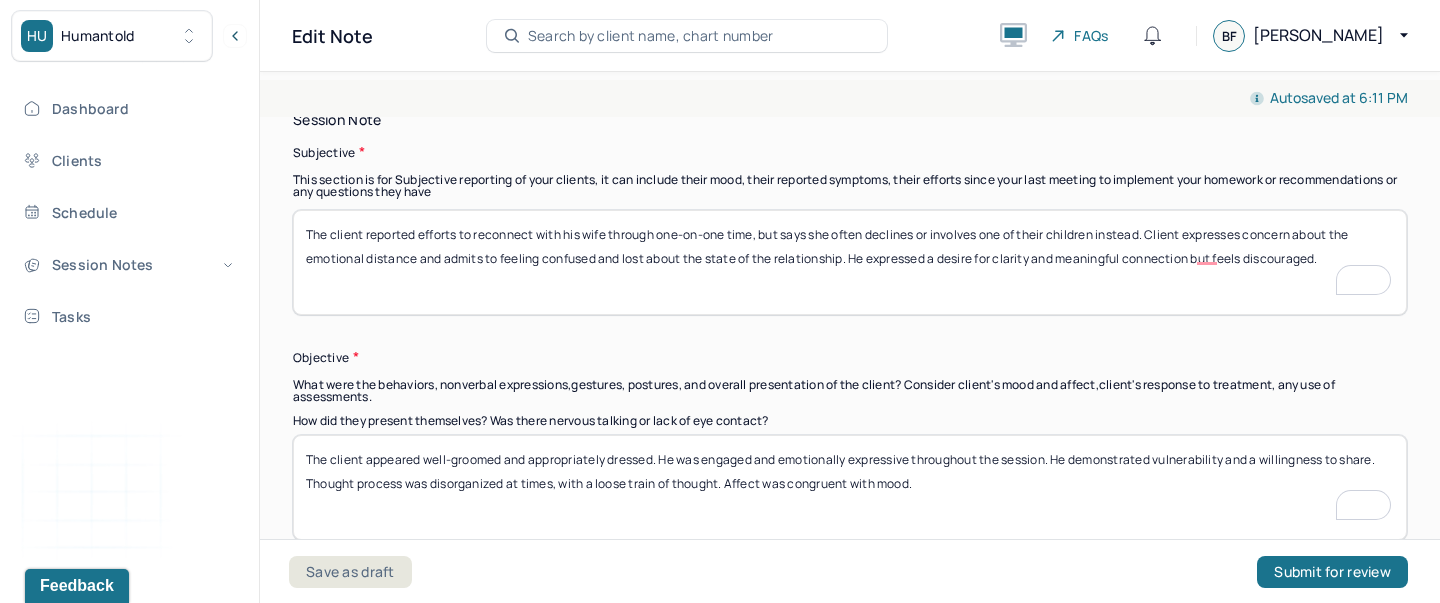 click on "The client appeared well-groomed and appropriately dressed. He was engaged and emotionally expressive throughout the session. He demonstrated vulnerability and a willingness to share. Thought process was disorganized at times, with a loose train of thought. Affect was congruent with mood." at bounding box center (850, 487) 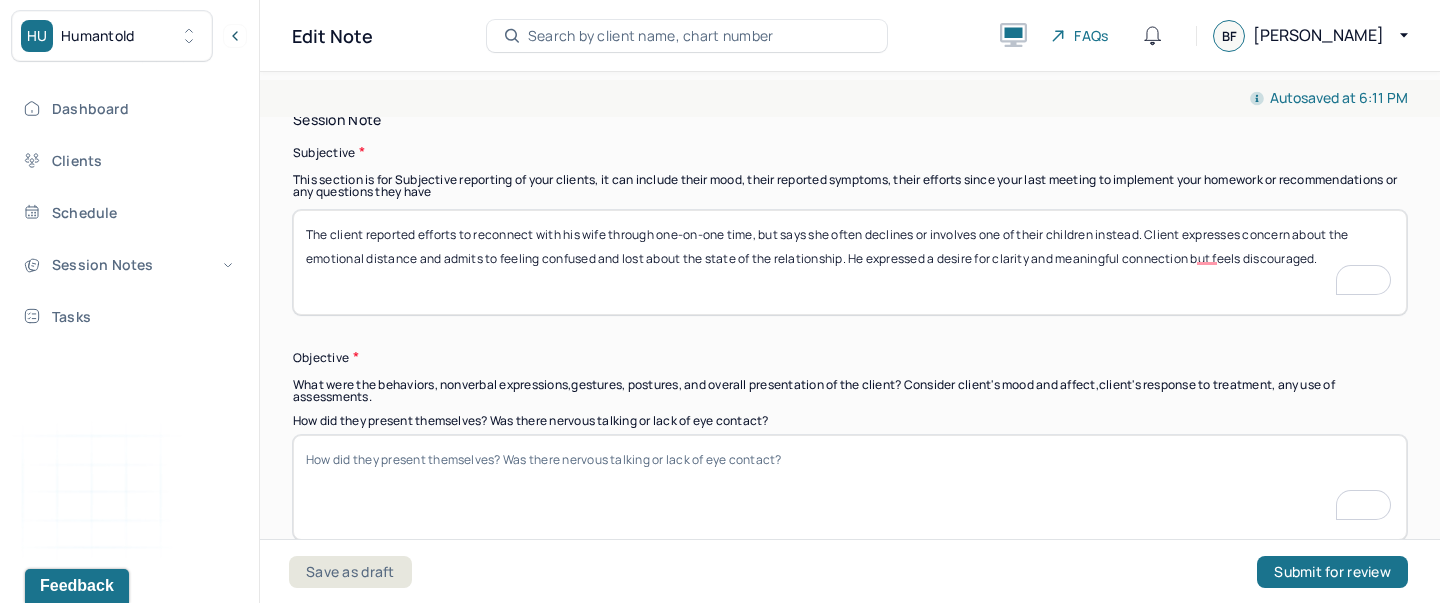 scroll, scrollTop: 1413, scrollLeft: 0, axis: vertical 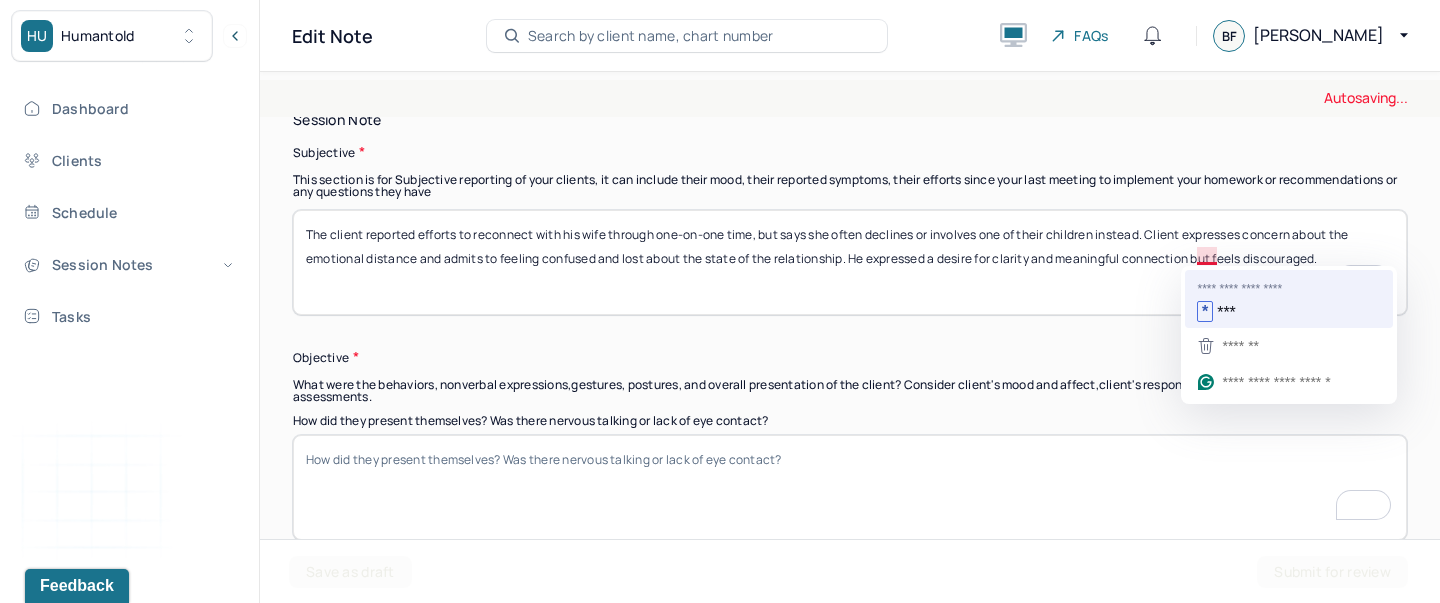 type 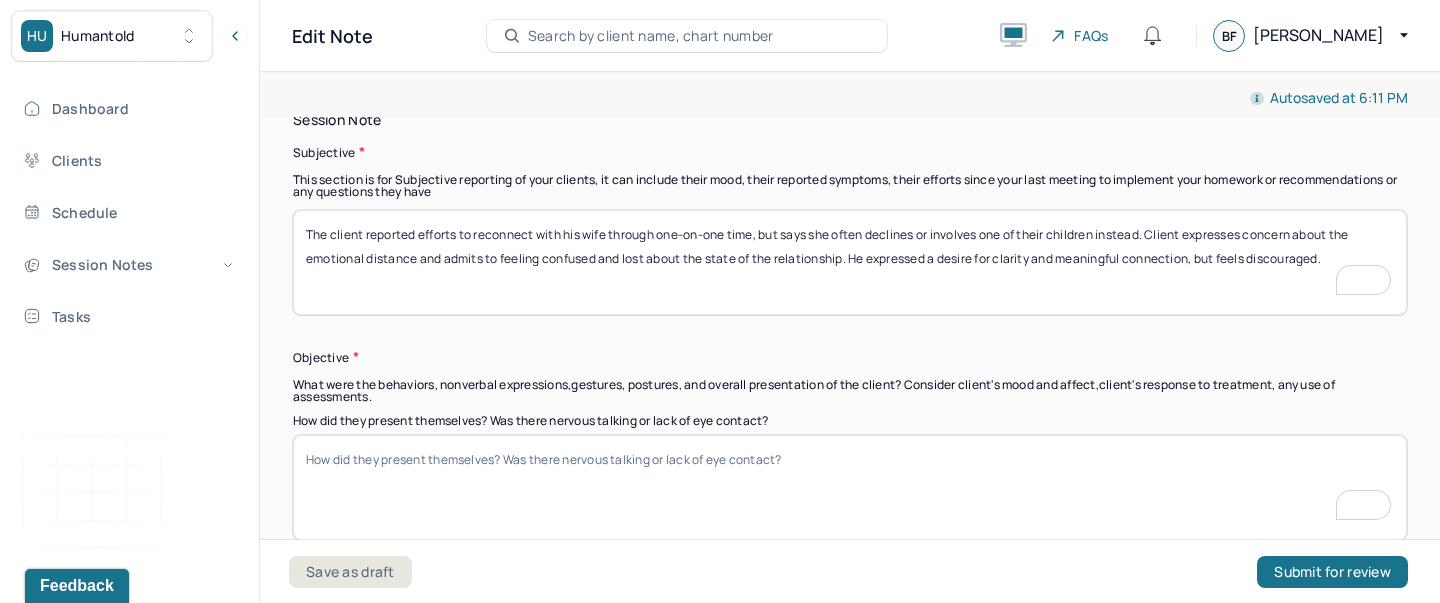 click on "The client reported efforts to reconnect with his wife through one-on-one time, but says she often declines or involves one of their children instead. Client expresses concern about the emotional distance and admits to feeling confused and lost about the state of the relationship. He expressed a desire for clarity and meaningful connection but feels discouraged." at bounding box center (850, 262) 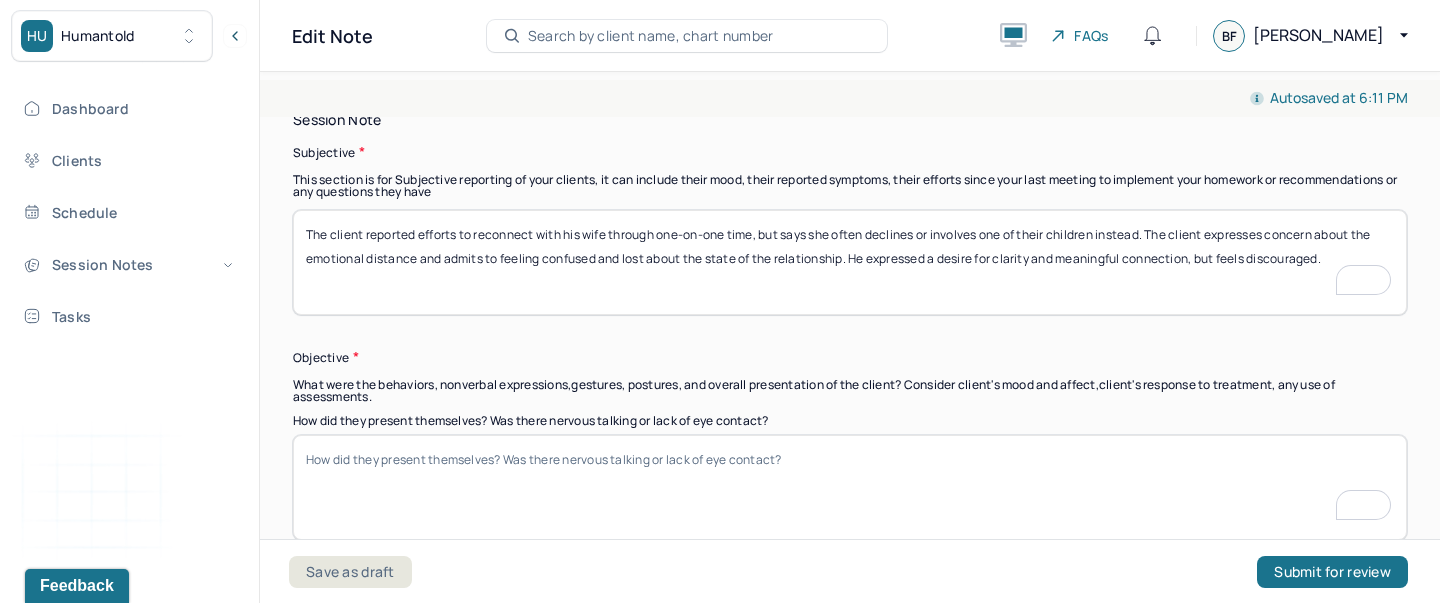 click on "The client reported efforts to reconnect with his wife through one-on-one time, but says she often declines or involves one of their children instead. Client expresses concern about the emotional distance and admits to feeling confused and lost about the state of the relationship. He expressed a desire for clarity and meaningful connection but feels discouraged." at bounding box center (850, 262) 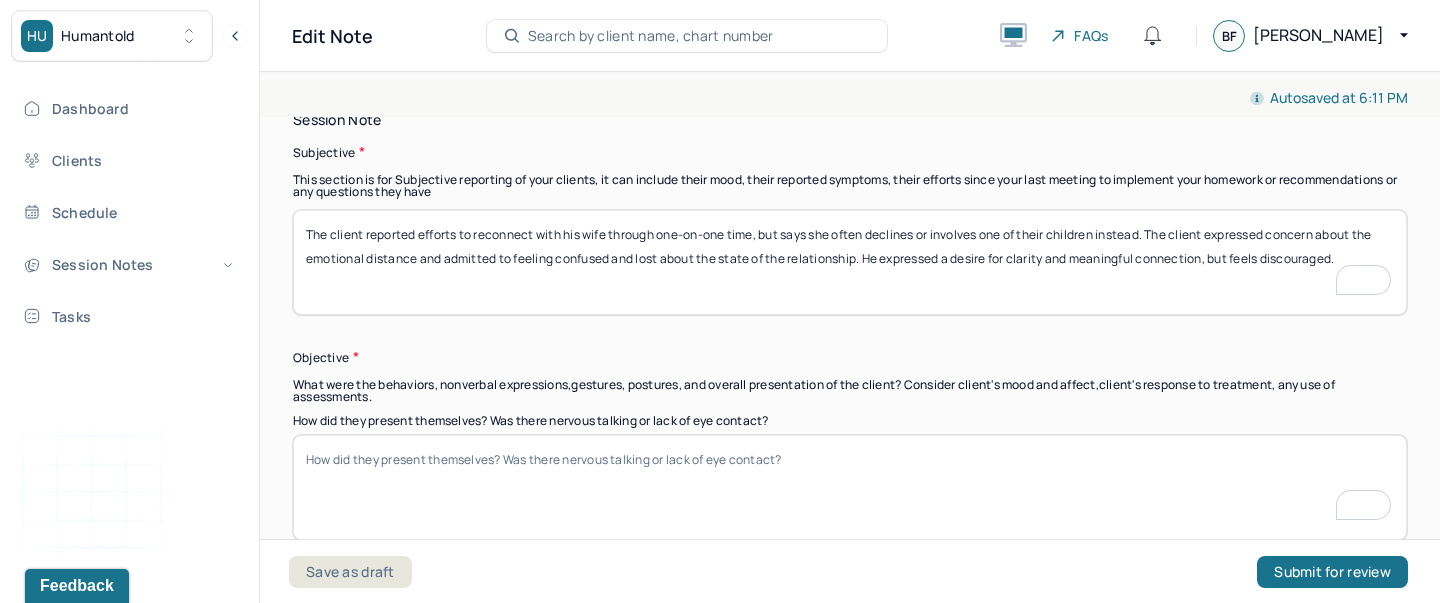 scroll, scrollTop: 1363, scrollLeft: 0, axis: vertical 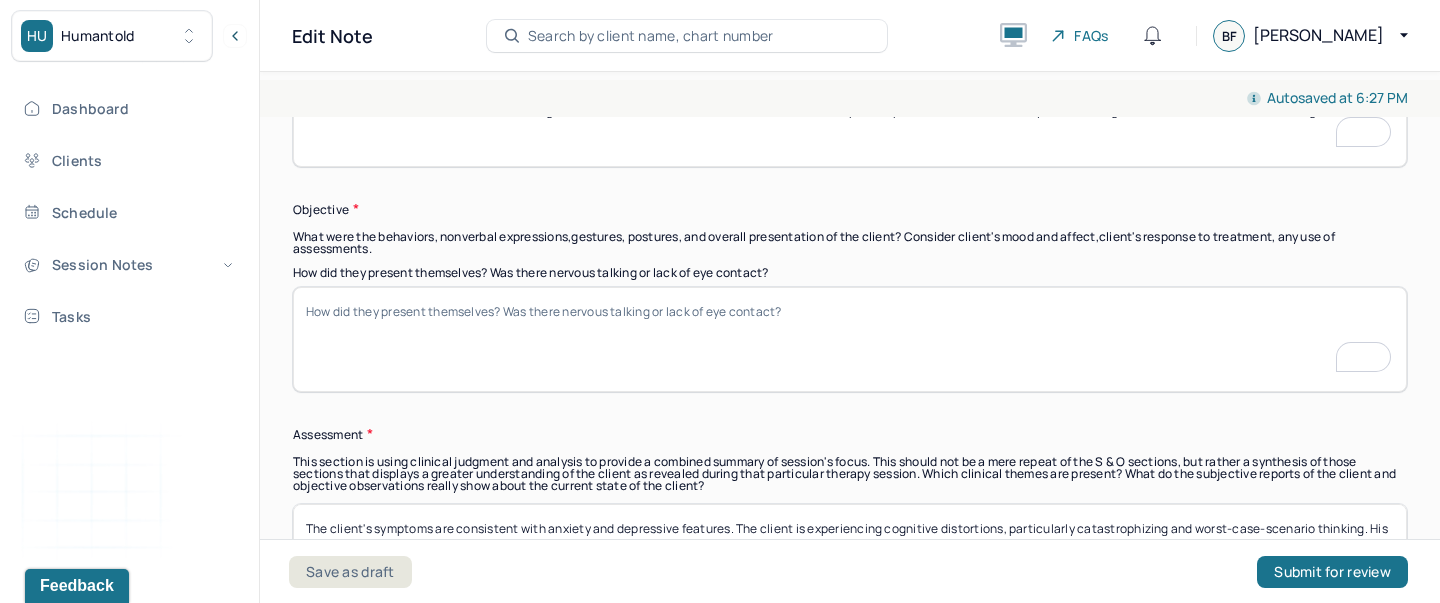 type on "The client reported efforts to reconnect with his wife through one-on-one time, but says she often declines or involves one of their children instead. The client expressed concern about the emotional distance and admitted to feeling confused and lost about the state of the relationship. He expressed a desire for clarity and meaningful connection, but feels discouraged." 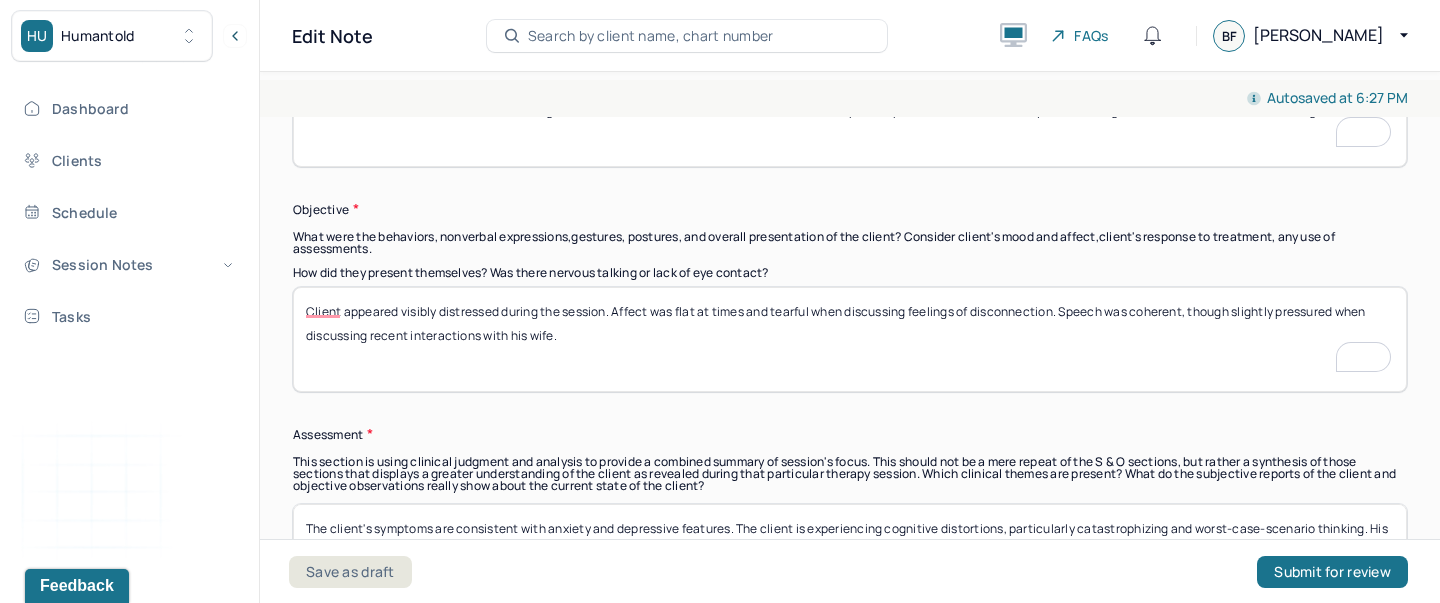 paste on "Insight and judgment are intact. Client is motivated to work on the relationship but appears overwhelmed." 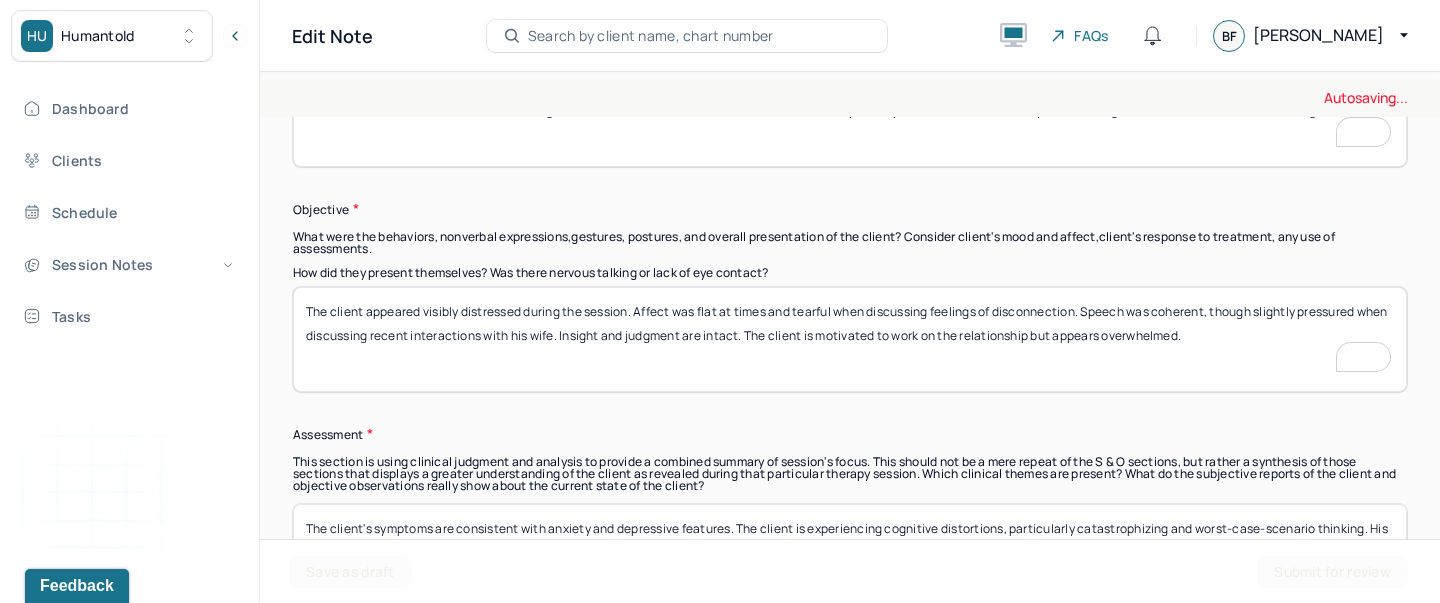 type on "The client appeared visibly distressed during the session. Affect was flat at times and tearful when discussing feelings of disconnection. Speech was coherent, though slightly pressured when discussing recent interactions with his wife. Insight and judgment are intact. The client is motivated to work on the relationship but appears overwhelmed." 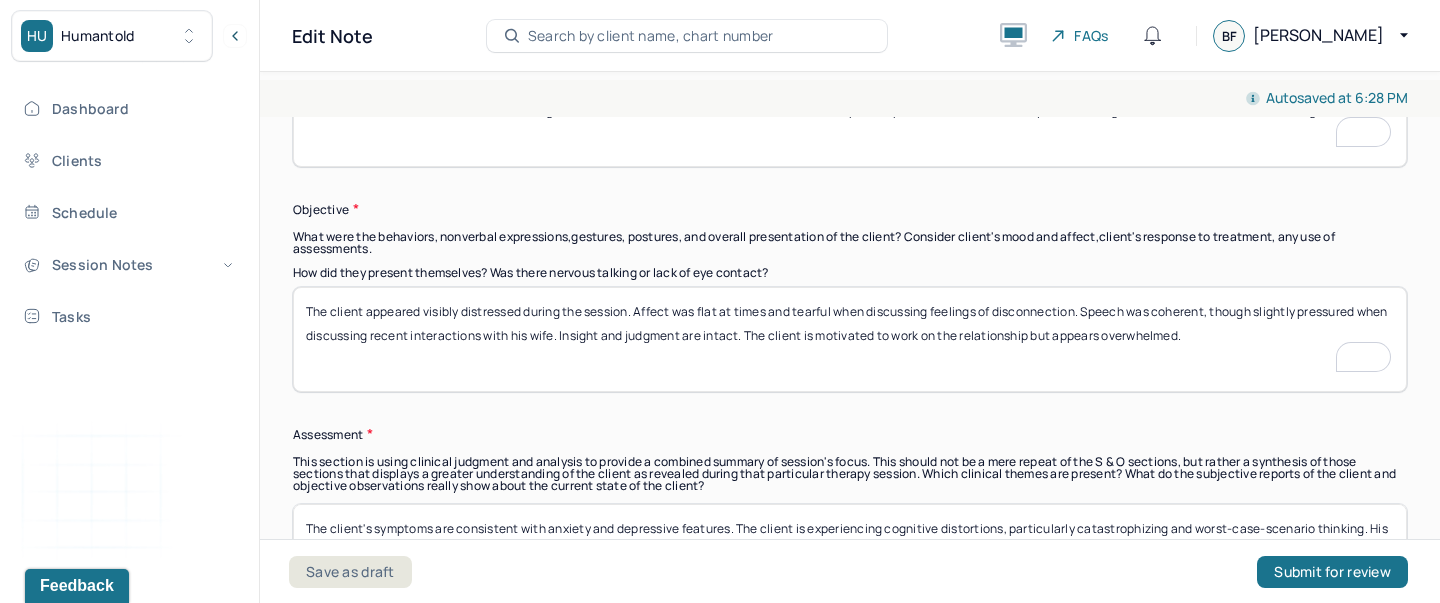 scroll, scrollTop: 1588, scrollLeft: 0, axis: vertical 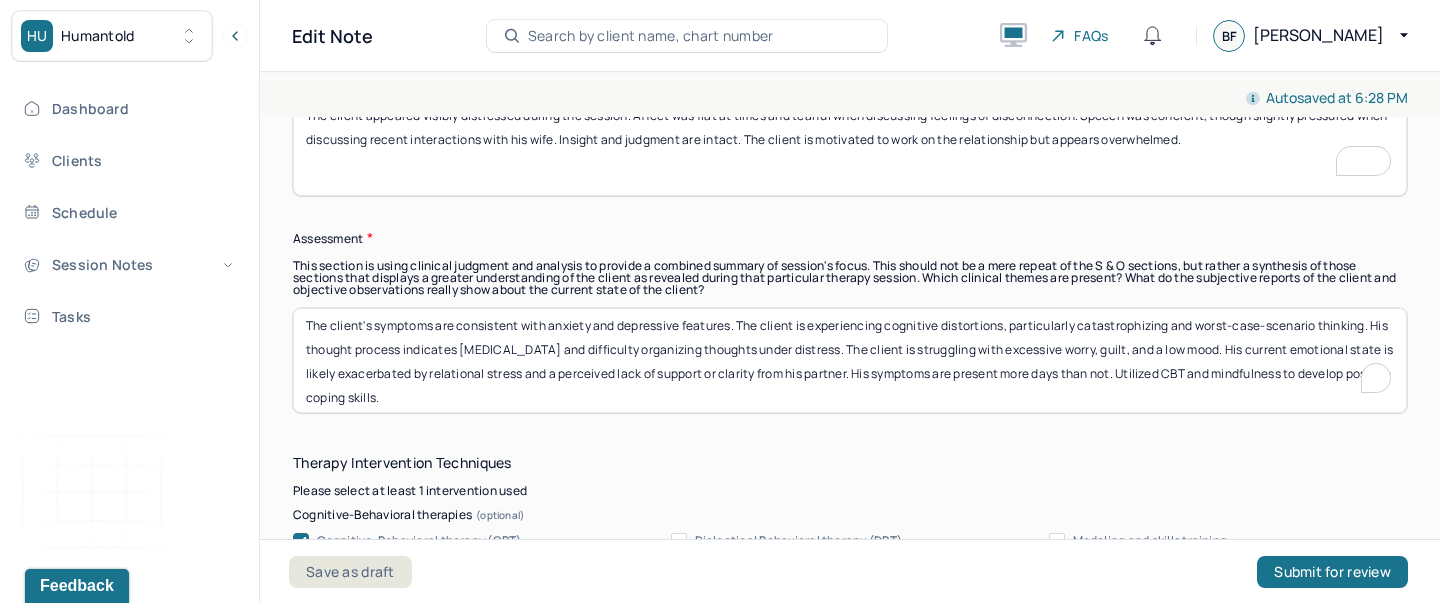 click on "The client's symptoms are consistent with anxiety and depressive features. The client is experiencing cognitive distortions, particularly catastrophizing and worst-case-scenario thinking. His thought process indicates emotional dysregulation and difficulty organizing thoughts under distress. The client is struggling with excessive worry, guilt, and a low mood. His current emotional state is likely exacerbated by relational stress and a perceived lack of support or clarity from his partner. His symptoms are present more days than not. Utilized CBT and mindfulness to develop positive coping skills." at bounding box center [850, 360] 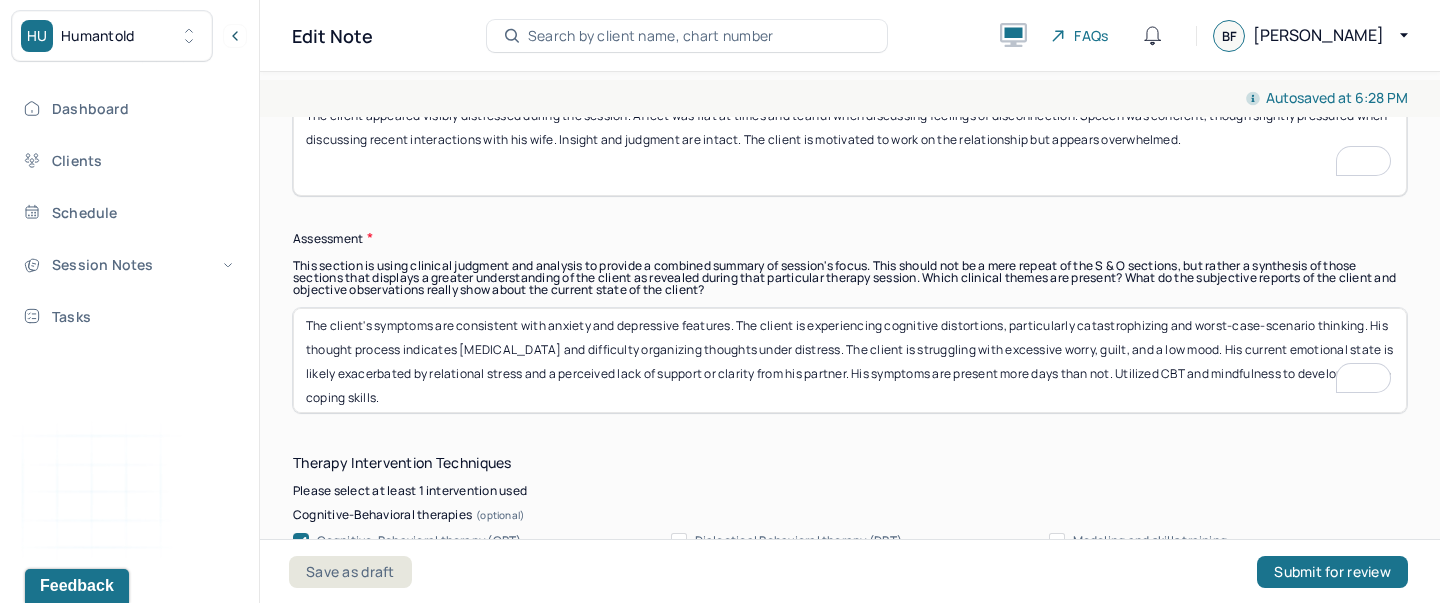 scroll, scrollTop: 1757, scrollLeft: 0, axis: vertical 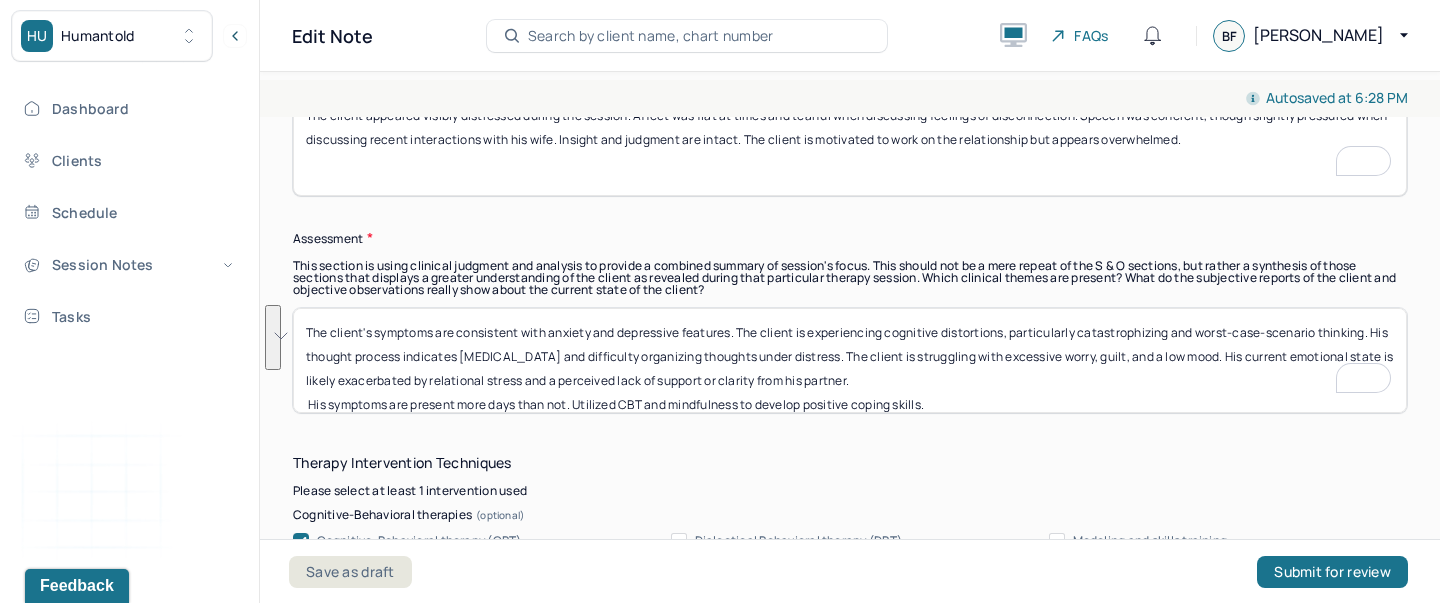 drag, startPoint x: 969, startPoint y: 366, endPoint x: 260, endPoint y: 243, distance: 719.59015 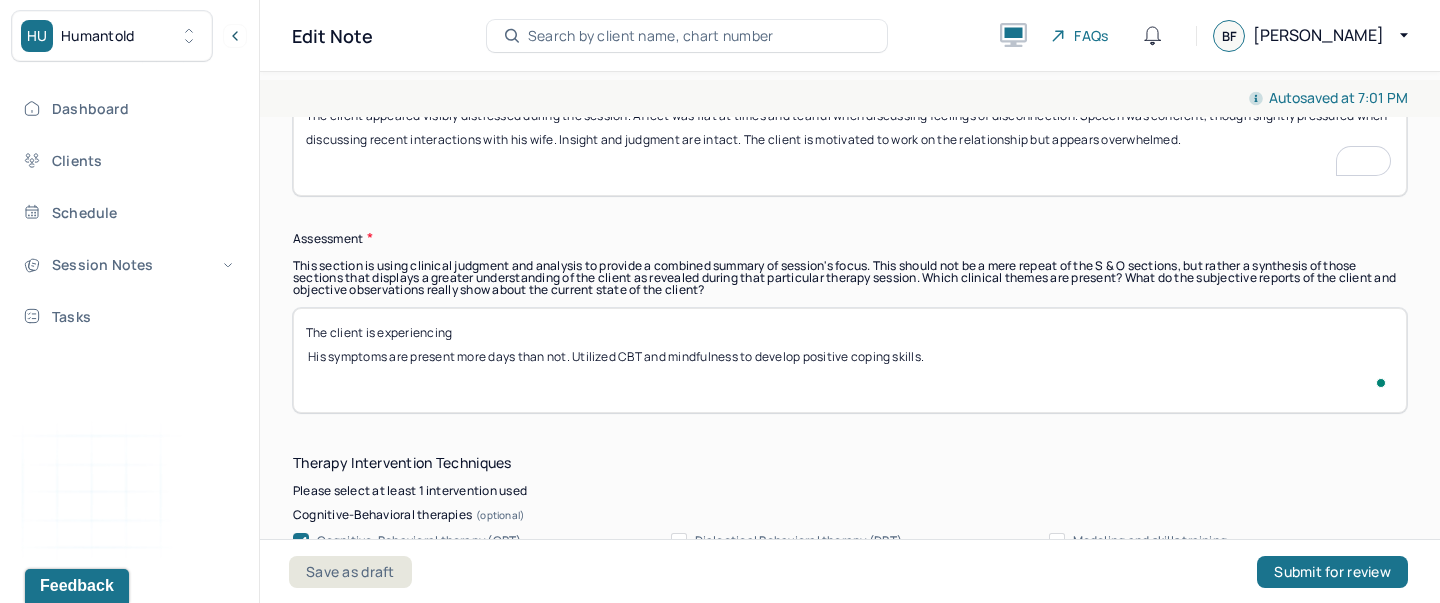 paste on "persistent feelings of hurt, isolation, confusion, and frustration, which may be indicative of mild to moderate depressive symptoms, including emotional withdrawal, low mood, and feelings of hopelessness" 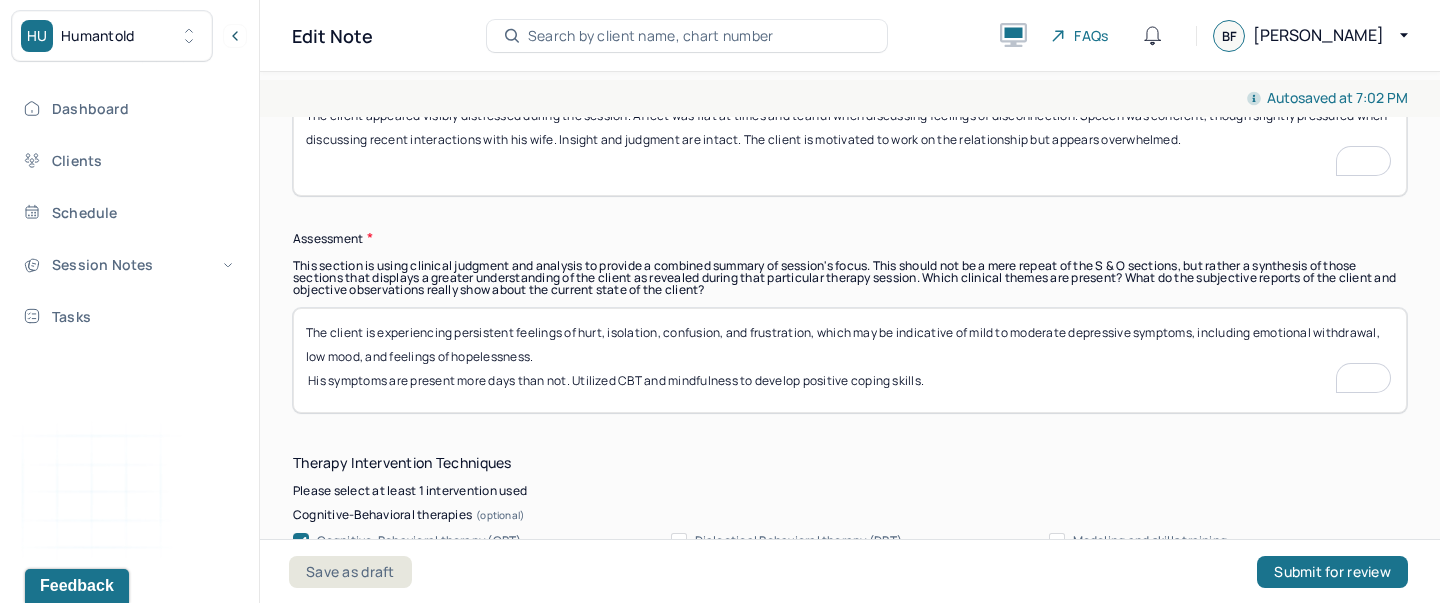 paste on "He appears mentally preoccupied with the state of the relationship, which may be contributing to emotional dysregulation and cognitive rumination." 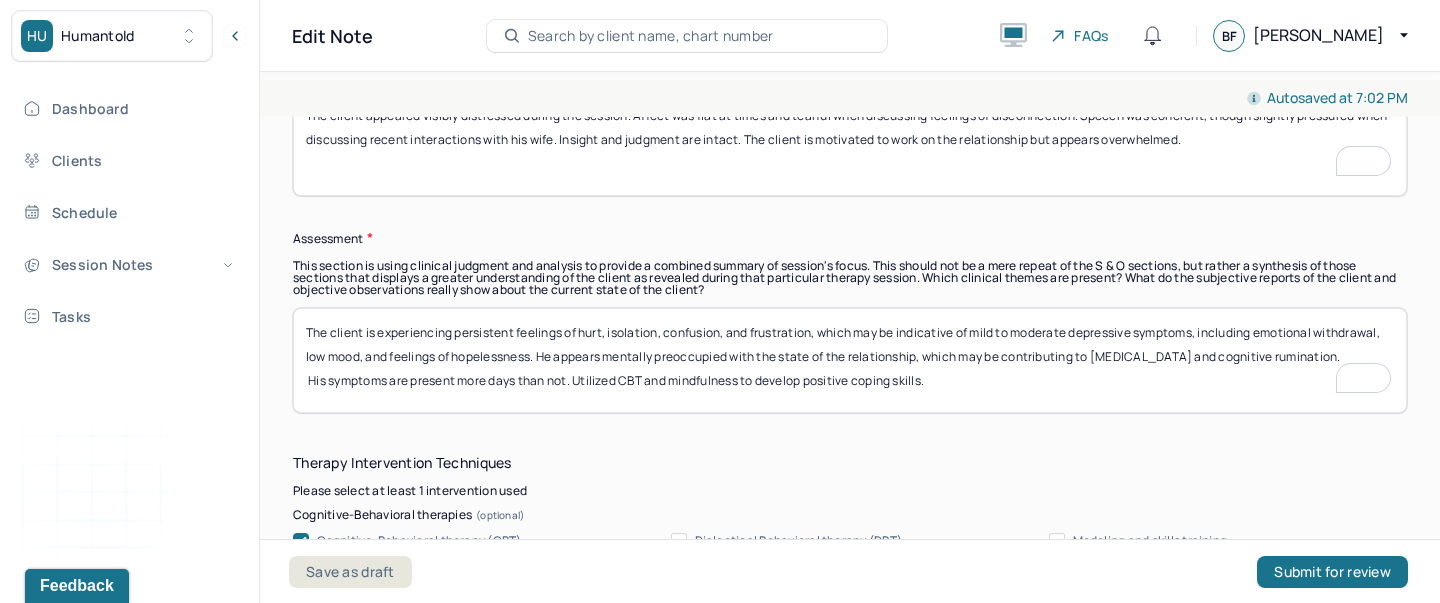 click on "The client is experiencing persistent feelings of hurt, isolation, confusion, and frustration, which may be indicative of mild to moderate depressive symptoms, including emotional withdrawal, low mood, and feelings of hopelessness.
His symptoms are present more days than not. Utilized CBT and mindfulness to develop positive coping skills." at bounding box center (850, 360) 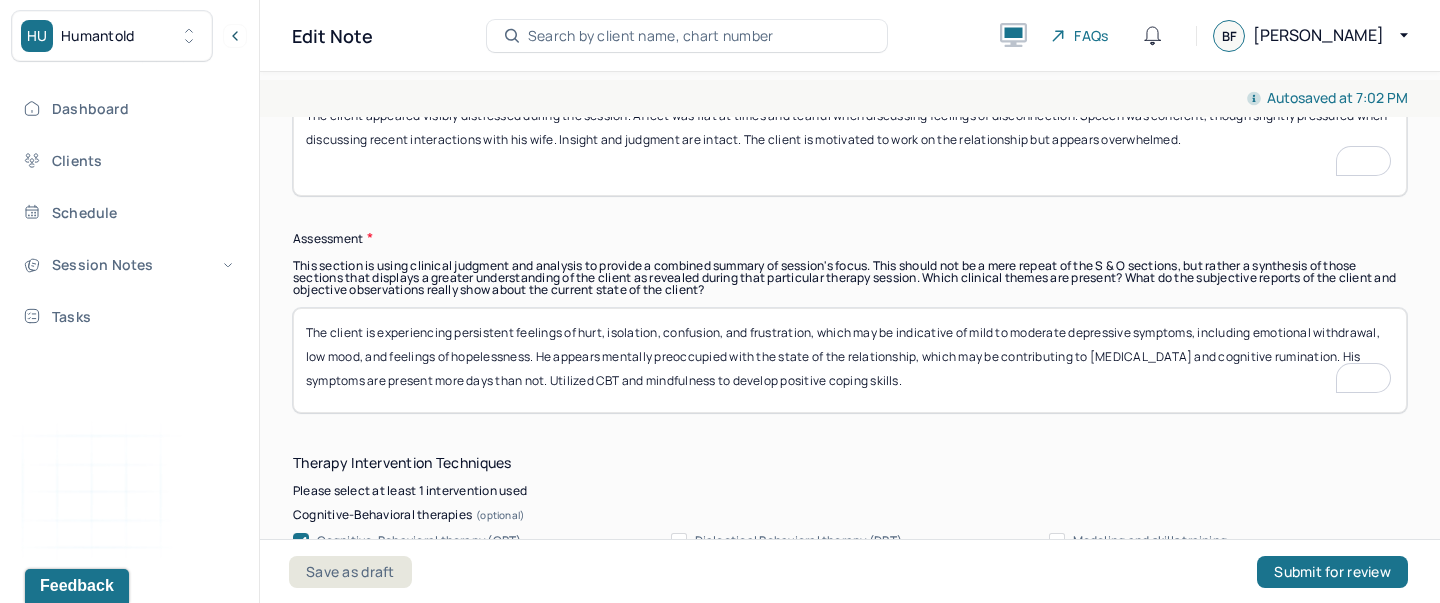scroll, scrollTop: 1795, scrollLeft: 0, axis: vertical 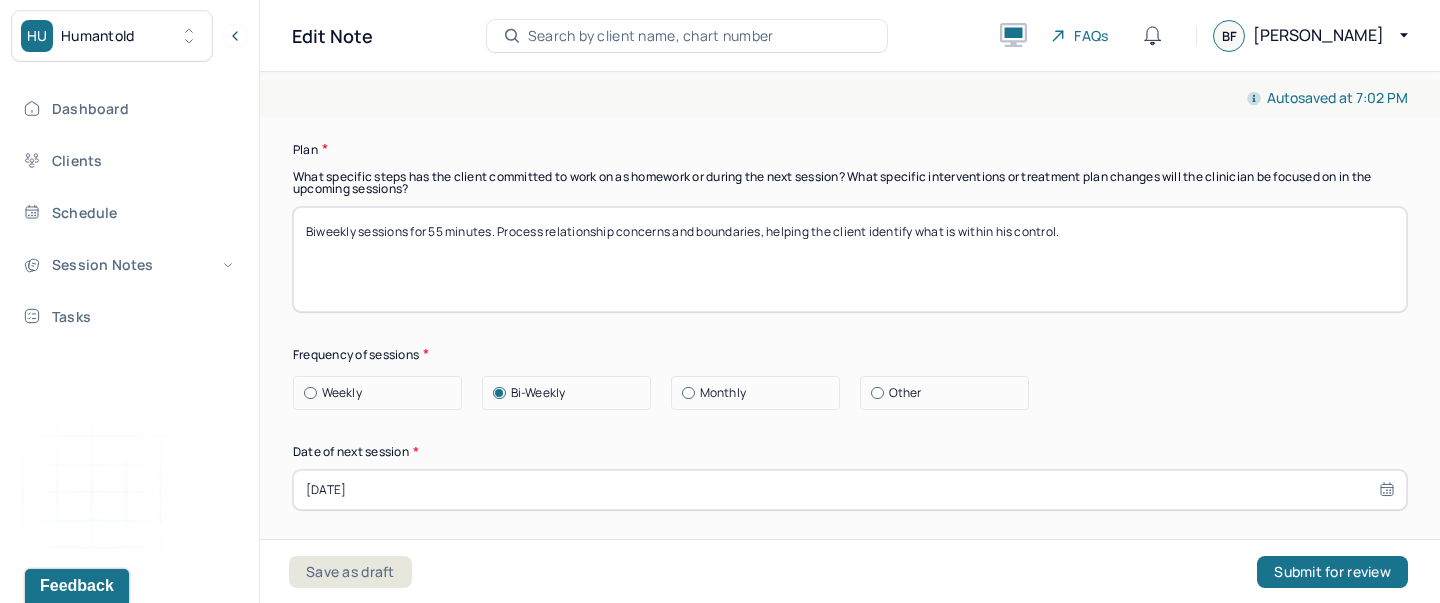 type on "The client is experiencing persistent feelings of hurt, isolation, confusion, and frustration, which may be indicative of mild to moderate depressive symptoms, including emotional withdrawal, low mood, and feelings of hopelessness. He appears mentally preoccupied with the state of the relationship, which may be contributing to [MEDICAL_DATA] and cognitive rumination. His symptoms are present more days than not. Utilized CBT and mindfulness to develop positive coping skills." 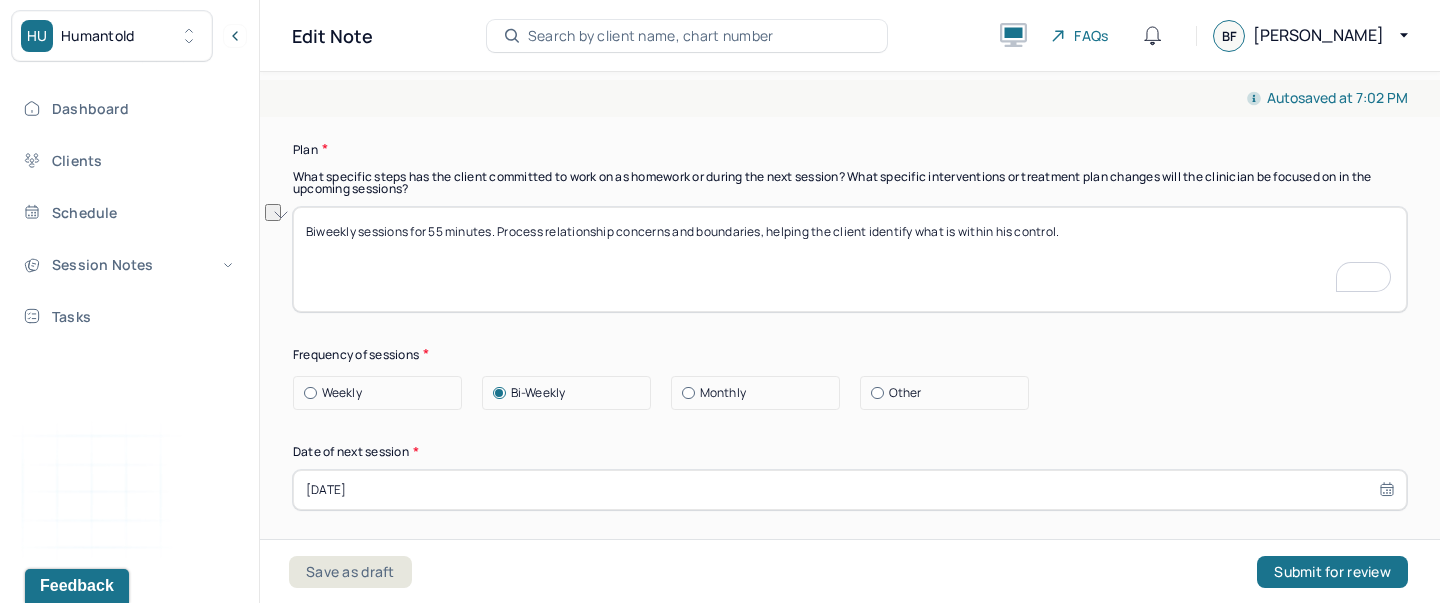 drag, startPoint x: 1086, startPoint y: 230, endPoint x: 506, endPoint y: 222, distance: 580.0552 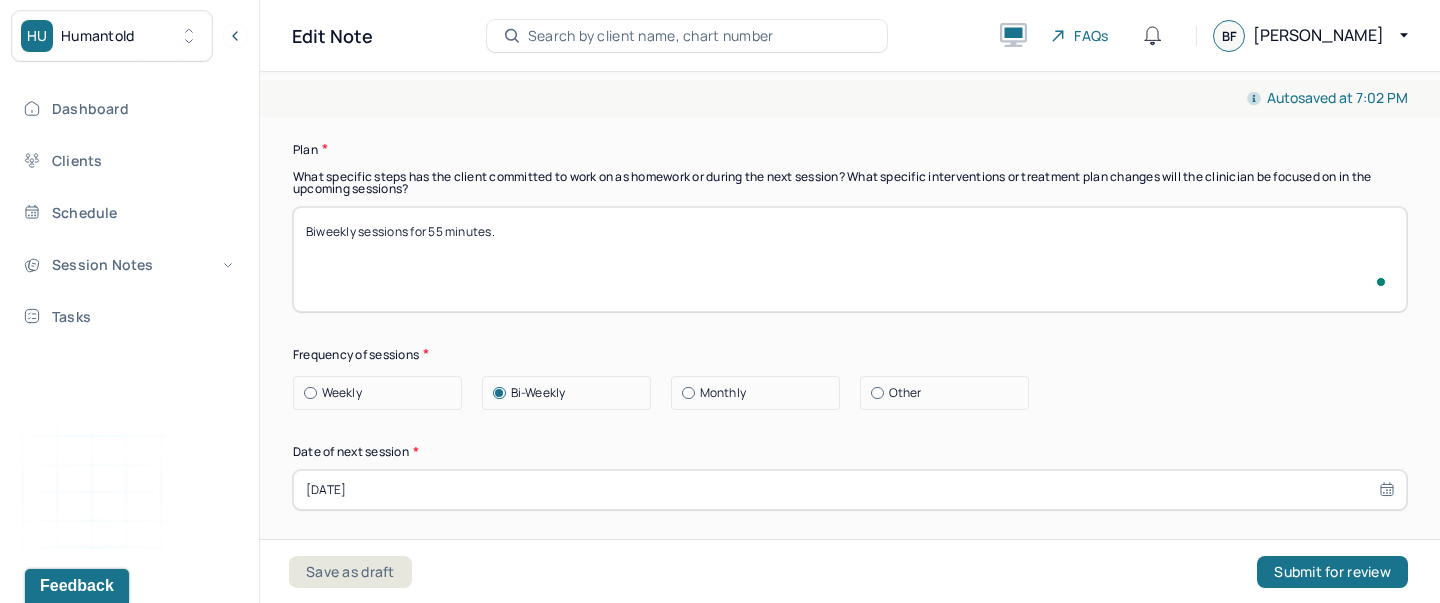 type on "Biweekly sessions for 55 minutes." 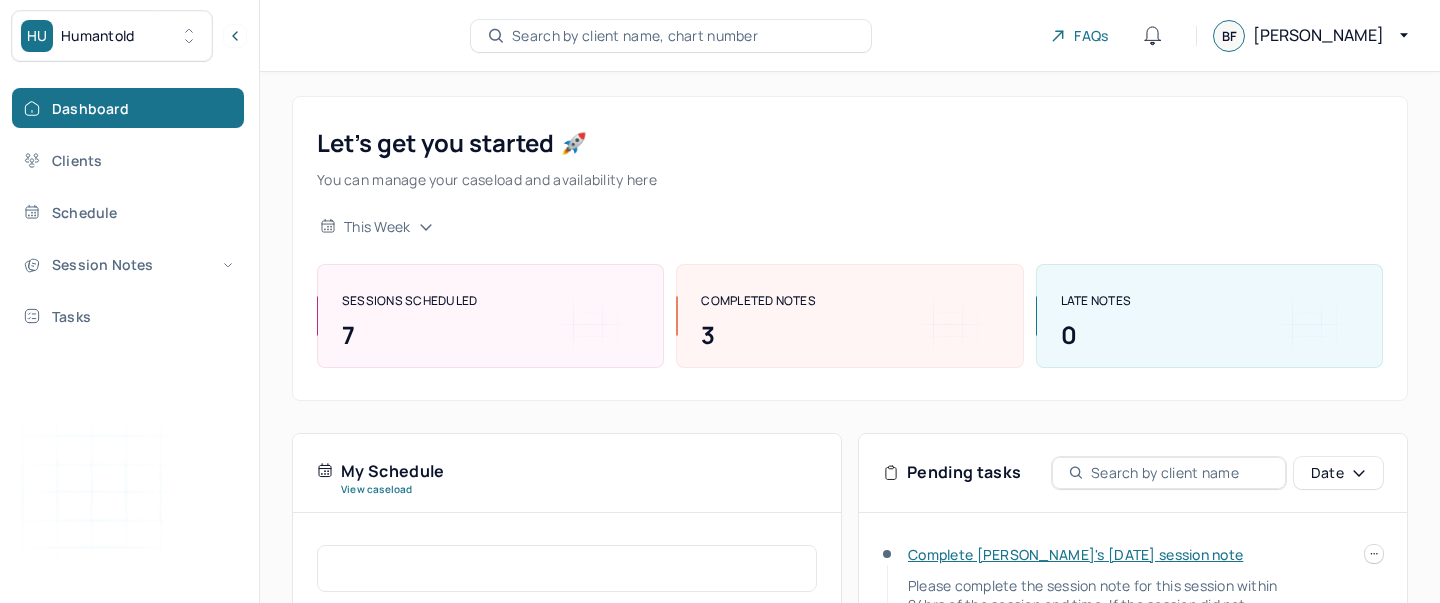 scroll, scrollTop: 74, scrollLeft: 0, axis: vertical 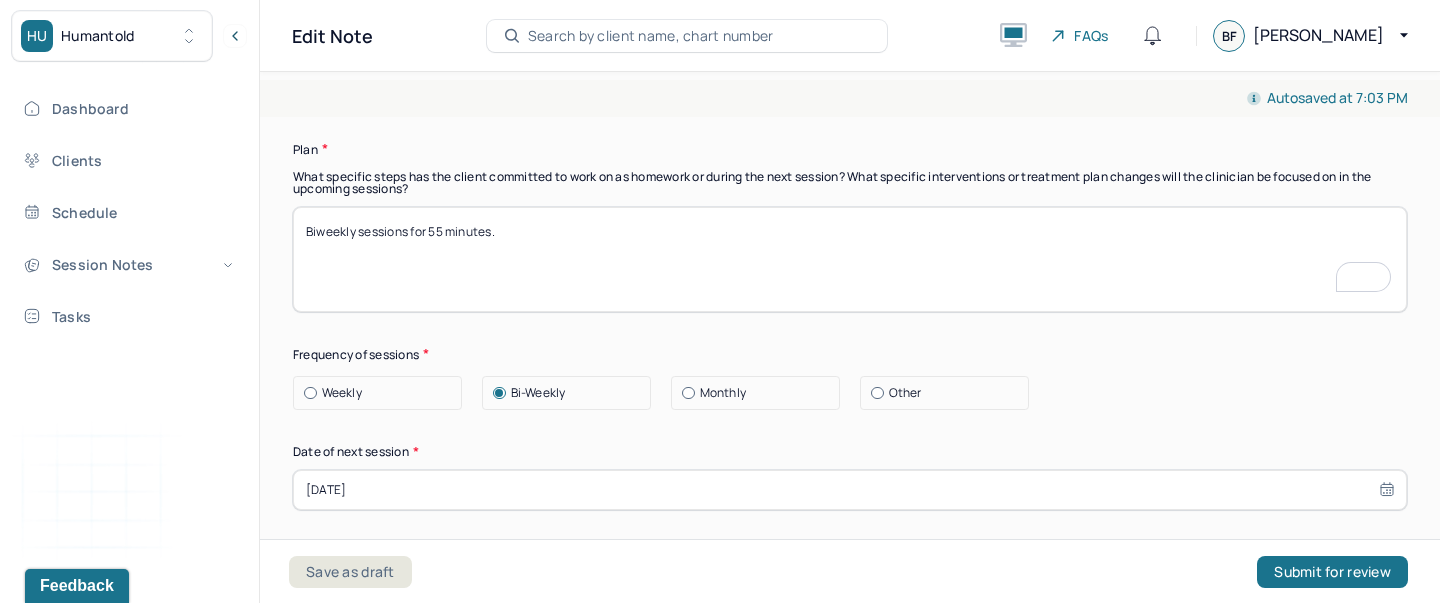 click on "Biweekly sessions for 55 minutes." at bounding box center [850, 259] 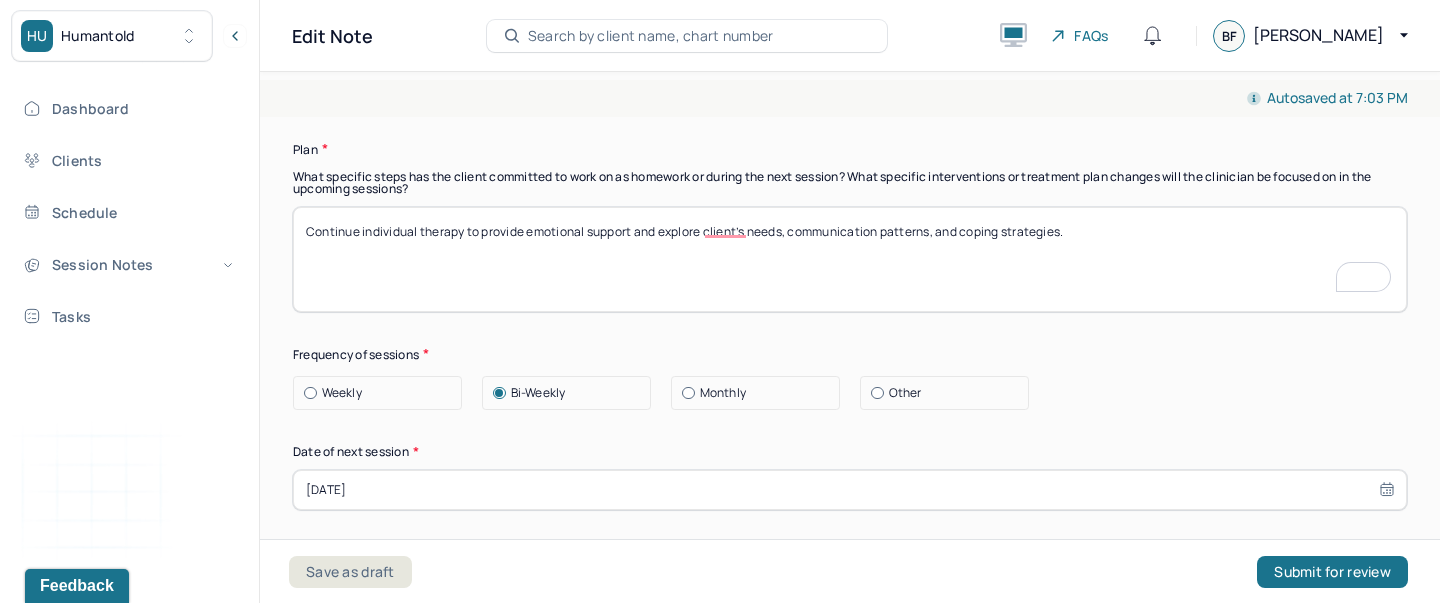 type on "Continue individual therapy to provide emotional support and explore client’s needs, communication patterns, and coping strategies." 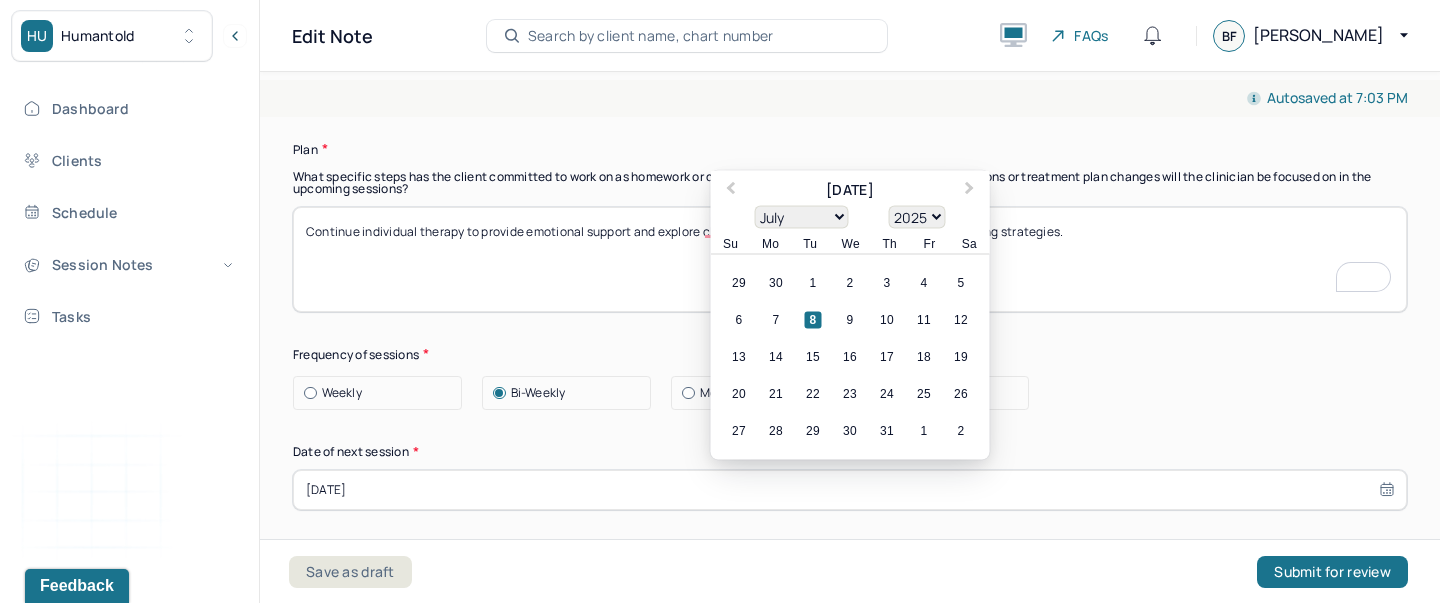 scroll, scrollTop: 2575, scrollLeft: 0, axis: vertical 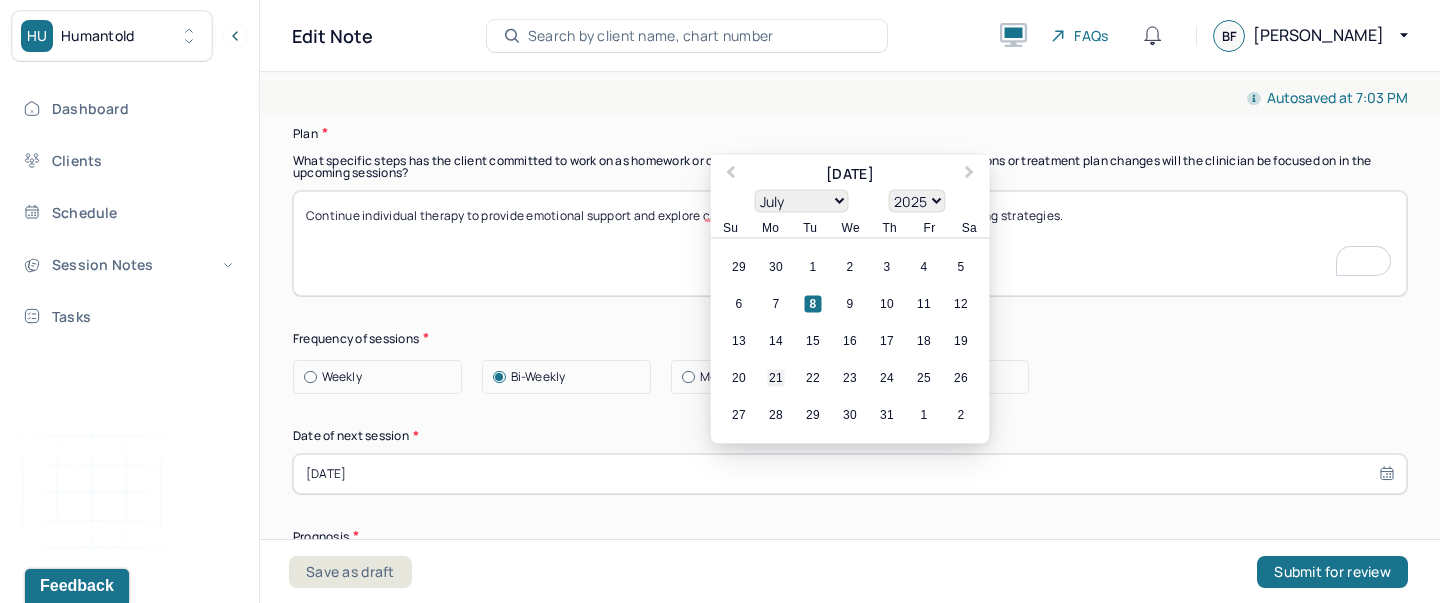 click on "21" at bounding box center [776, 377] 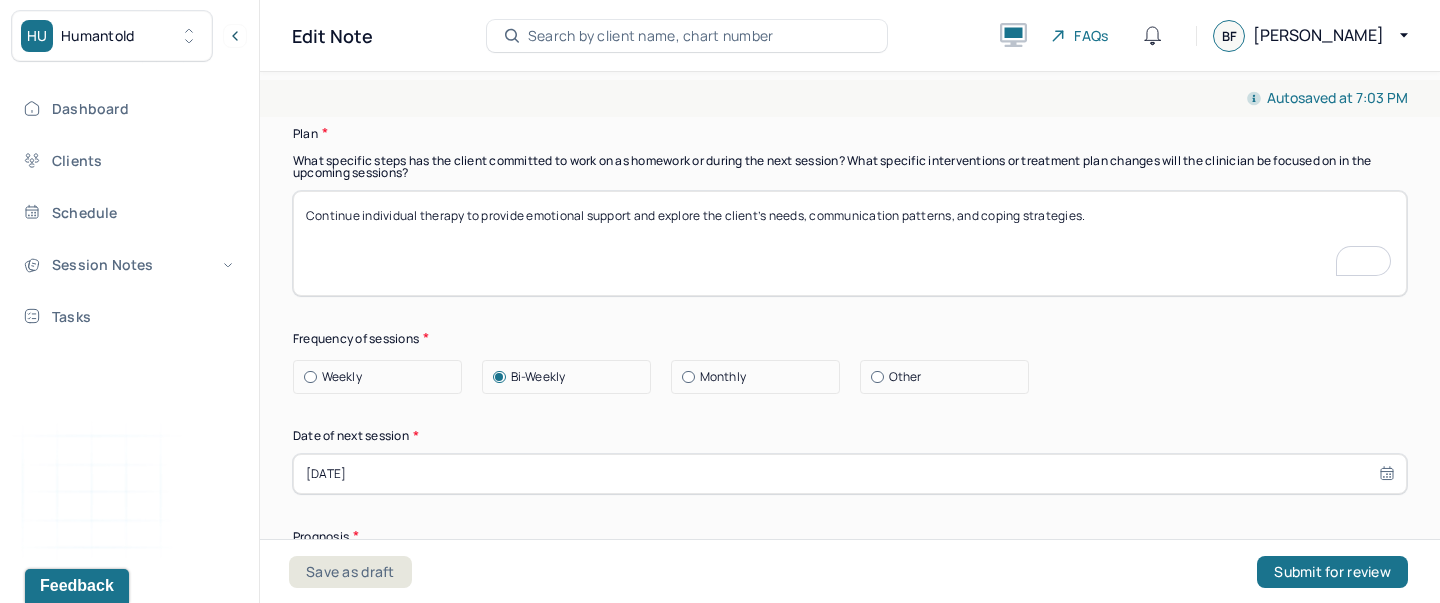 scroll, scrollTop: 2643, scrollLeft: 0, axis: vertical 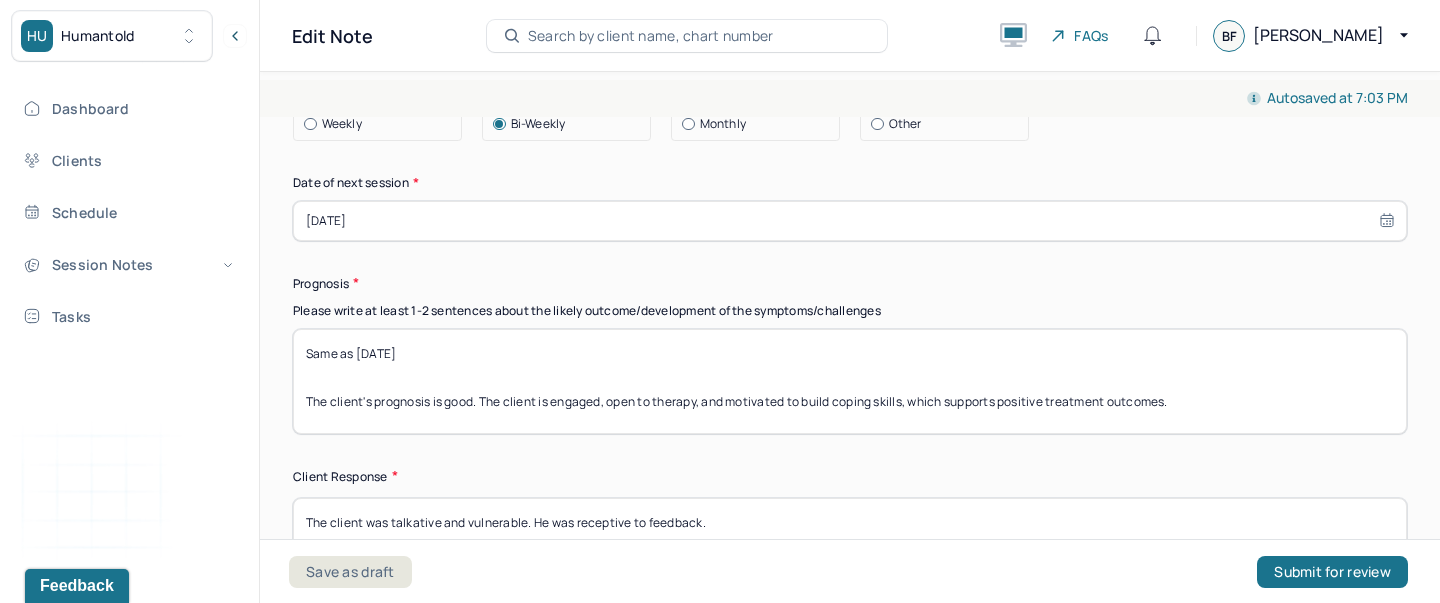 type on "Continue individual therapy to provide emotional support and explore the client’s needs, communication patterns, and coping strategies." 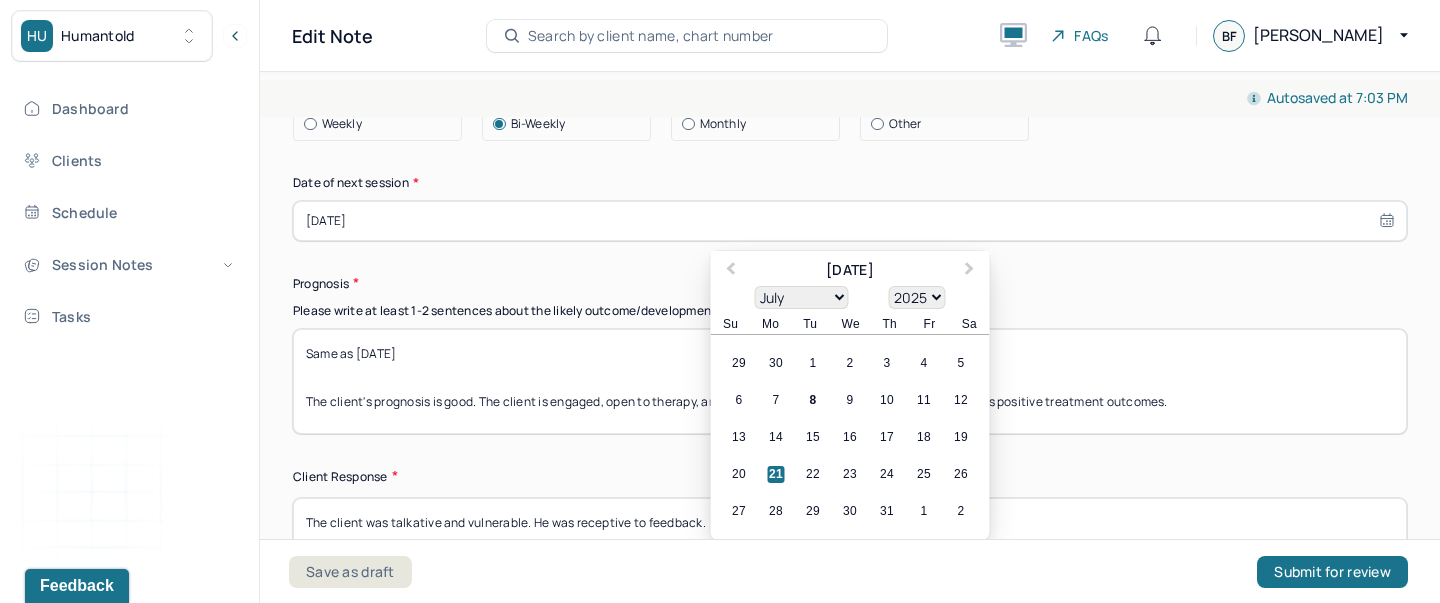 click on "21" at bounding box center [776, 474] 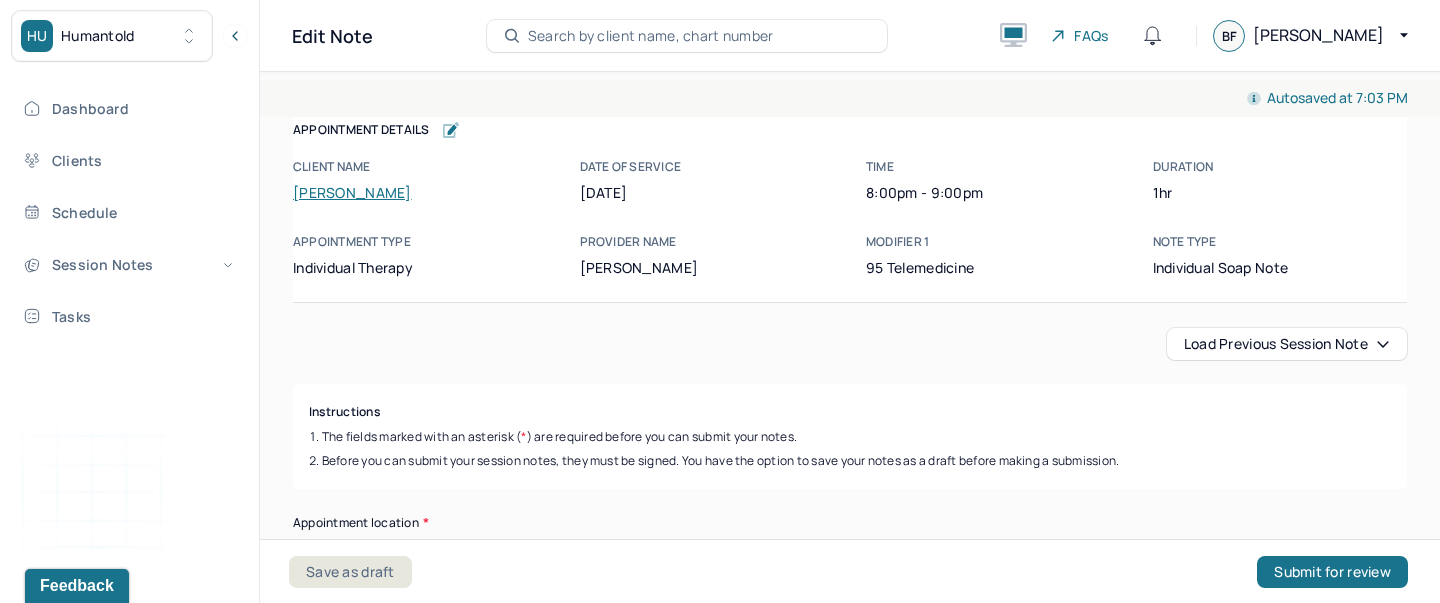 click on "Load previous session note" at bounding box center (1287, 344) 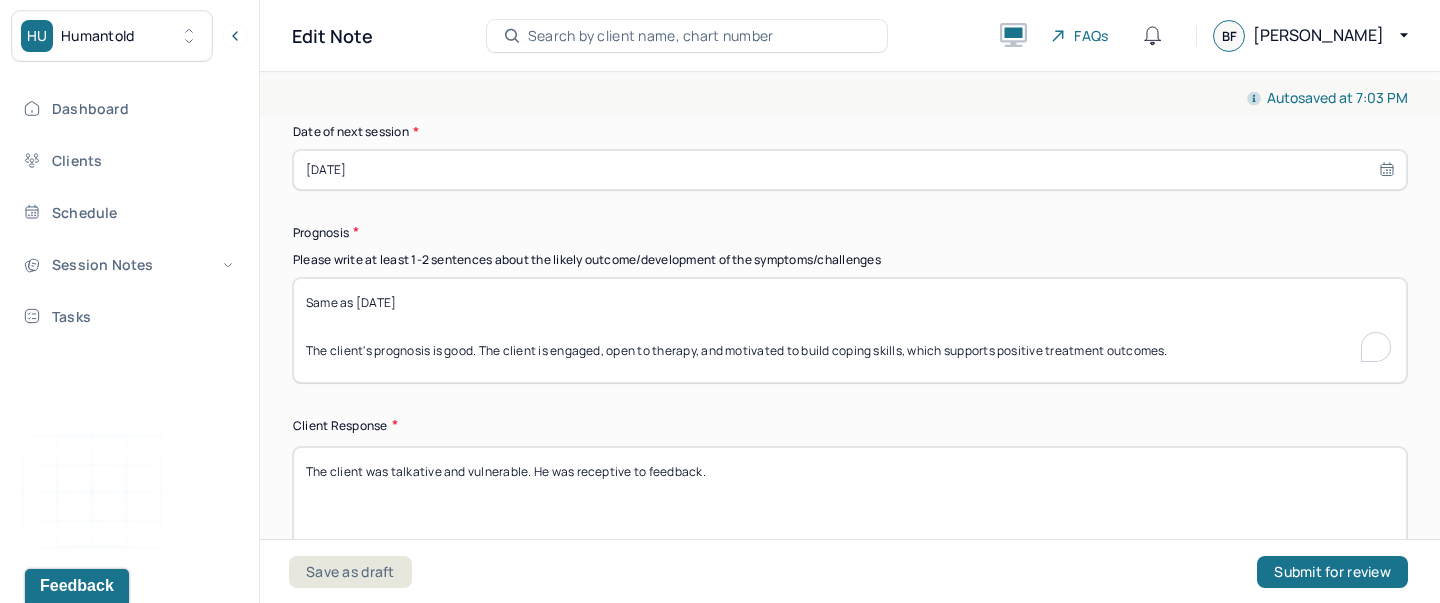click on "Same as [DATE]
The client's prognosis is good. The client is engaged, open to therapy, and motivated to build coping skills, which supports positive treatment outcomes." at bounding box center (850, 330) 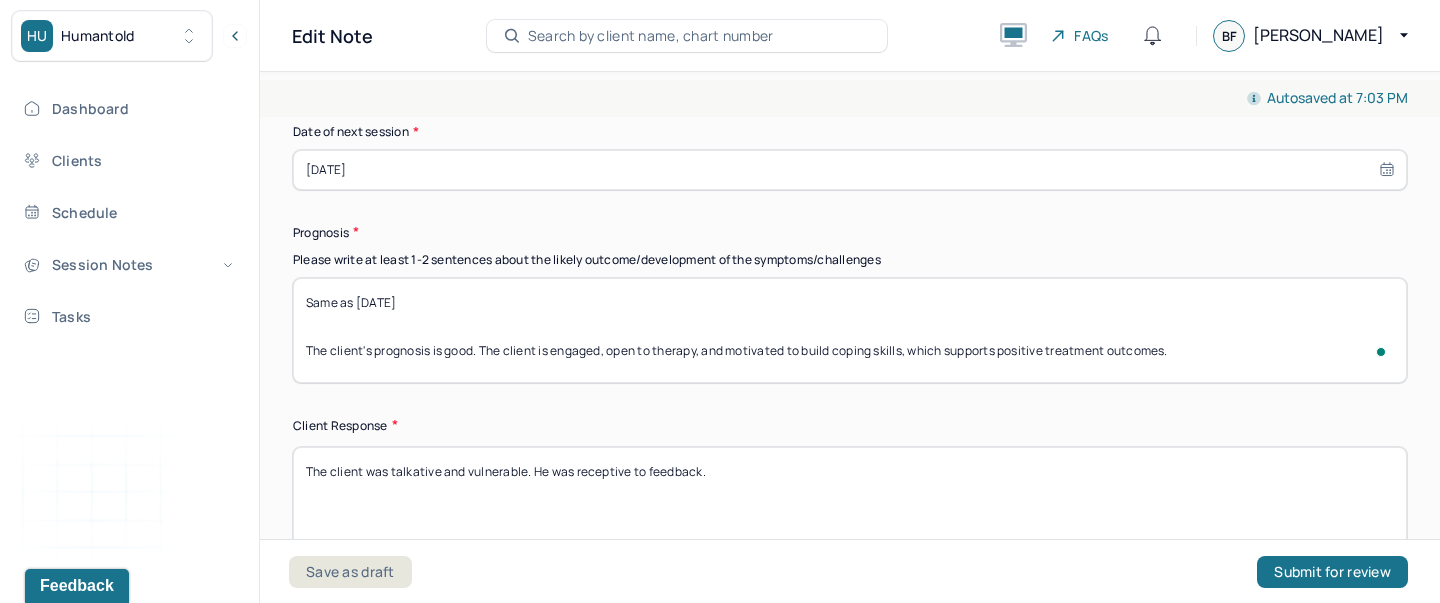 click on "Same as [DATE]
The client's prognosis is good. The client is engaged, open to therapy, and motivated to build coping skills, which supports positive treatment outcomes." at bounding box center (850, 330) 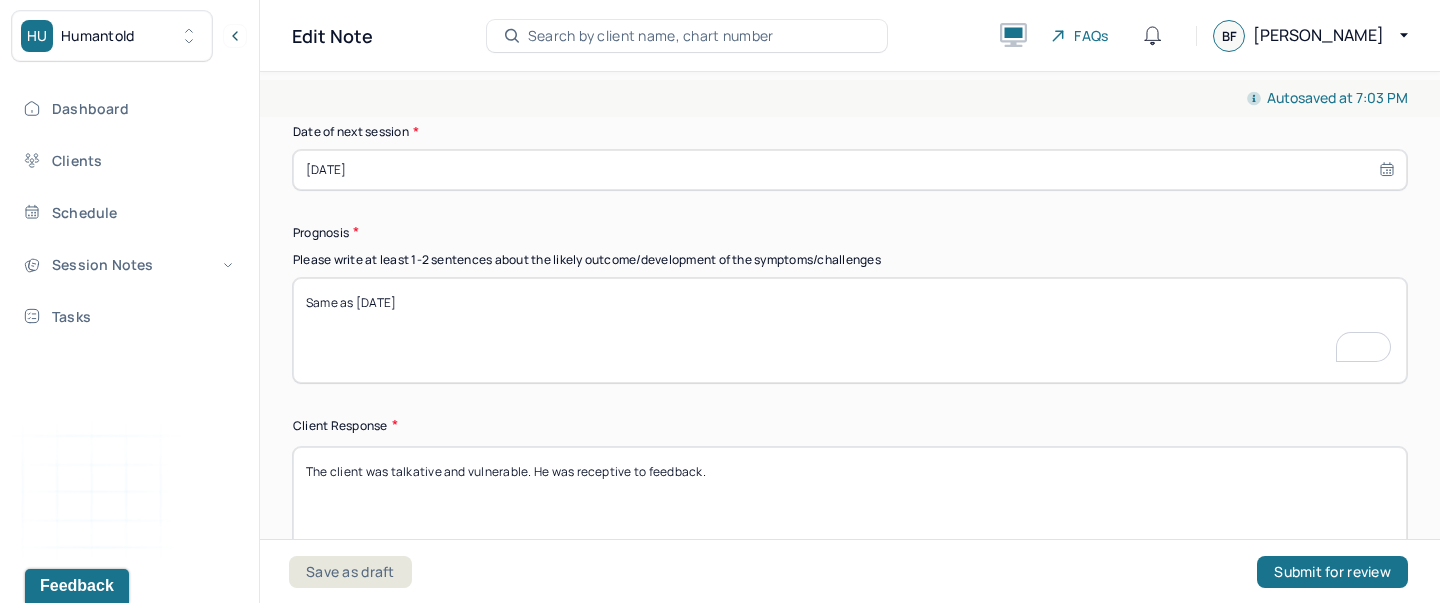 paste on "The client’s commitment to change and focus on goal attainment are encouraging signs of future progress." 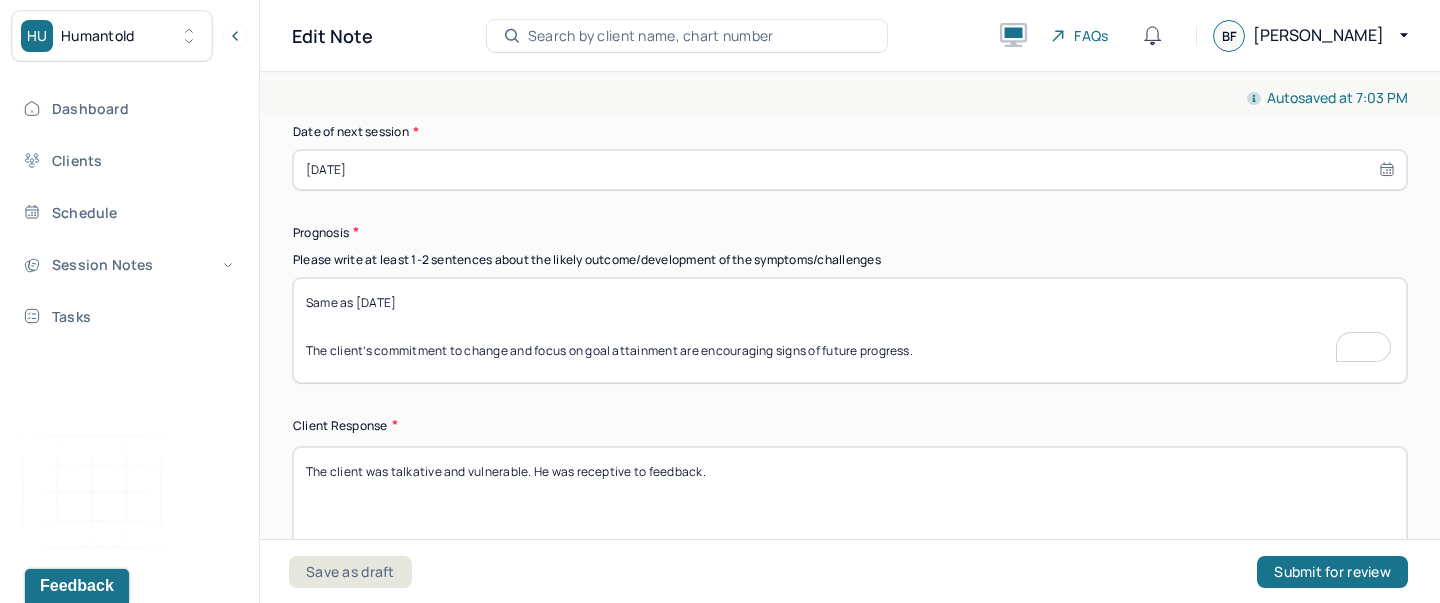 click on "Same as 06/23/2025" at bounding box center (850, 330) 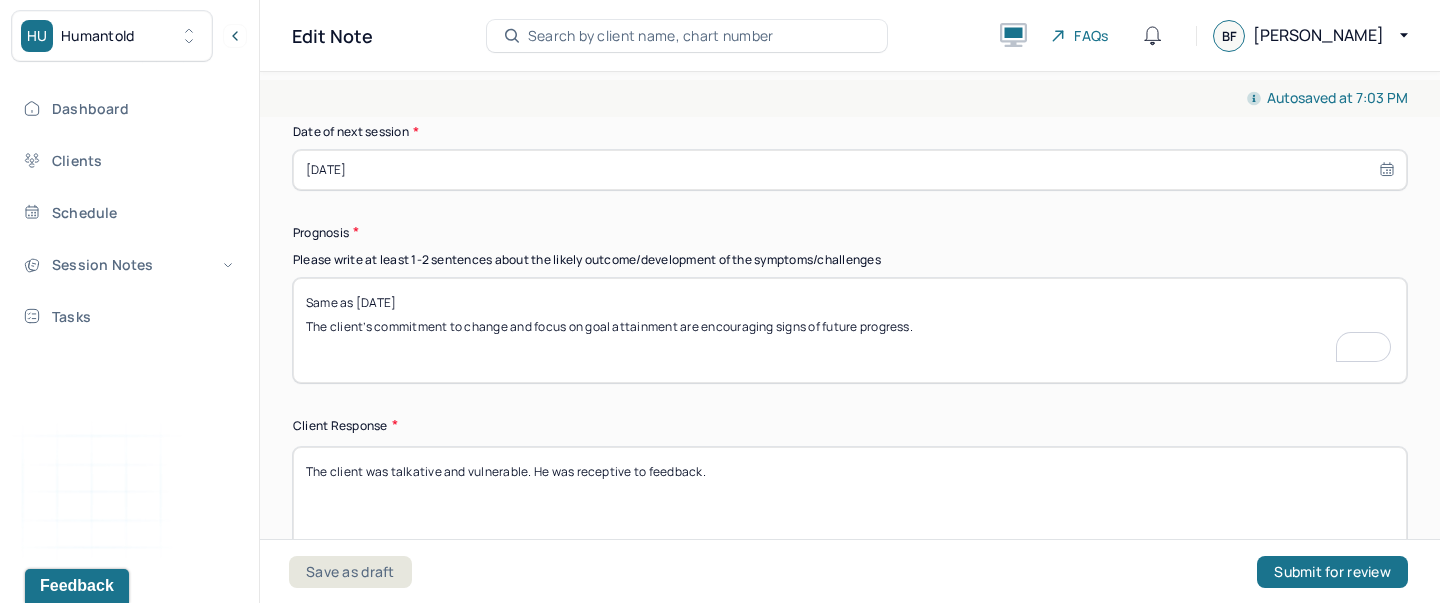 click on "Same as 06/23/2025" at bounding box center [850, 330] 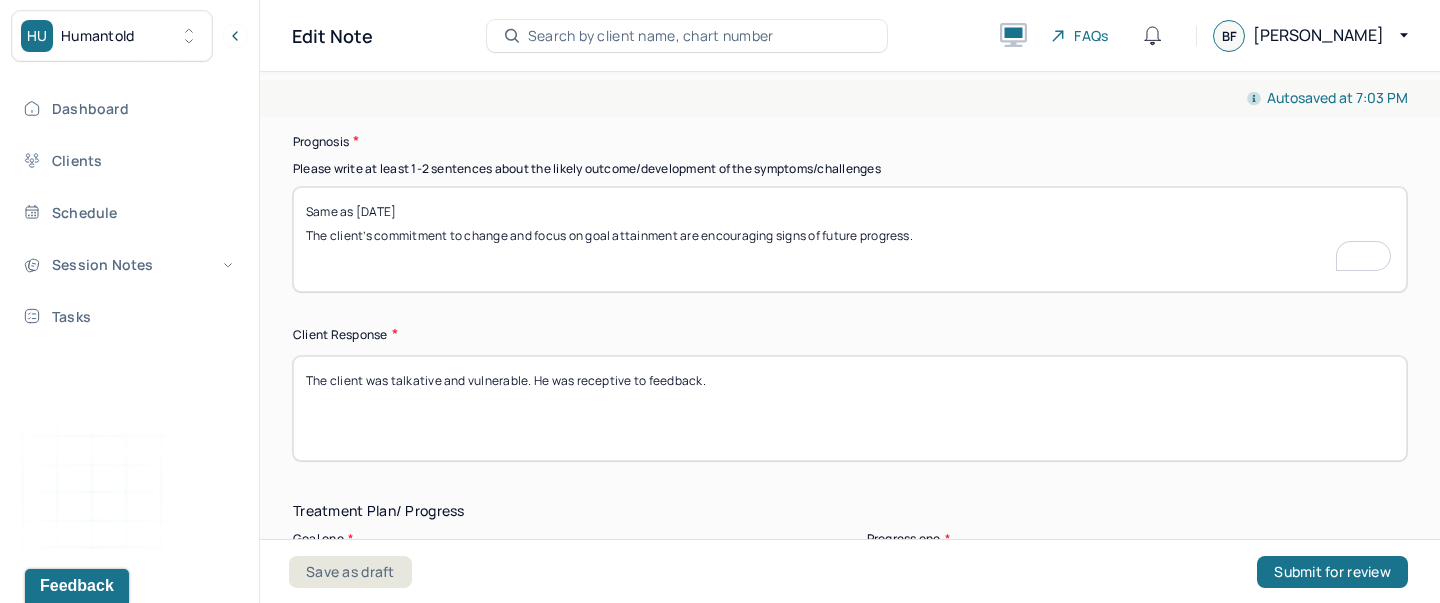 type on "Same as 06/23/2025
The client’s commitment to change and focus on goal attainment are encouraging signs of future progress." 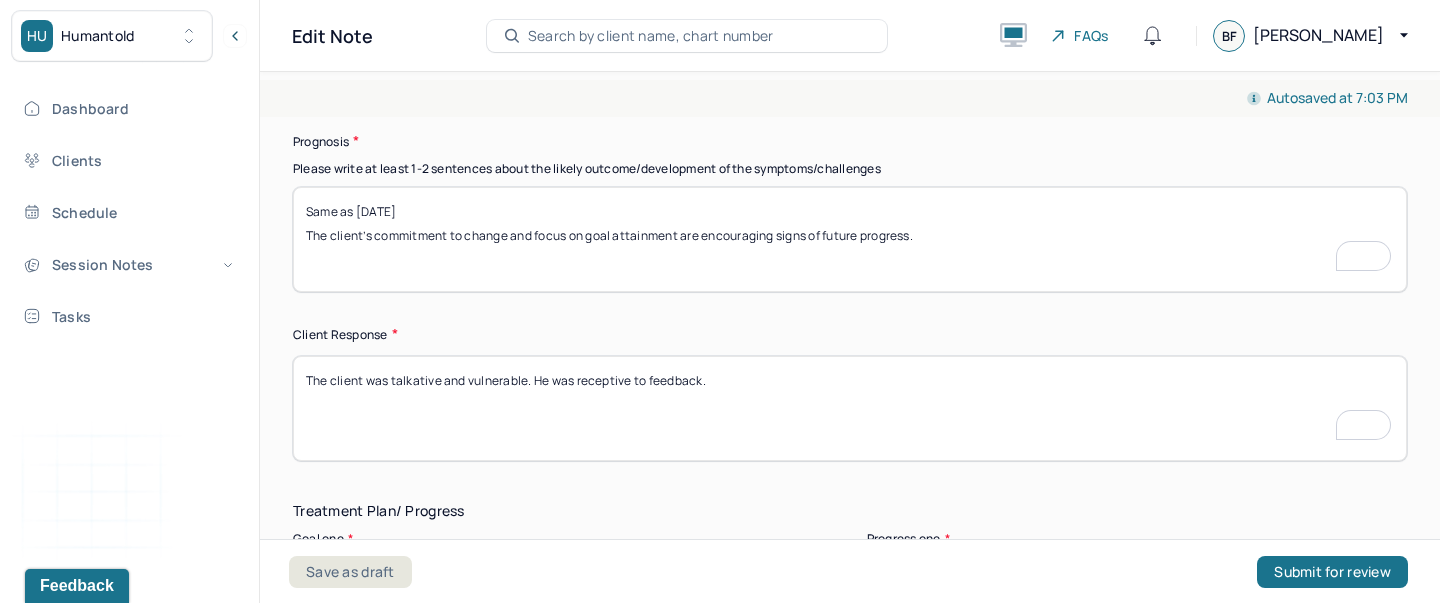 drag, startPoint x: 723, startPoint y: 378, endPoint x: 415, endPoint y: 370, distance: 308.10388 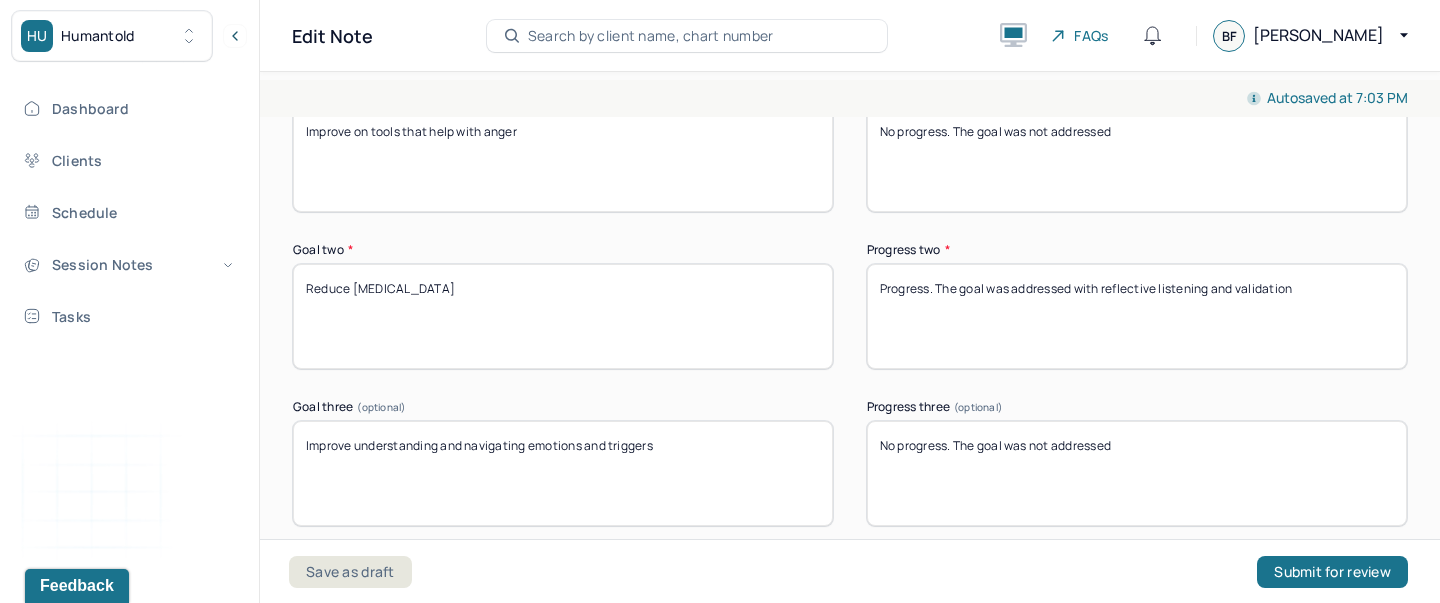 type on "The client was communicative throughout session" 